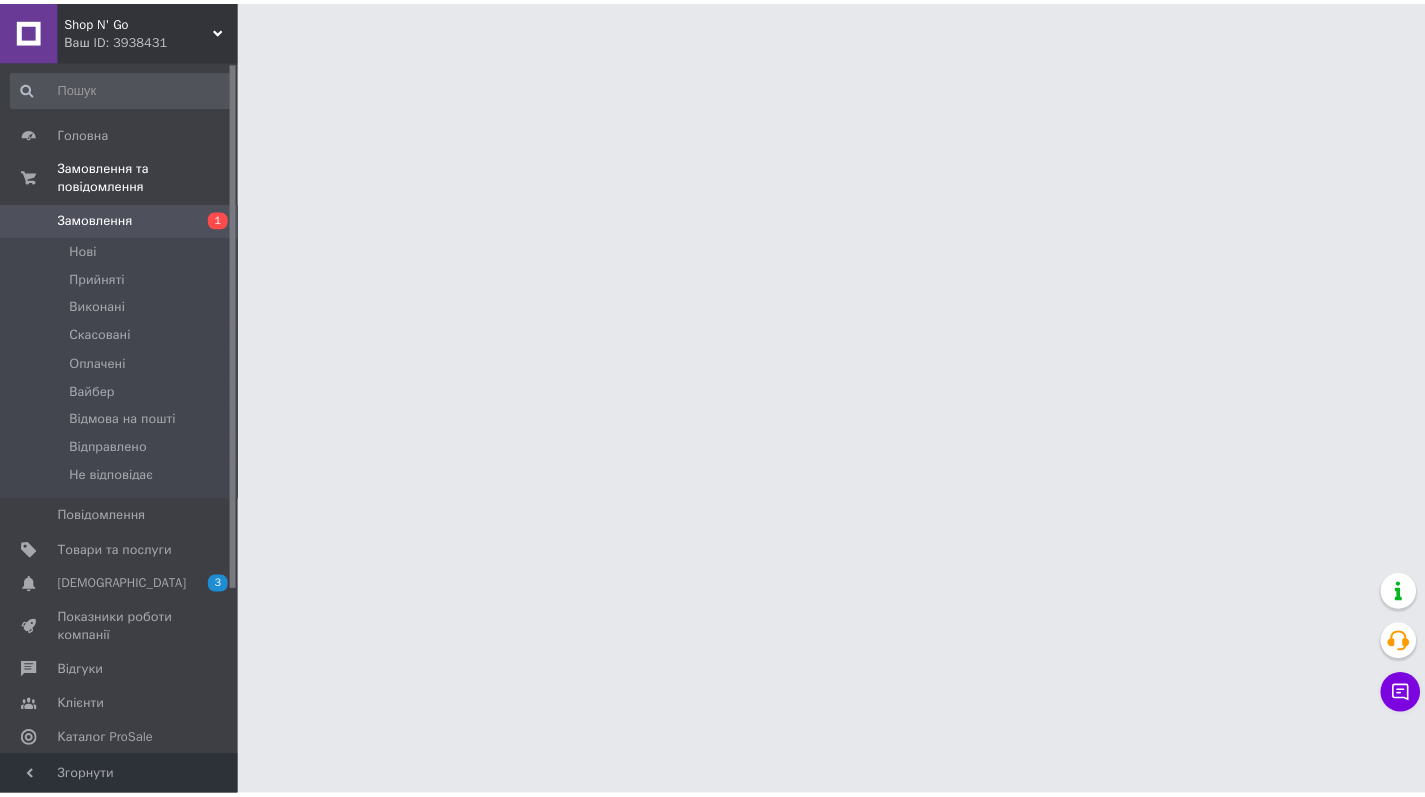 scroll, scrollTop: 0, scrollLeft: 0, axis: both 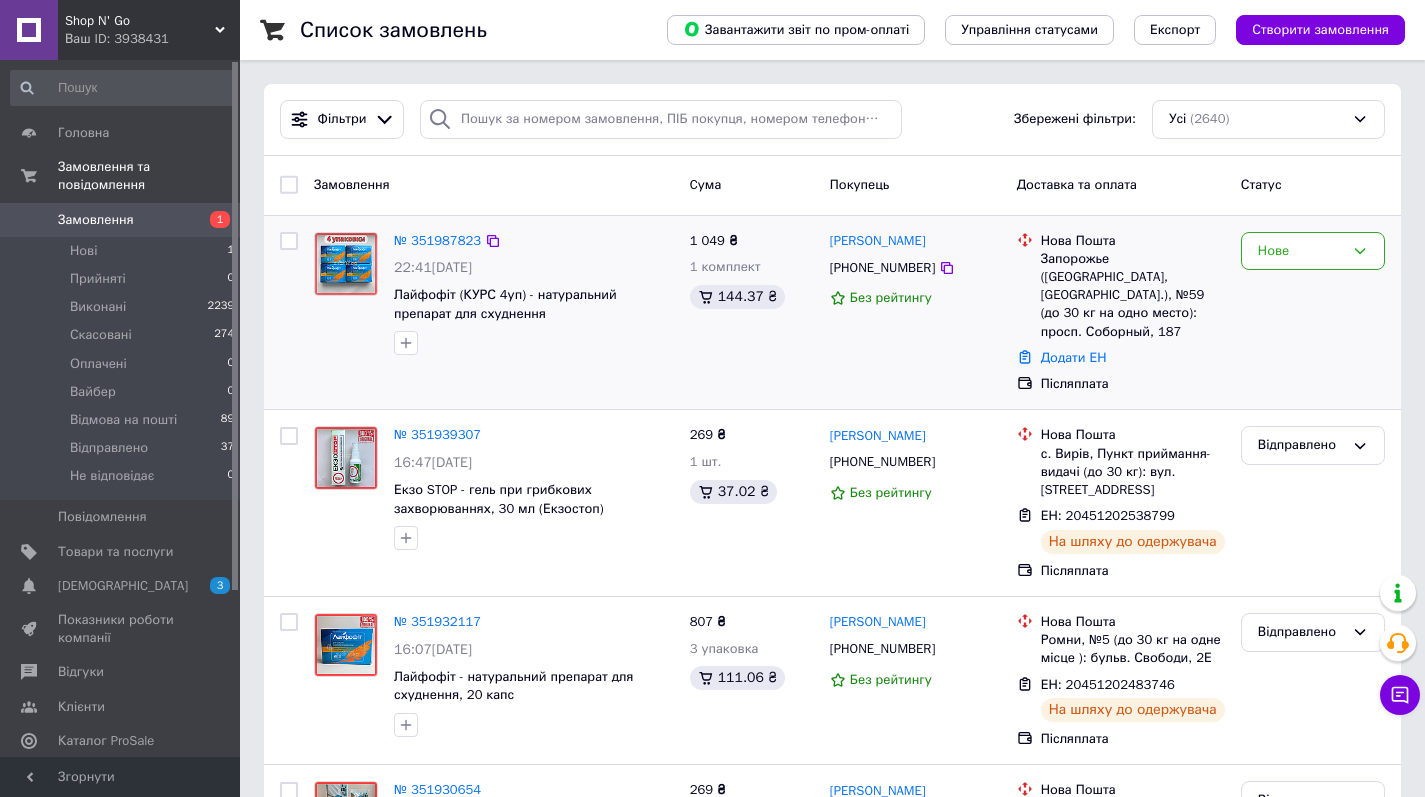click on "№ 351987823" at bounding box center (437, 241) 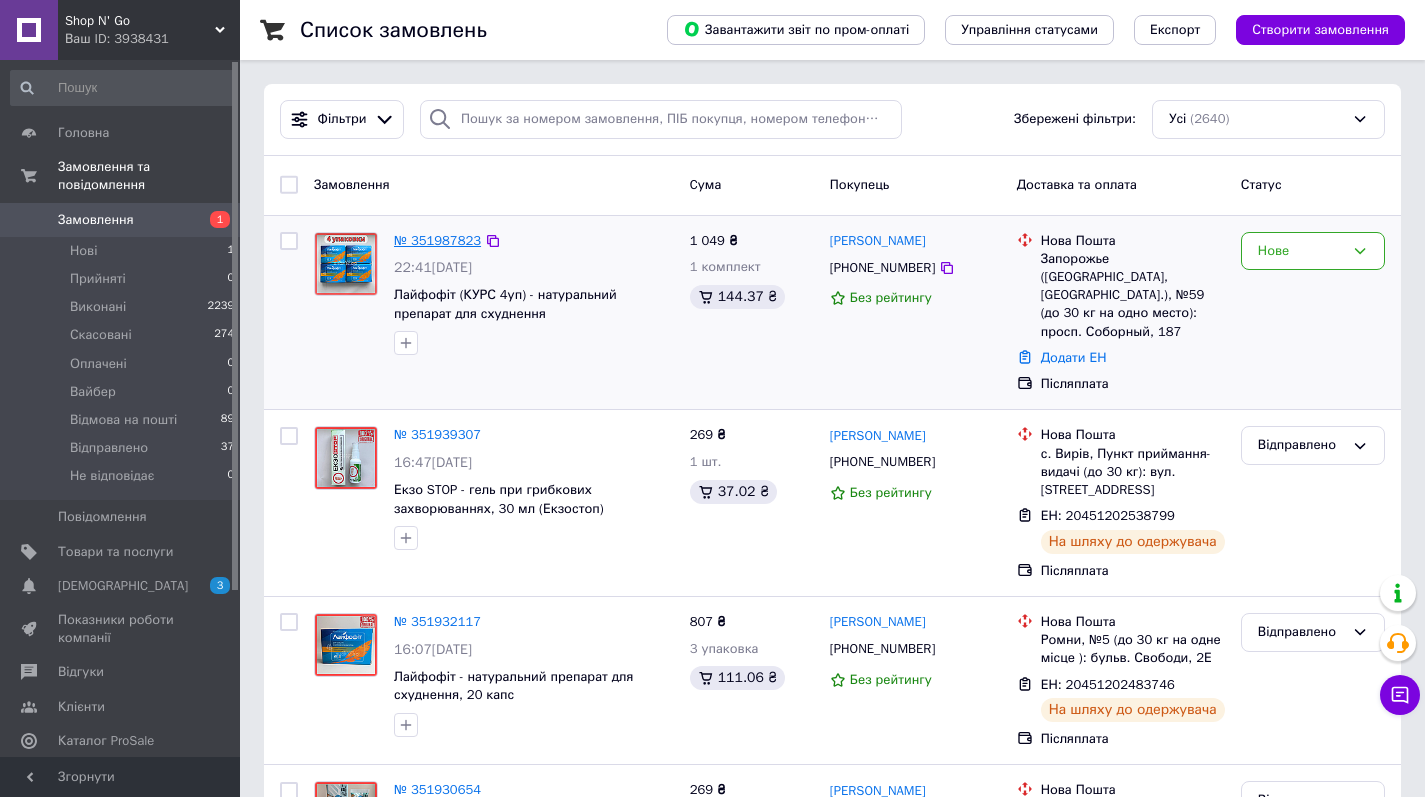 click on "№ 351987823" at bounding box center (437, 240) 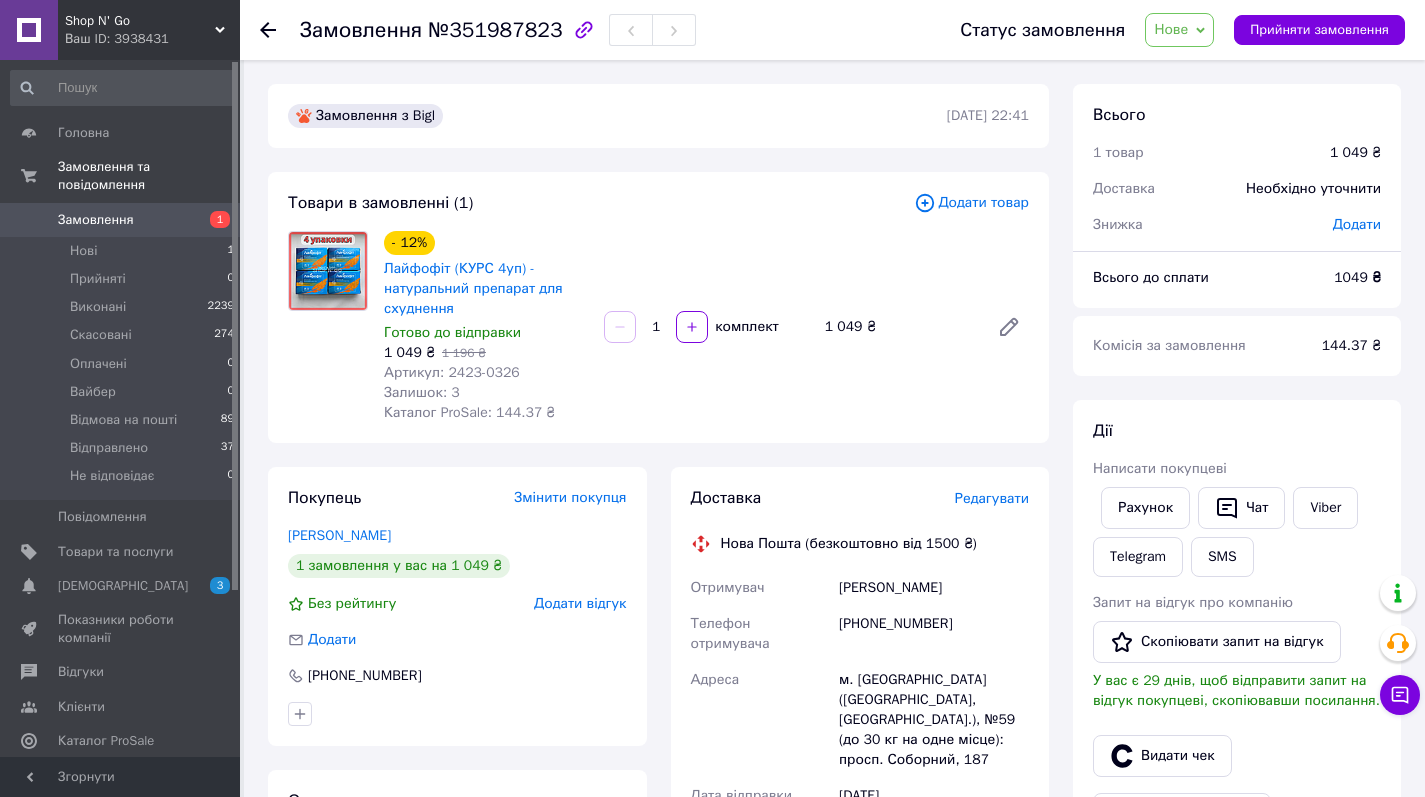 click on "- 12%" at bounding box center [409, 243] 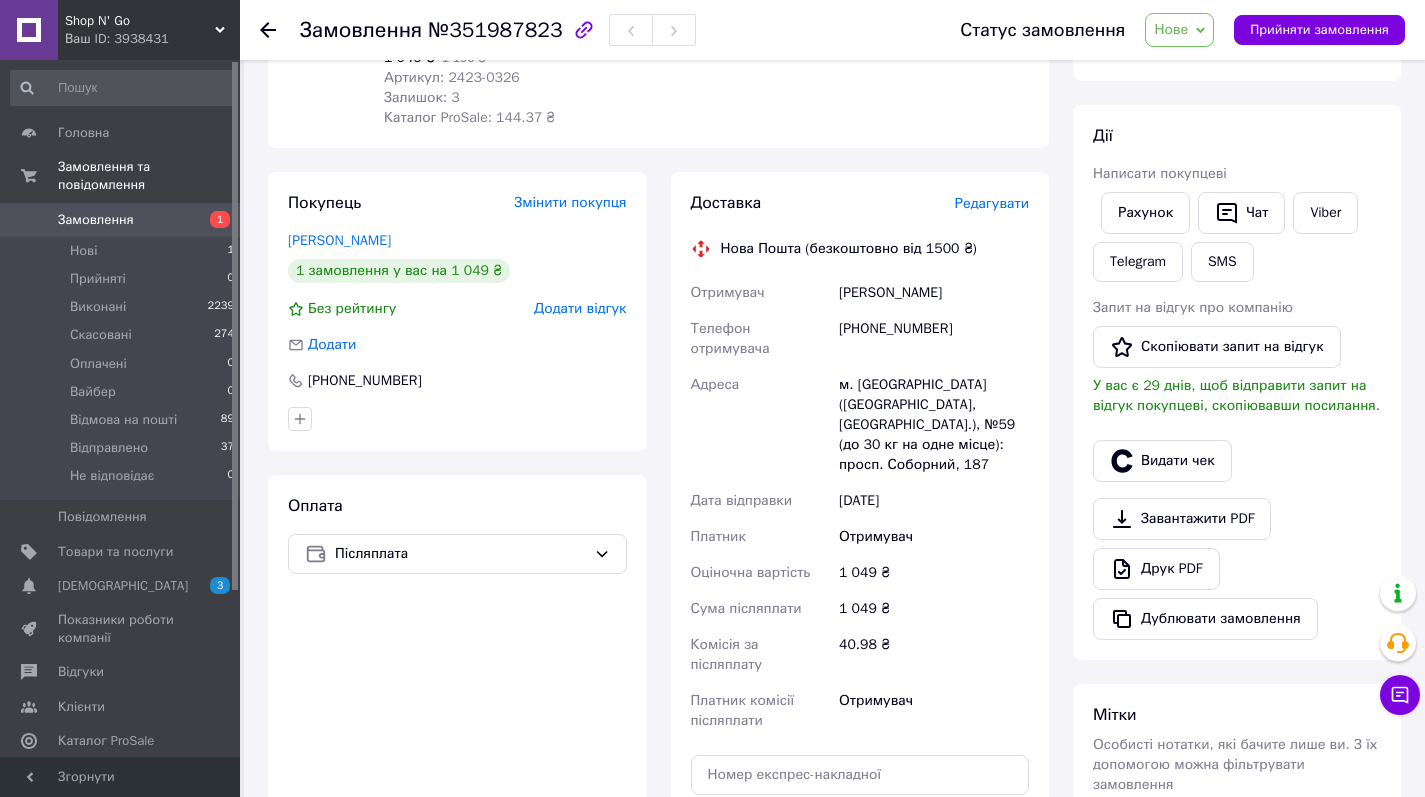 scroll, scrollTop: 427, scrollLeft: 0, axis: vertical 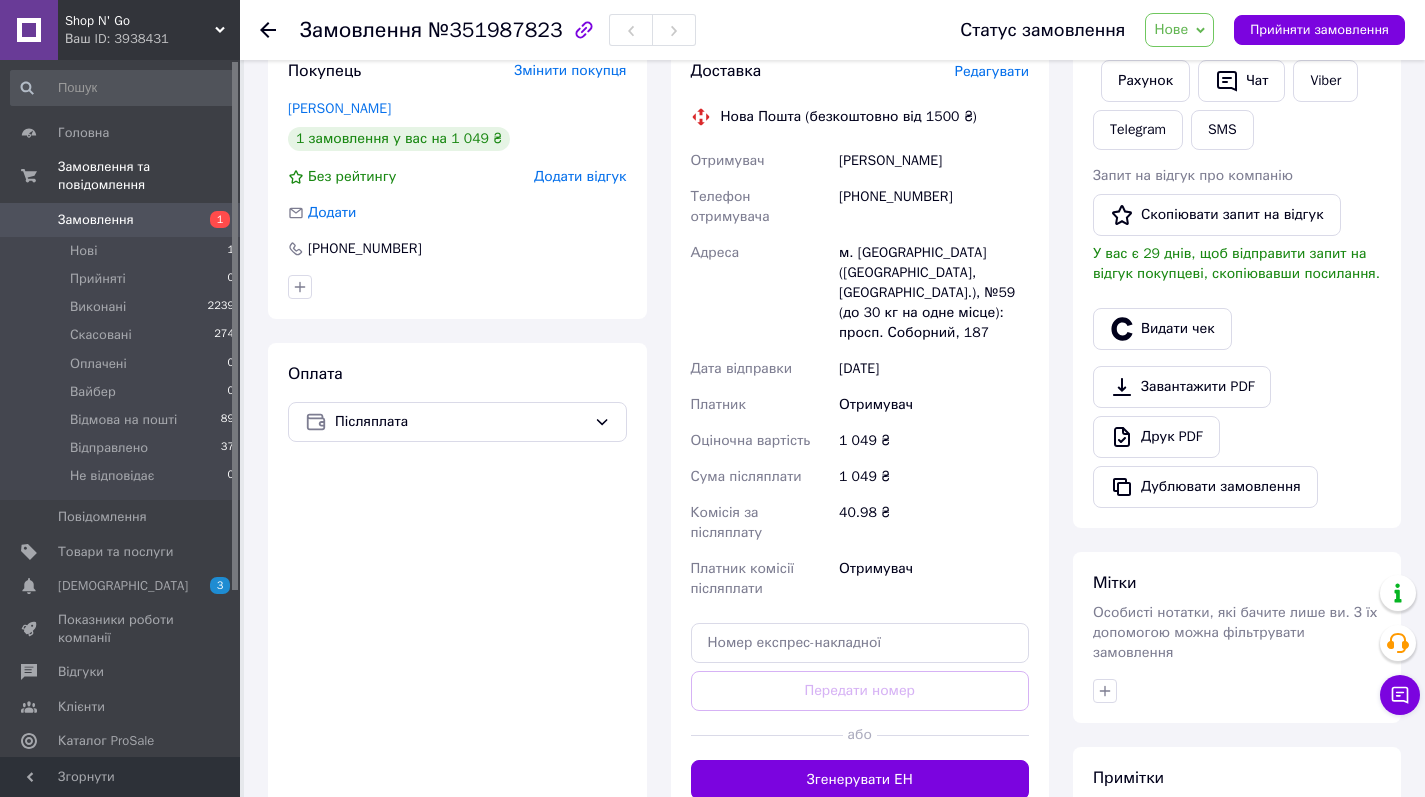 click on "Нове" at bounding box center [1171, 29] 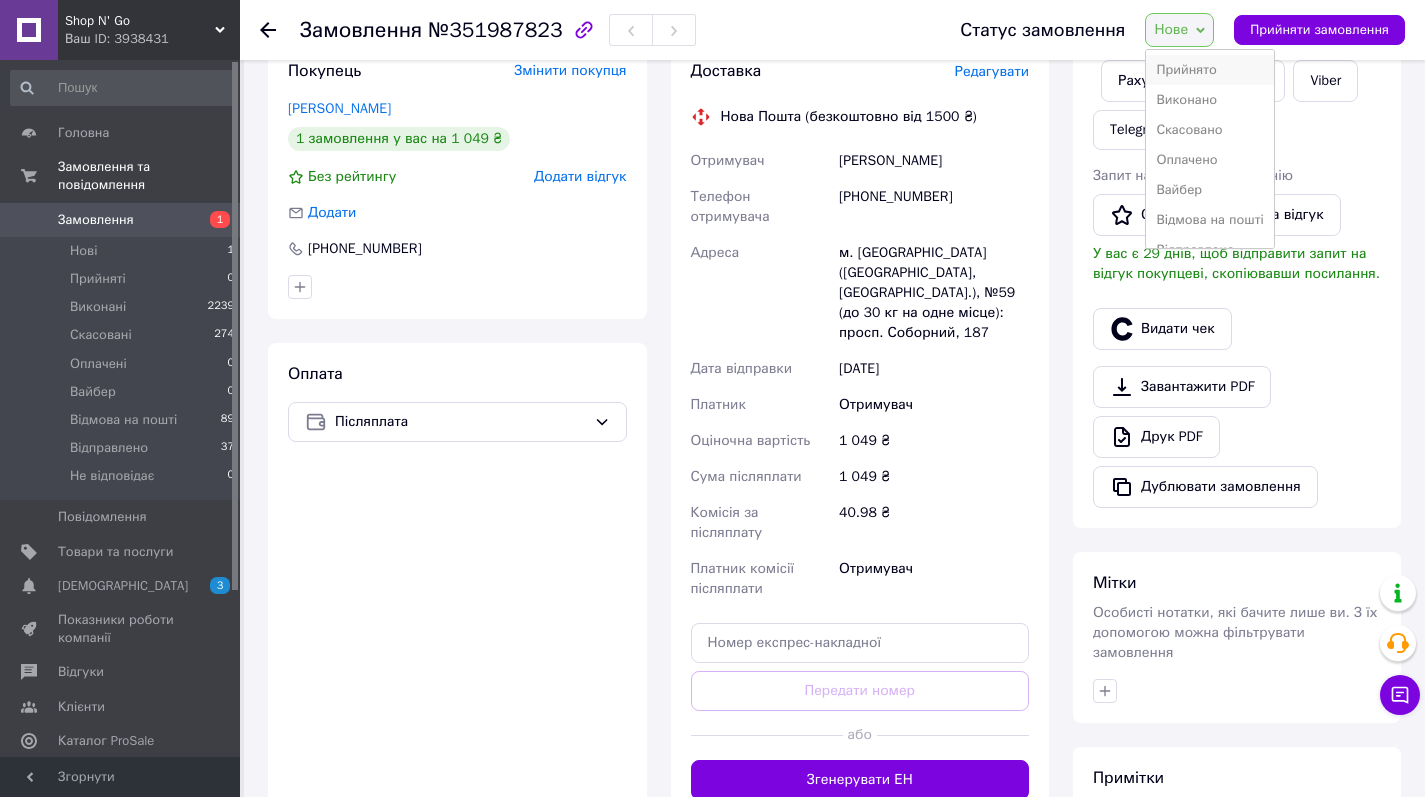 click on "Прийнято" at bounding box center (1209, 70) 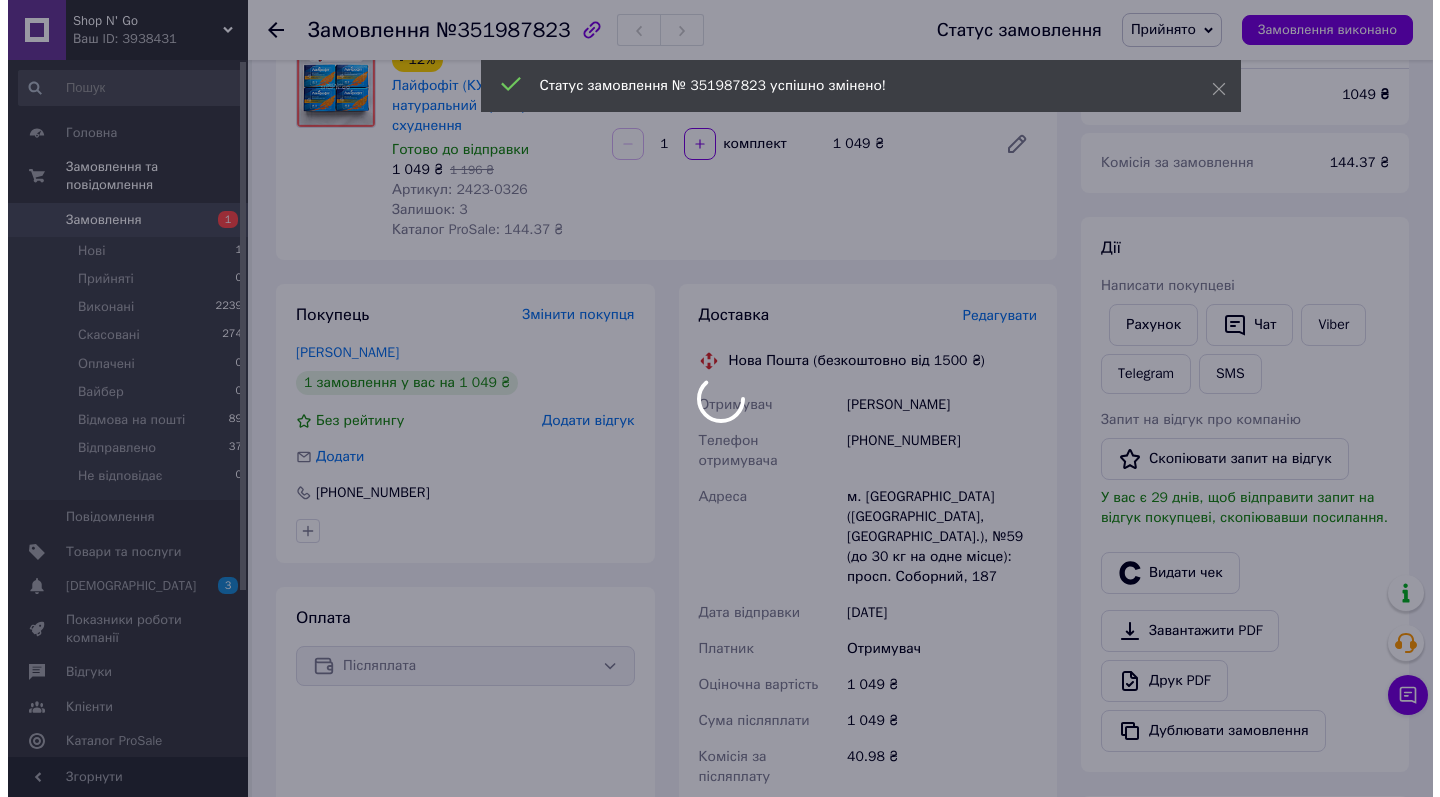 scroll, scrollTop: 18, scrollLeft: 0, axis: vertical 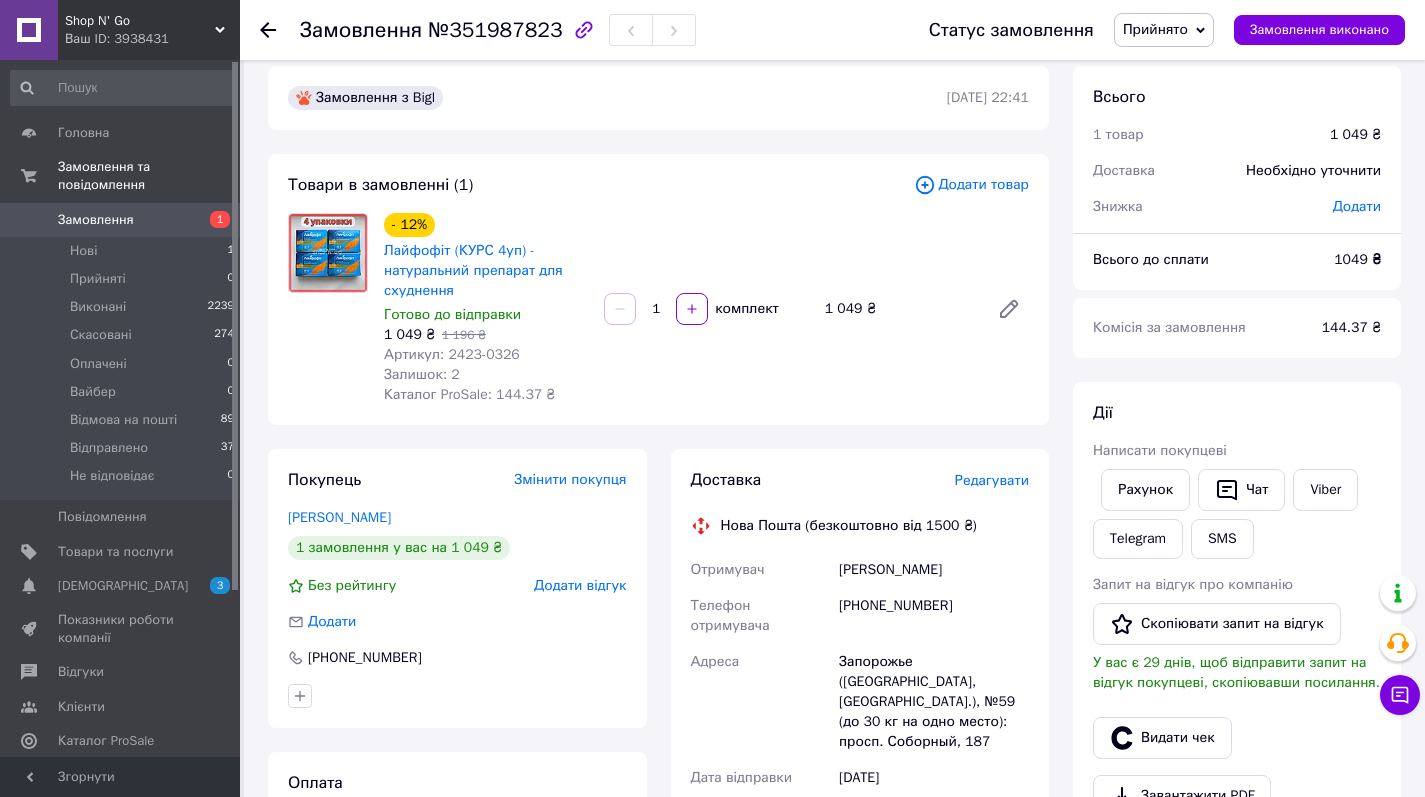 click on "Доставка Редагувати Нова Пошта (безкоштовно від 1500 ₴) Отримувач Вамиленко Наталя Телефон отримувача +380662325380 Адреса Запорожье (Запорожская обл., Запорожский р-н.), №59 (до 30 кг на одно место): просп. Соборный, 187 Дата відправки 10.07.2025 Платник Отримувач Оціночна вартість 1 049 ₴ Сума післяплати 1 049 ₴ Комісія за післяплату 40.98 ₴ Платник комісії післяплати Отримувач Передати номер або Згенерувати ЕН Платник Отримувач Відправник Прізвище отримувача Вамиленко Ім'я отримувача Наталя По батькові отримувача Телефон отримувача +380662325380 Тип доставки У відділенні 1049" at bounding box center [860, 839] 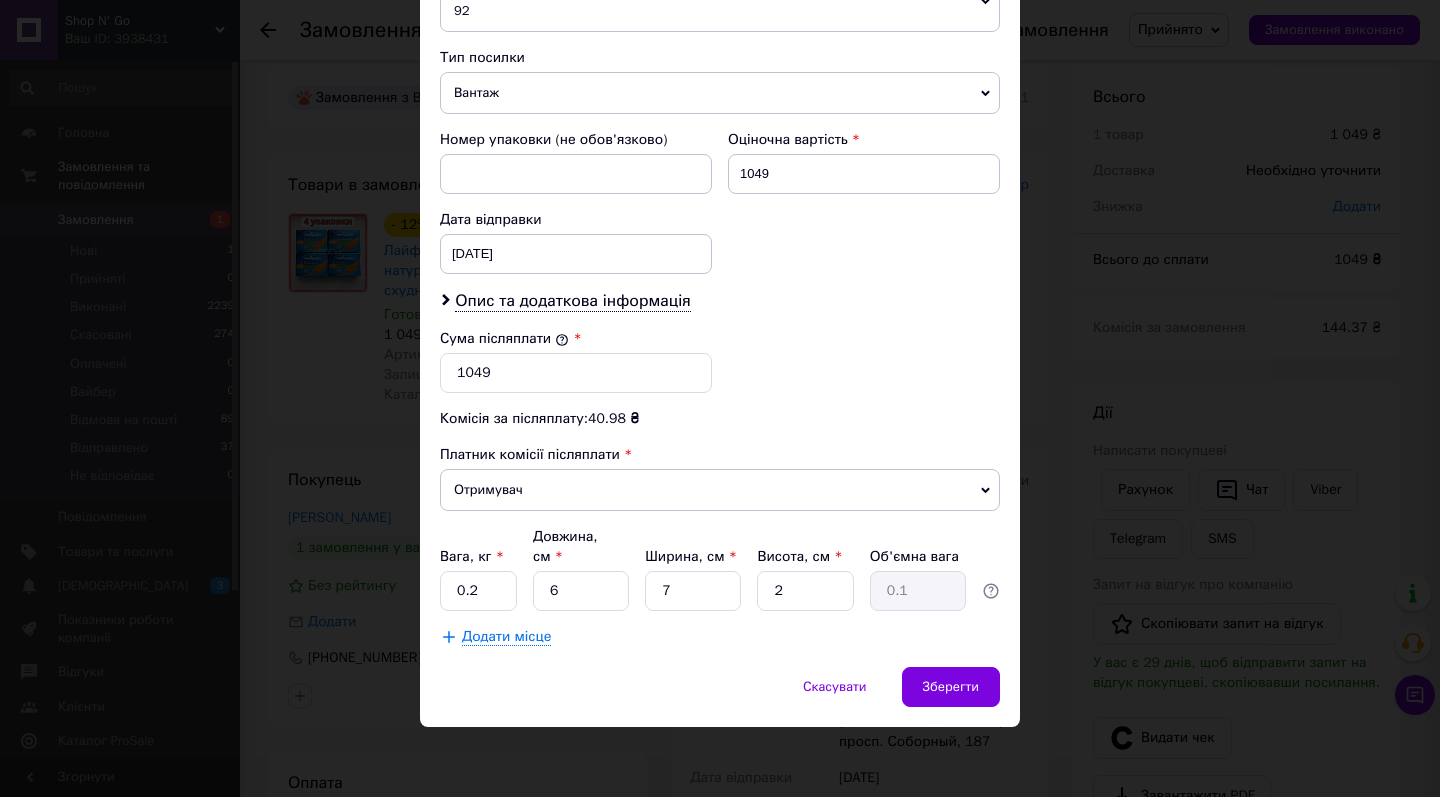 scroll, scrollTop: 768, scrollLeft: 0, axis: vertical 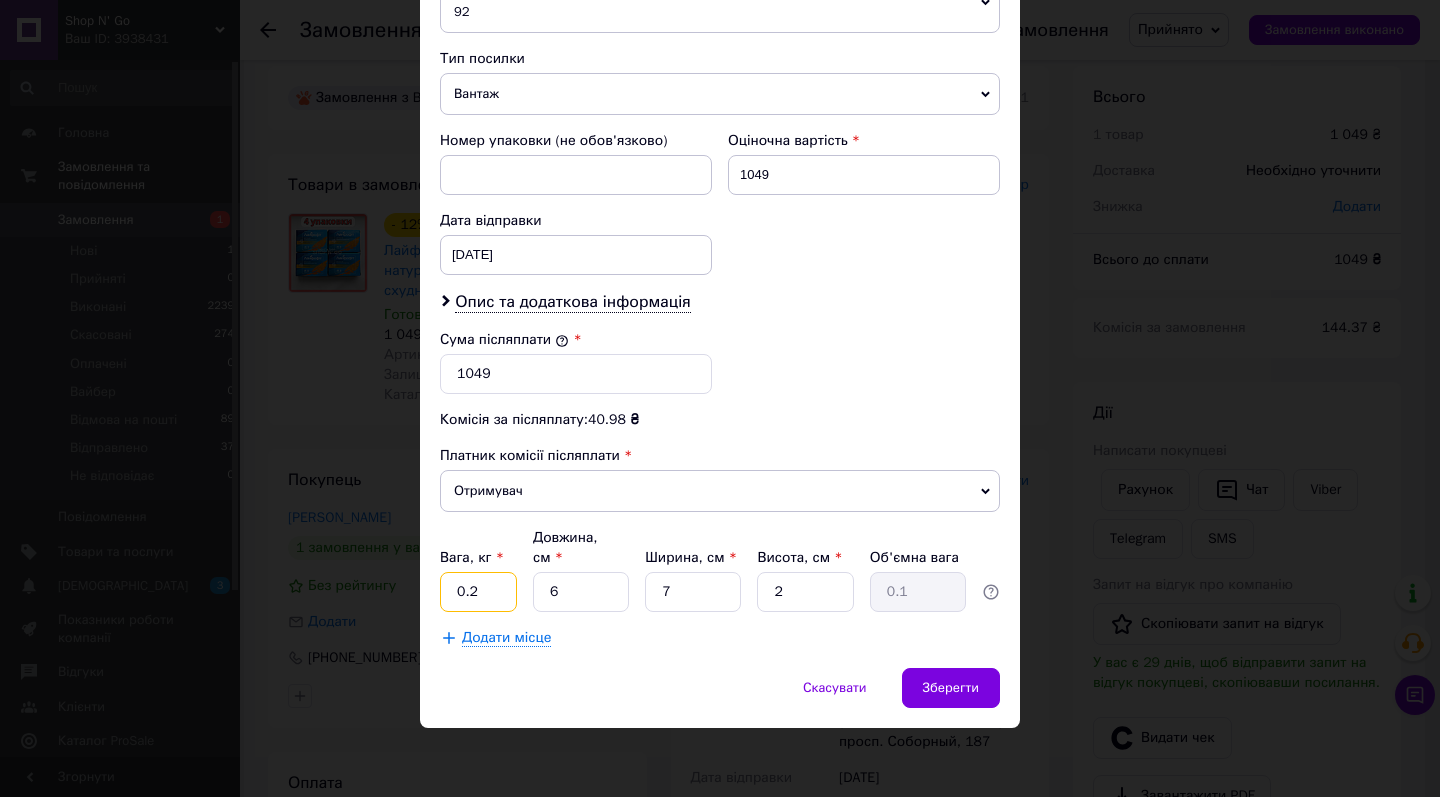 click on "0.2" at bounding box center (478, 592) 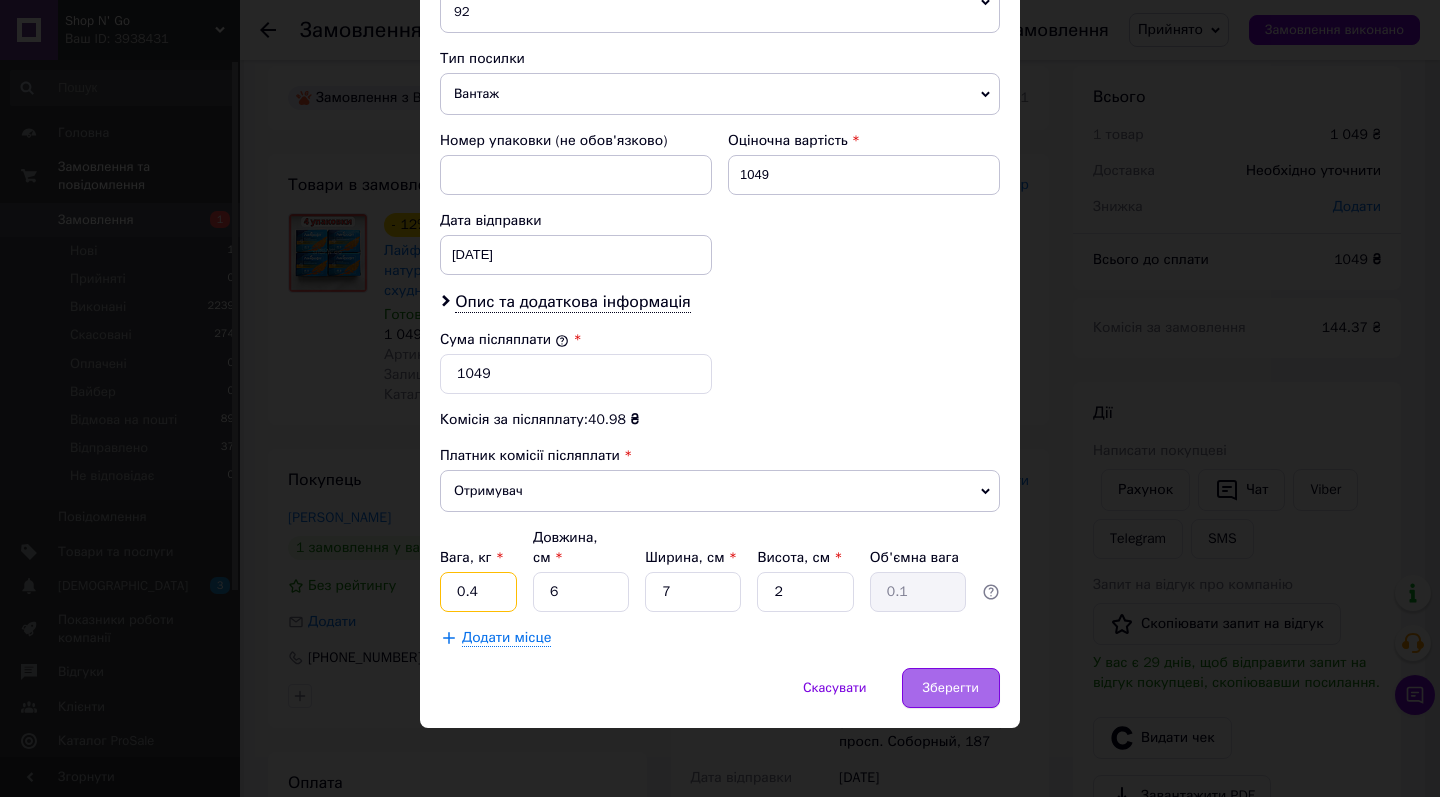 type on "0.4" 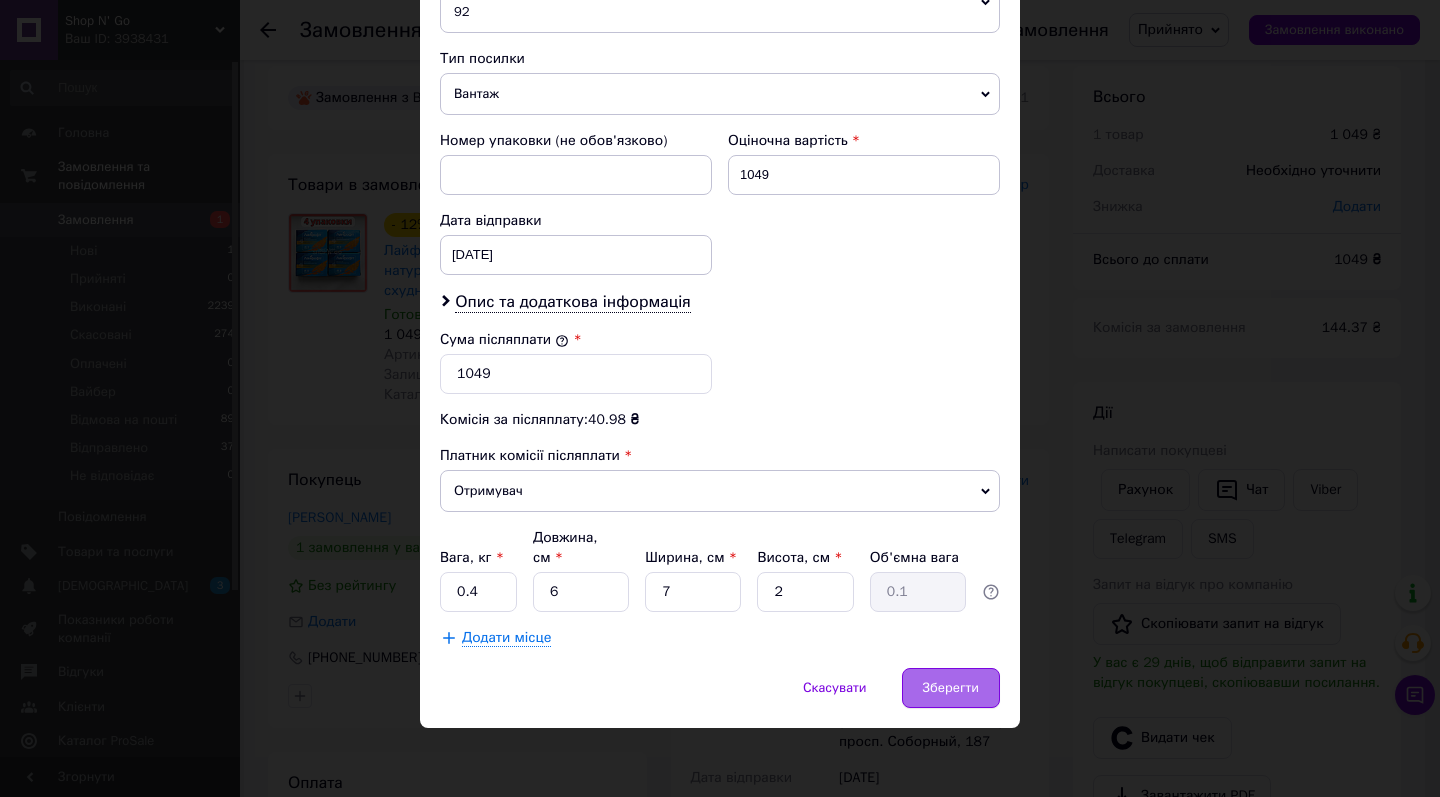 click on "Зберегти" at bounding box center [951, 688] 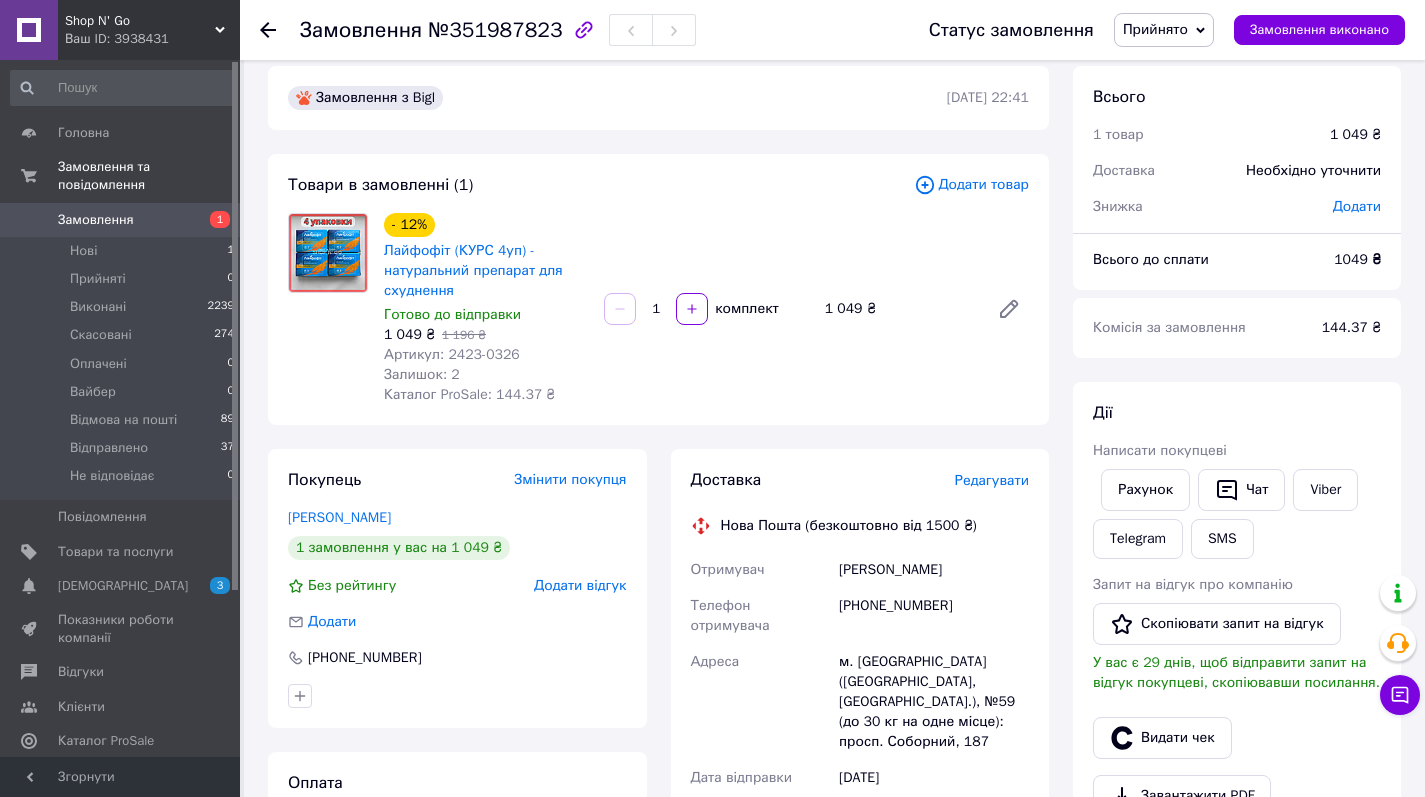 click on "Редагувати" at bounding box center (992, 480) 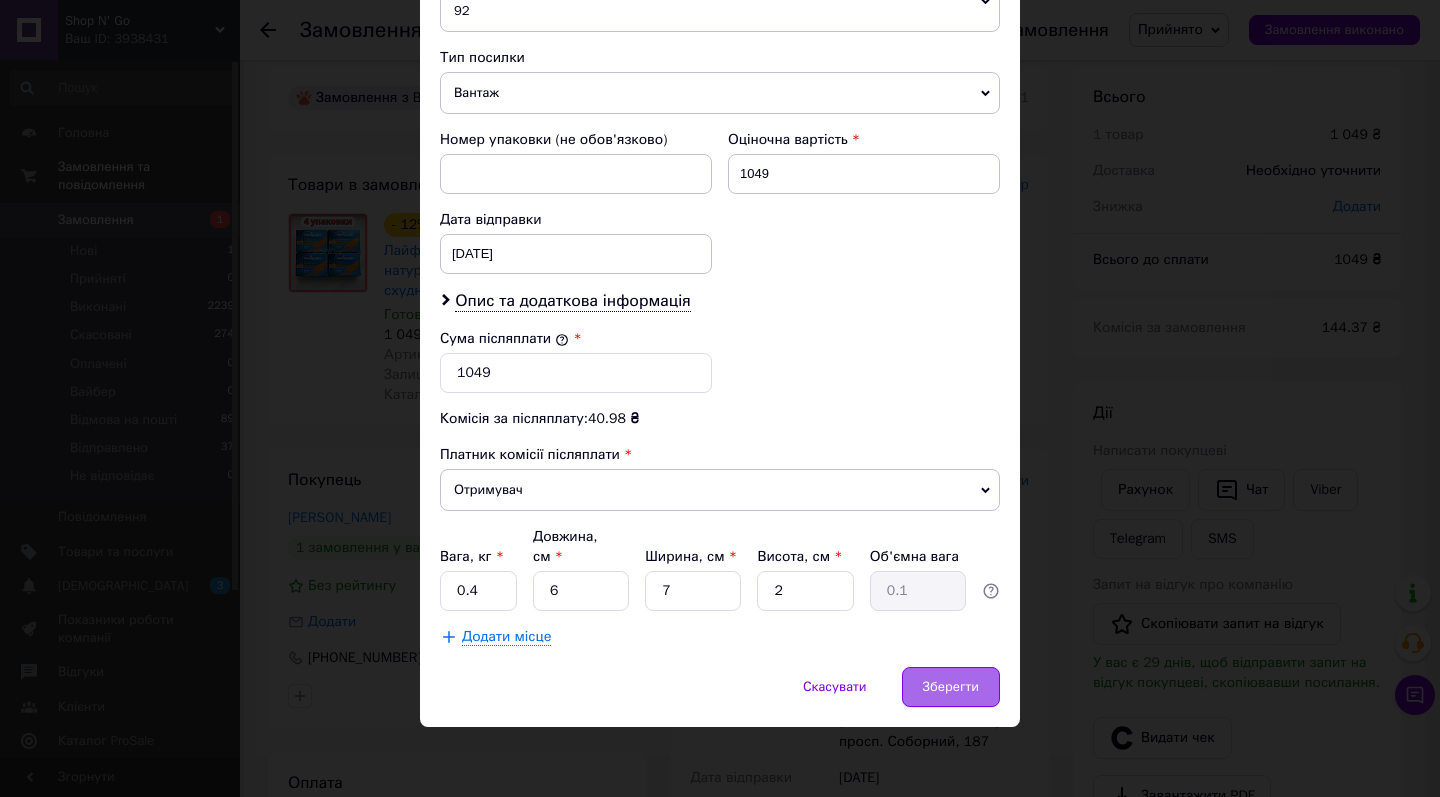 click on "Зберегти" at bounding box center (951, 687) 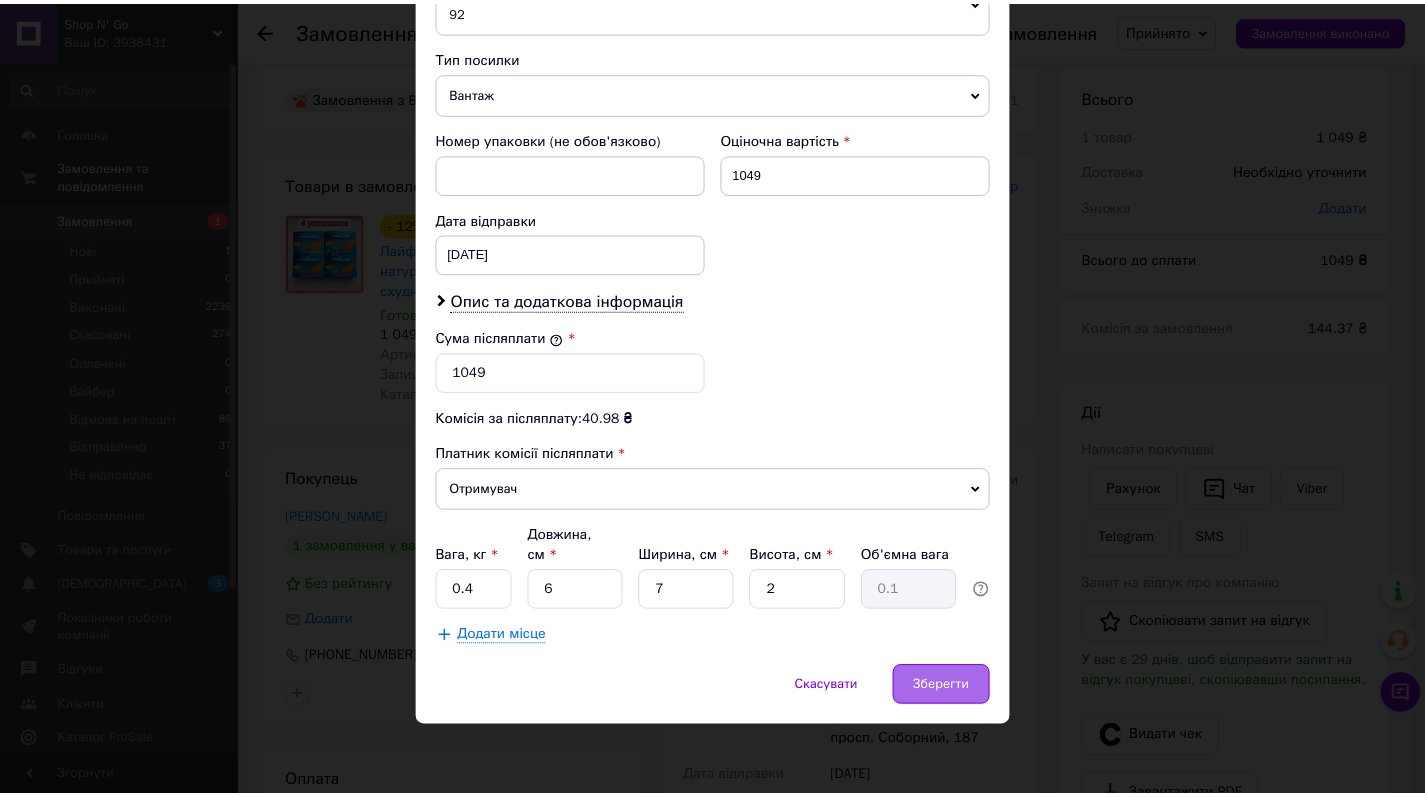 scroll, scrollTop: 768, scrollLeft: 0, axis: vertical 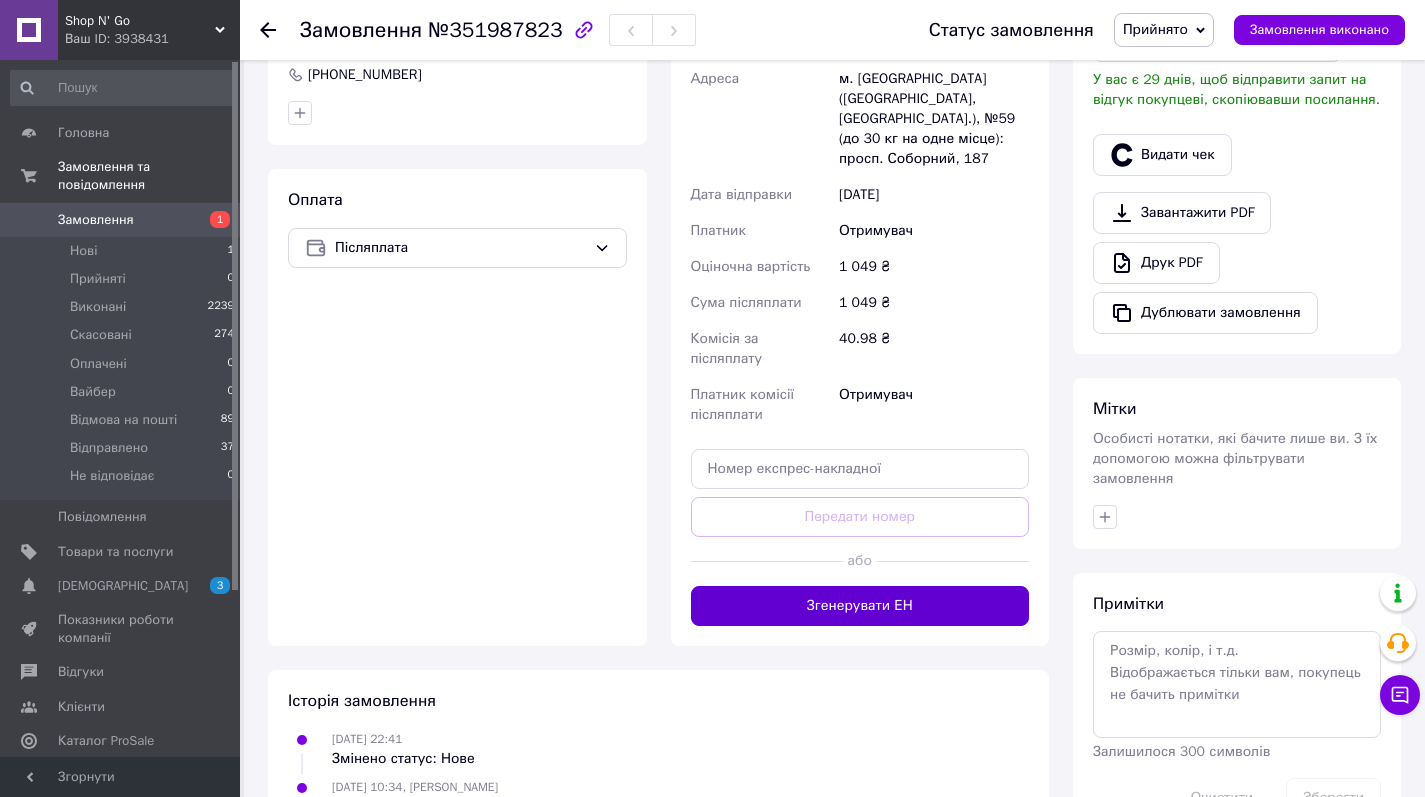 click on "Згенерувати ЕН" at bounding box center [860, 606] 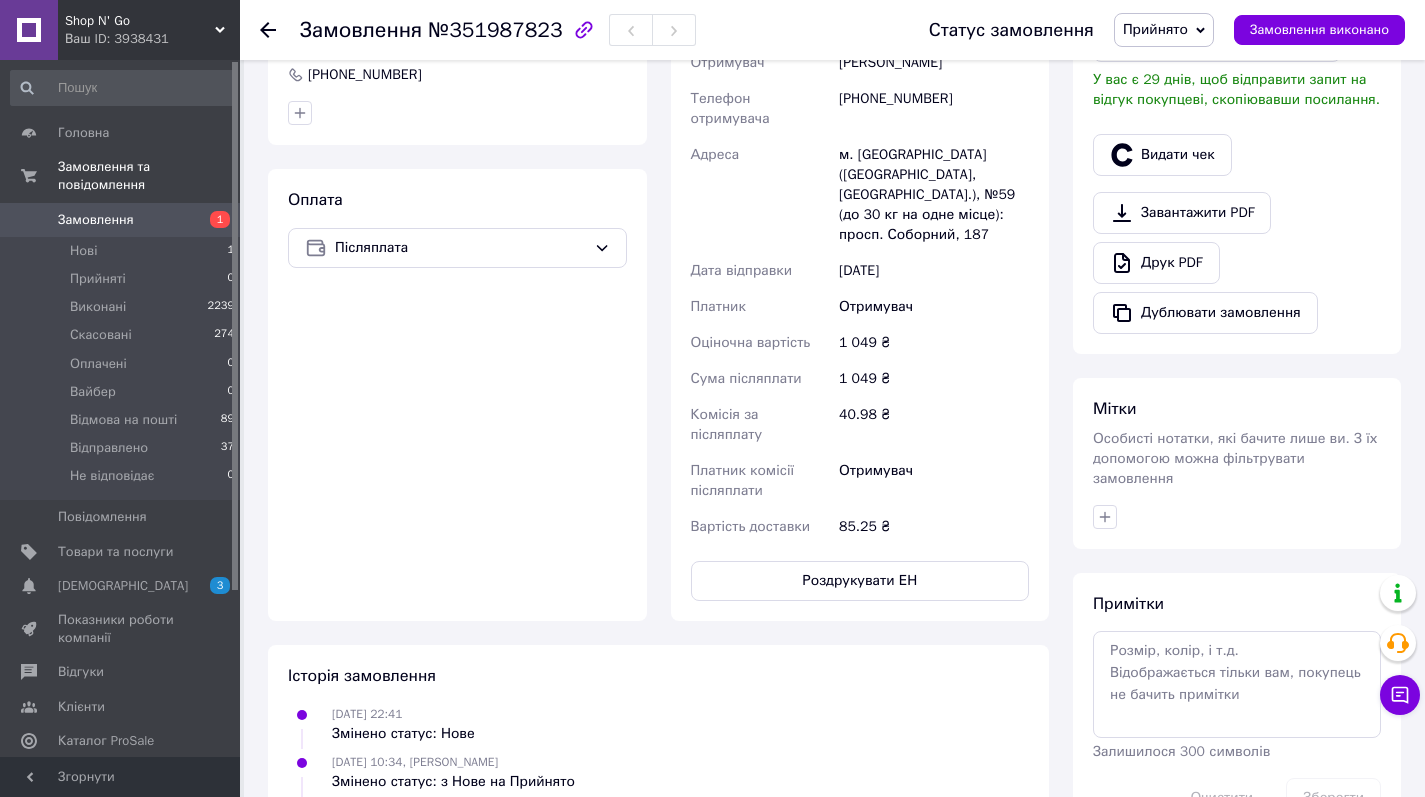 click on "Замовлення" at bounding box center [121, 220] 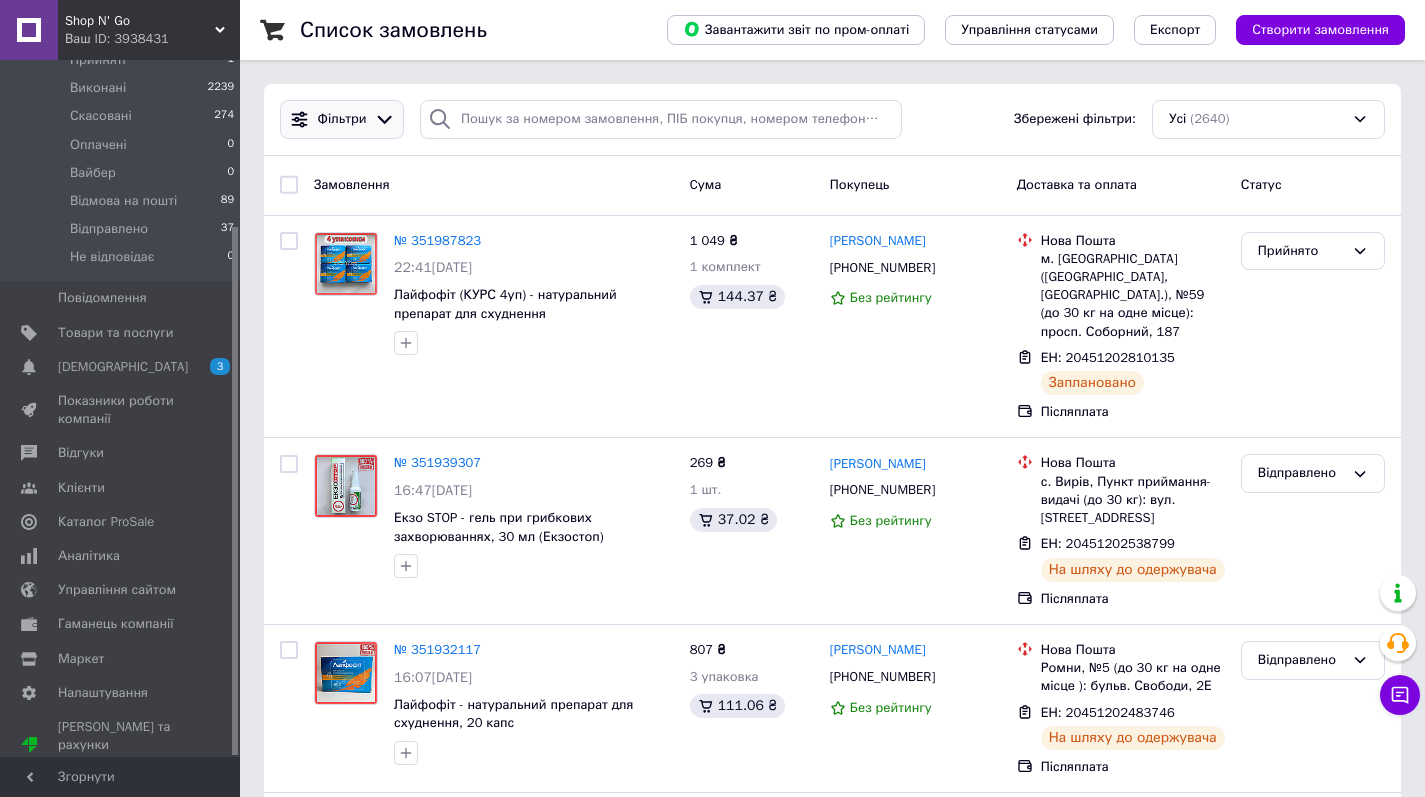 scroll, scrollTop: 219, scrollLeft: 0, axis: vertical 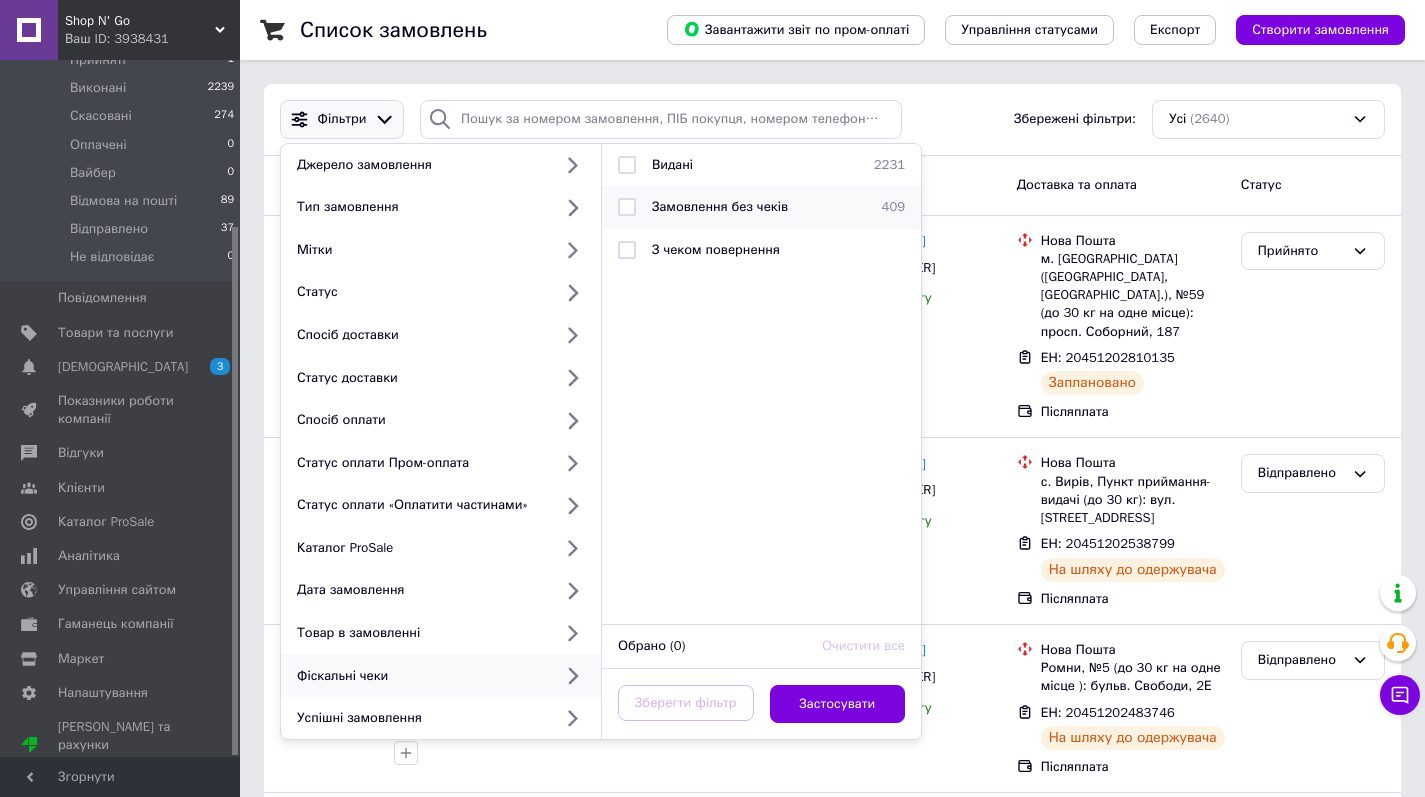click on "Замовлення без чеків 409" at bounding box center (761, 207) 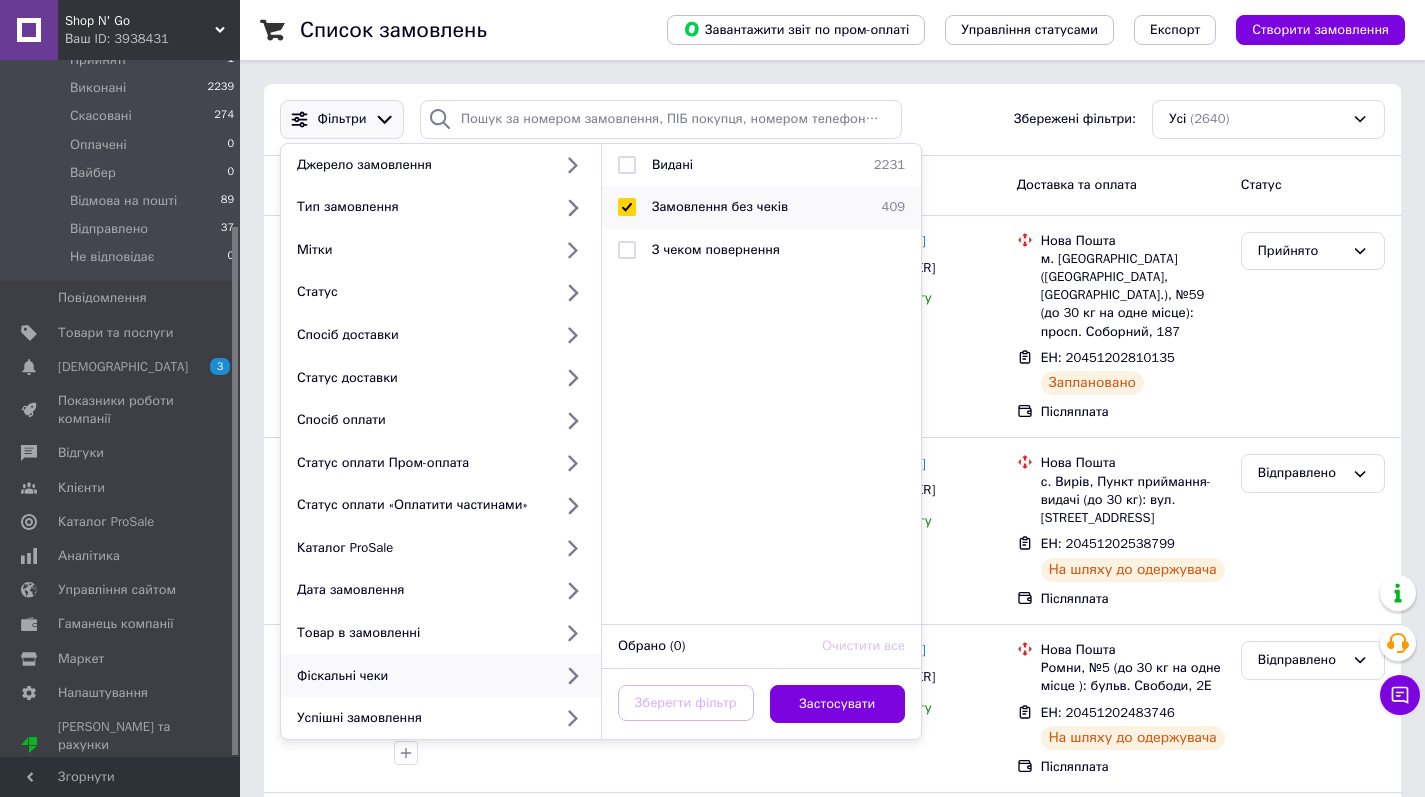 checkbox on "true" 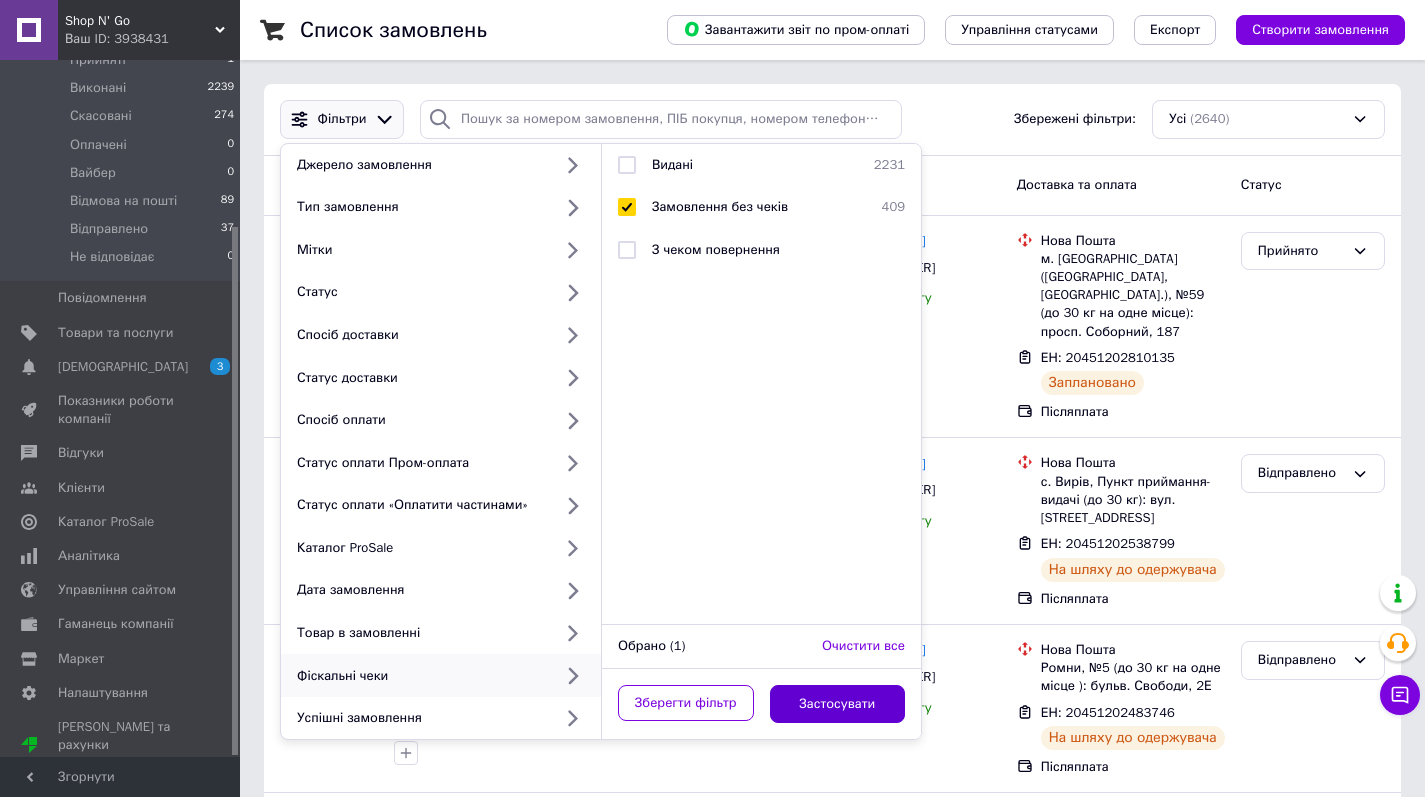 click on "Застосувати" at bounding box center [838, 704] 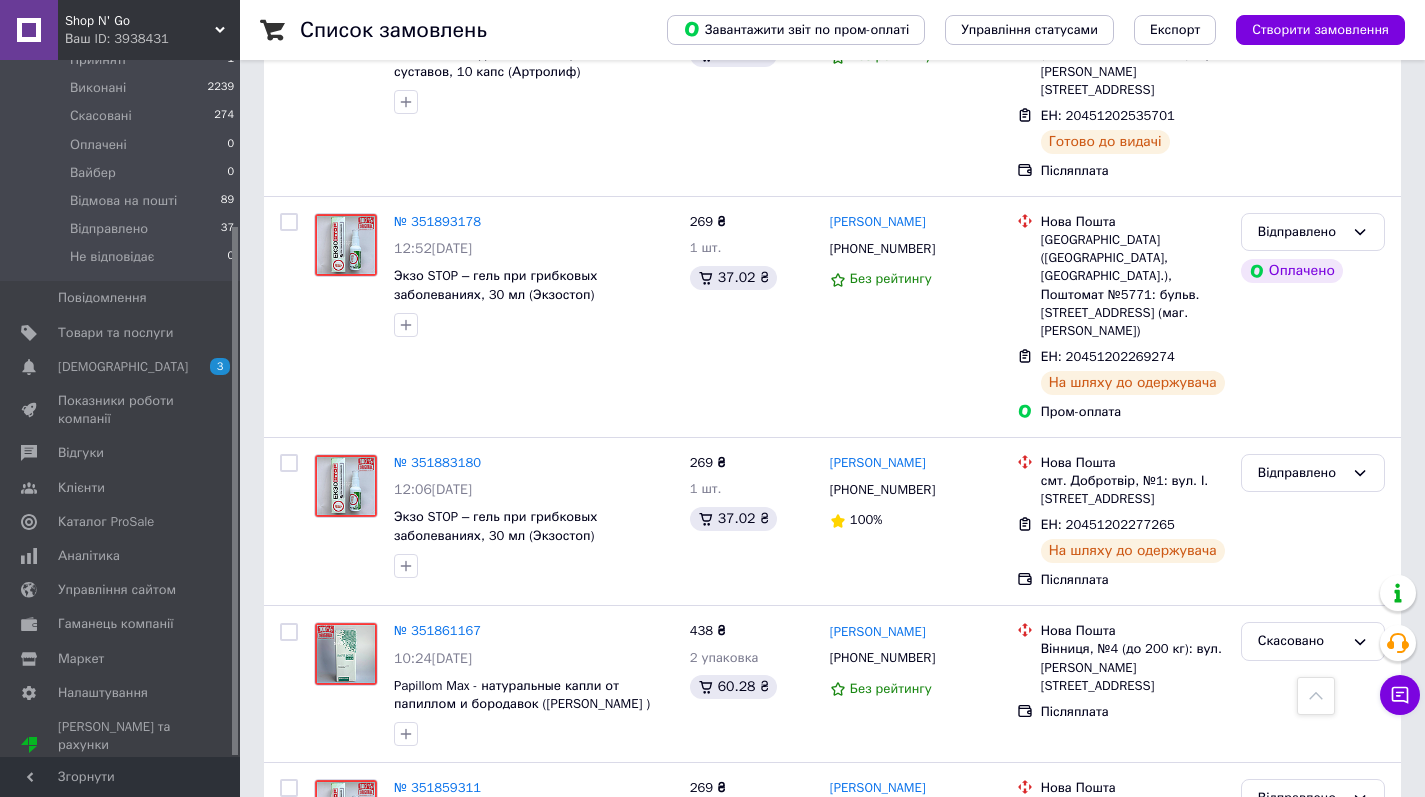 scroll, scrollTop: 932, scrollLeft: 0, axis: vertical 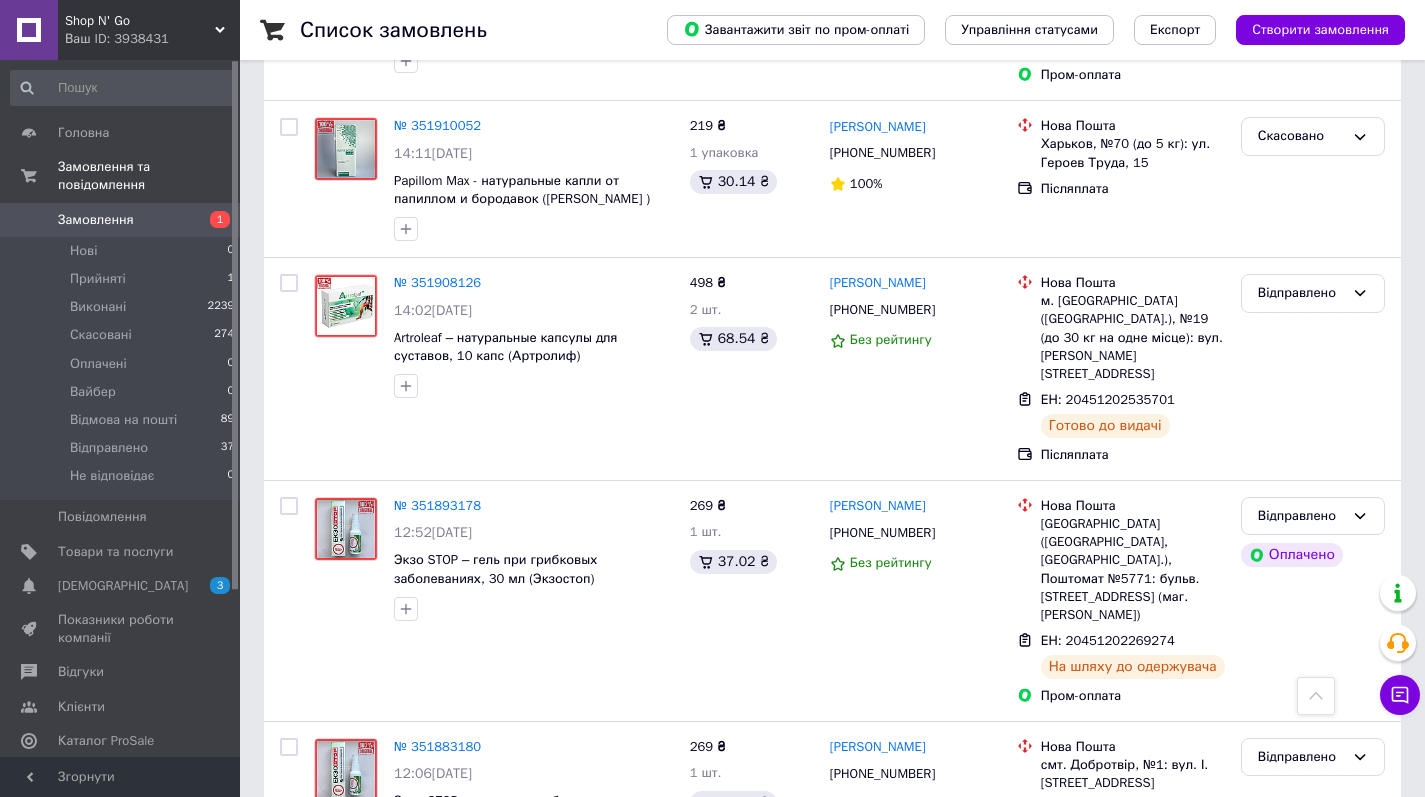 click on "Замовлення" at bounding box center [96, 220] 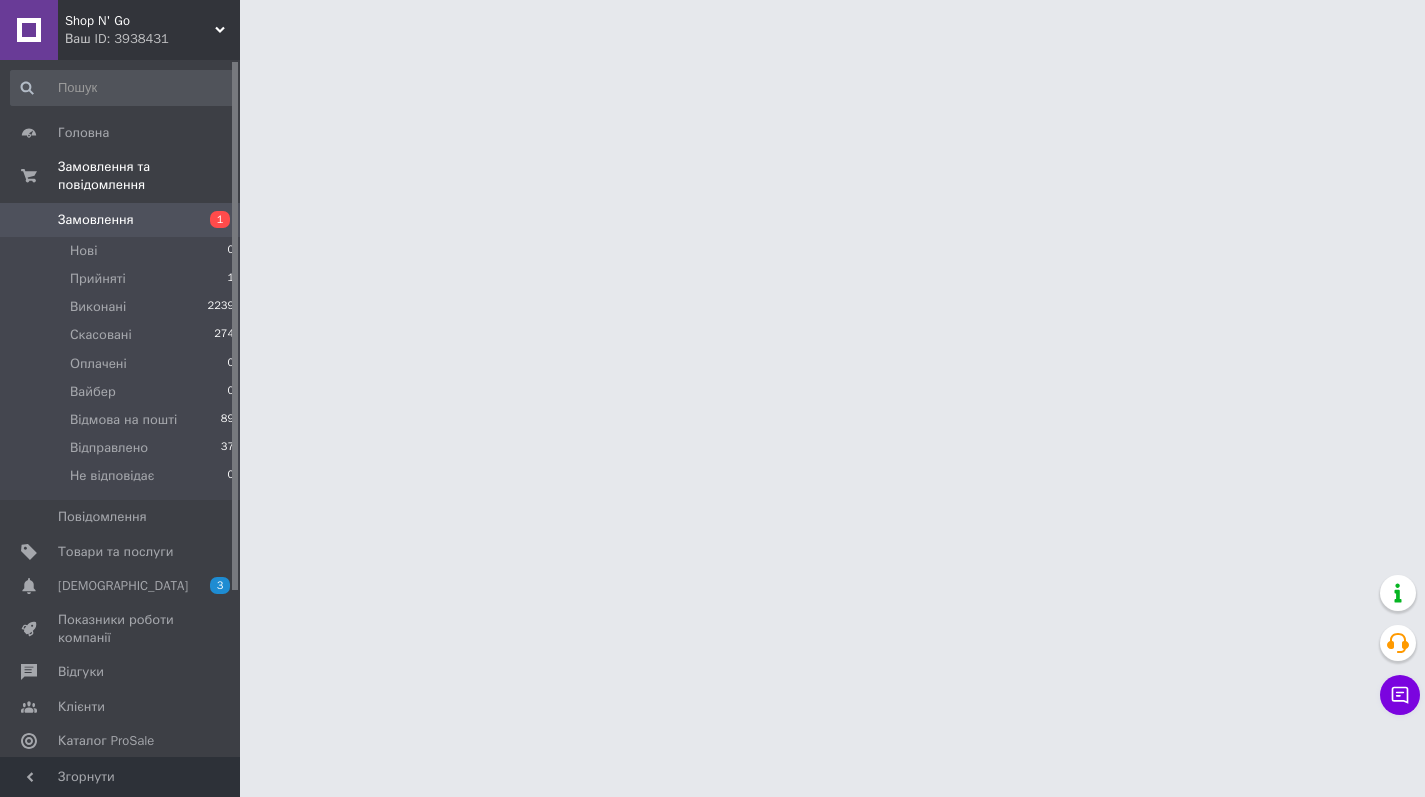 scroll, scrollTop: 0, scrollLeft: 0, axis: both 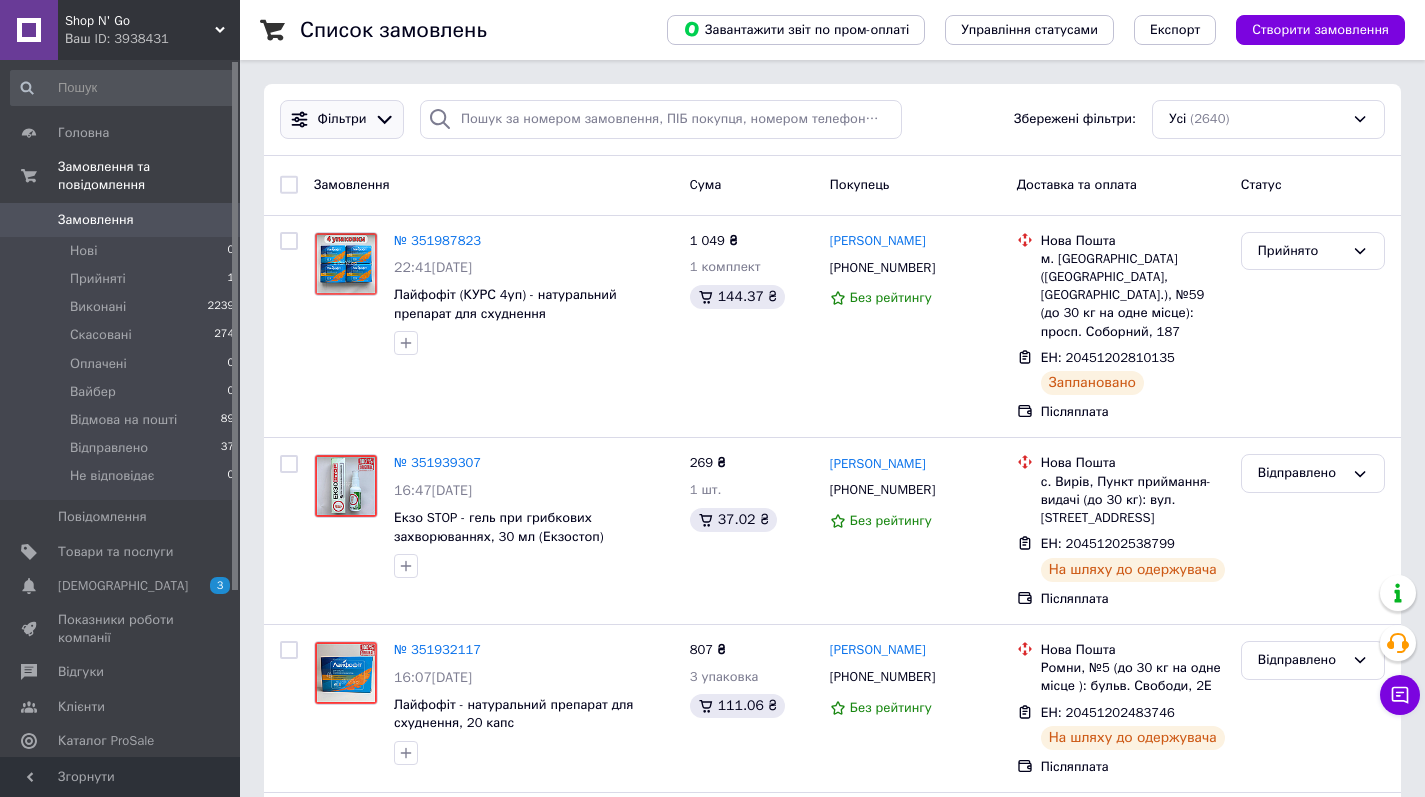 click on "Фільтри" at bounding box center (342, 119) 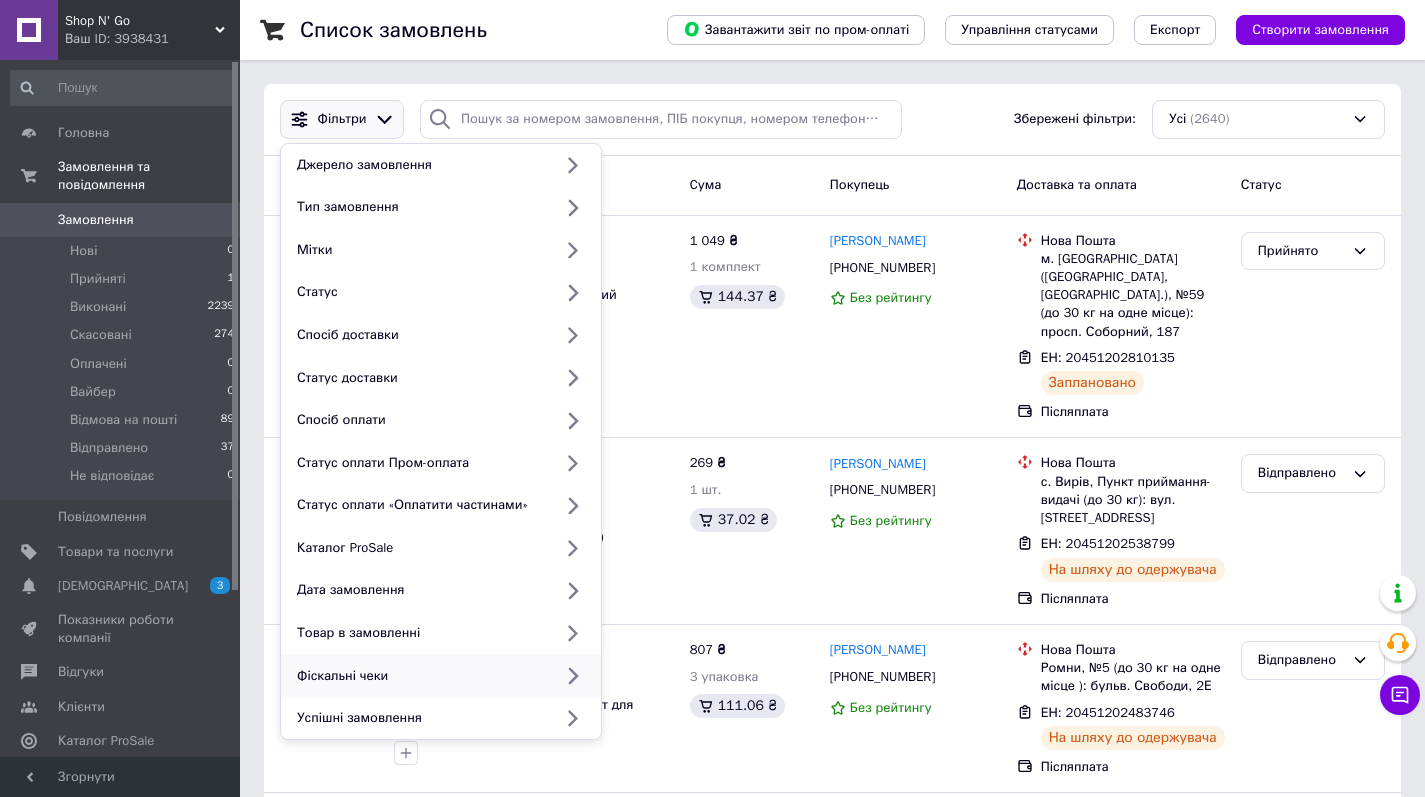click on "Фіскальні чеки" at bounding box center (420, 676) 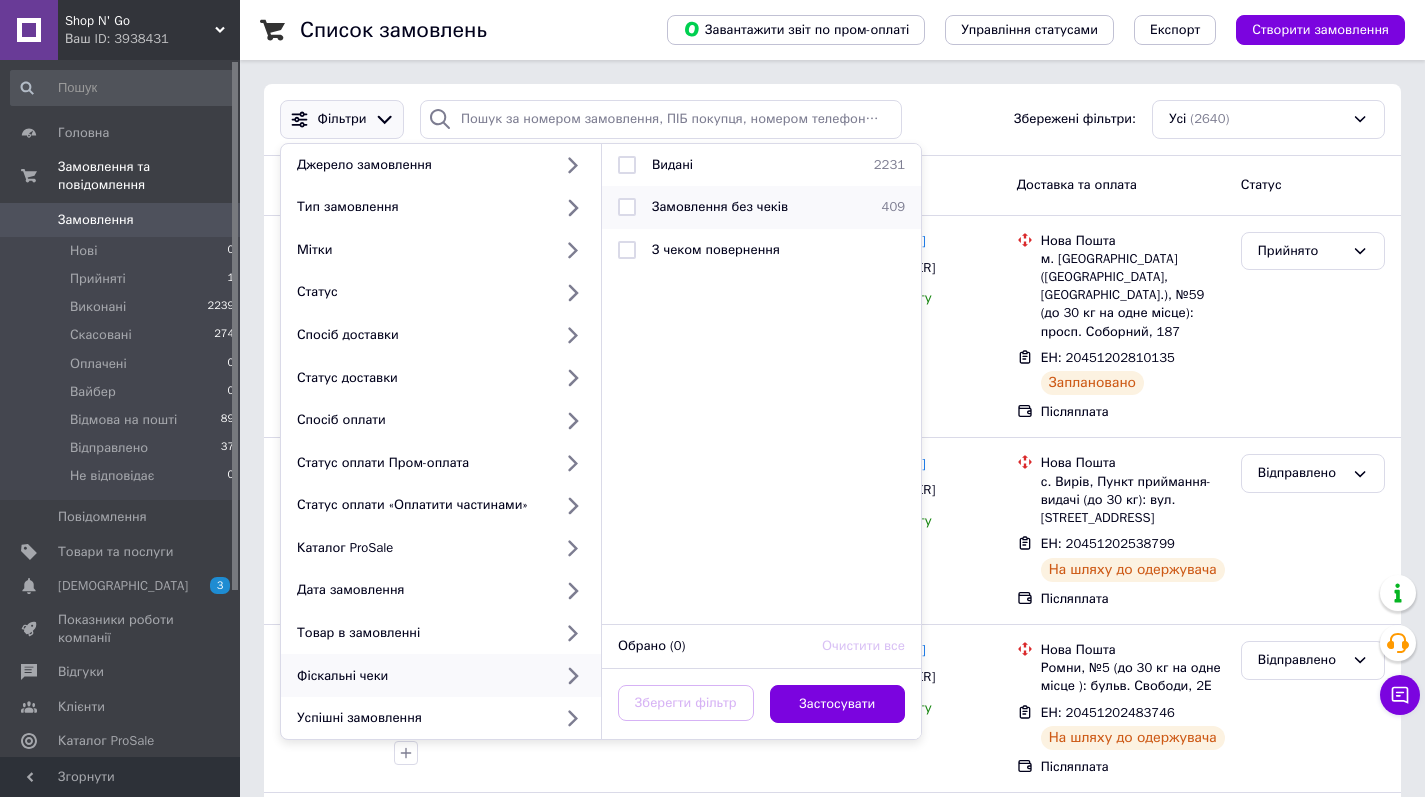 click on "Замовлення без чеків" at bounding box center (720, 206) 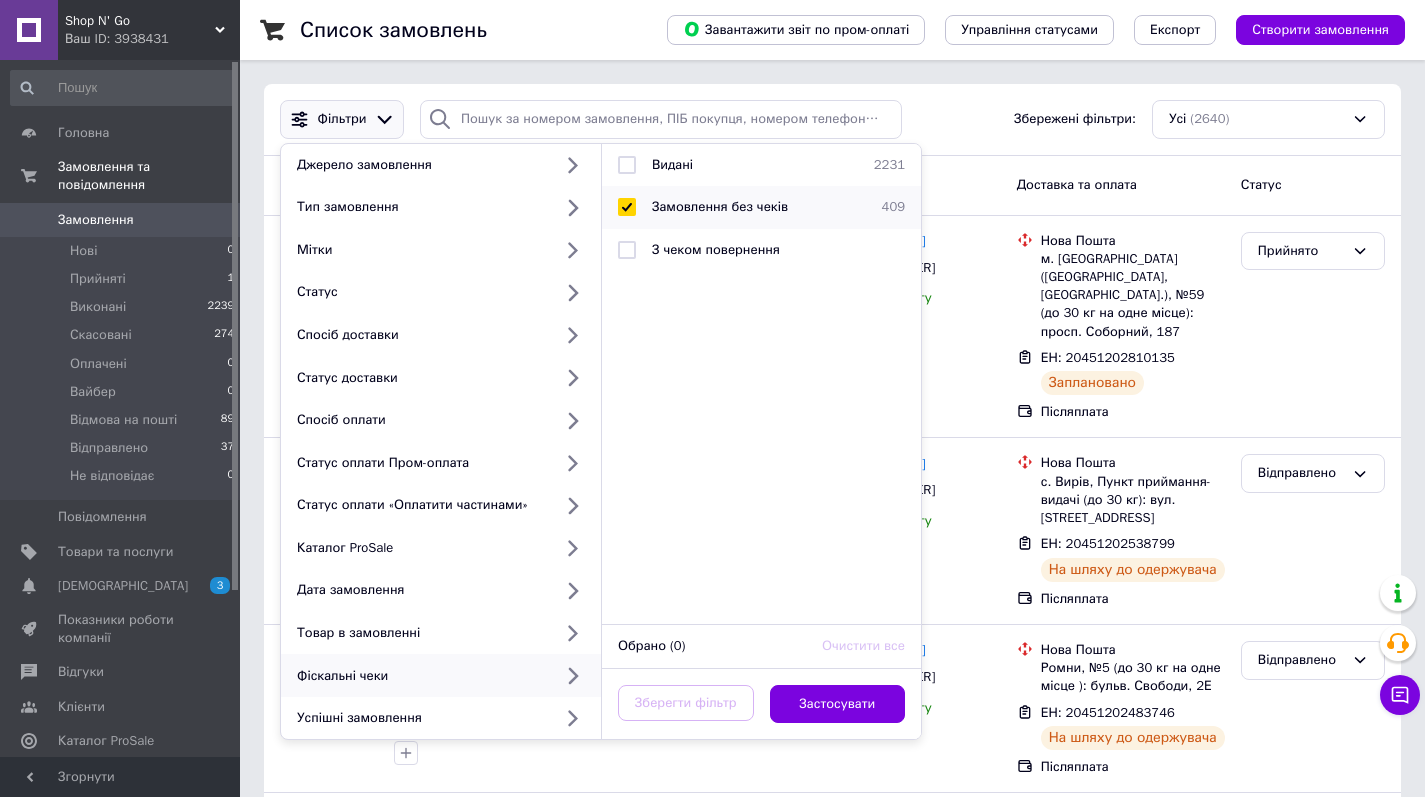 checkbox on "true" 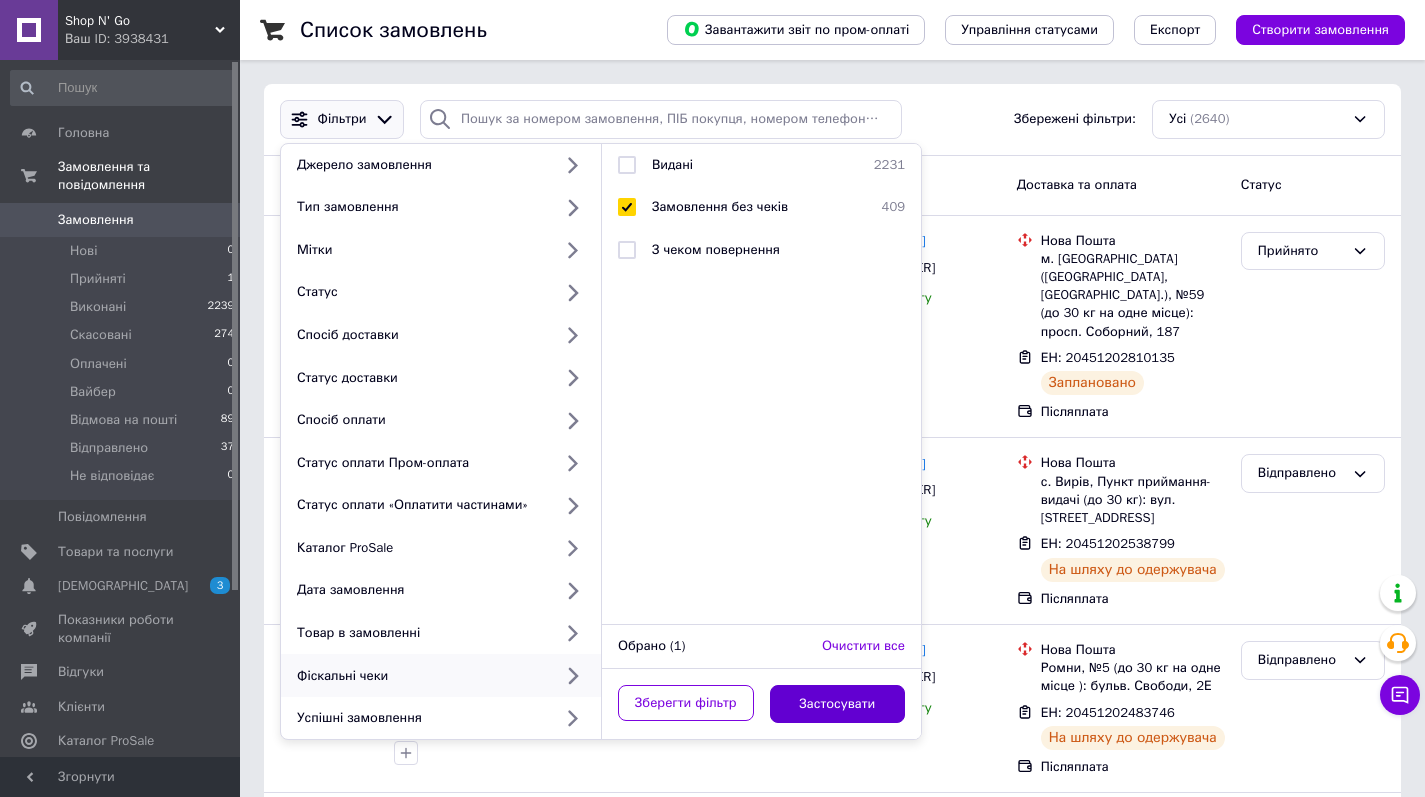 click on "Застосувати" at bounding box center [838, 704] 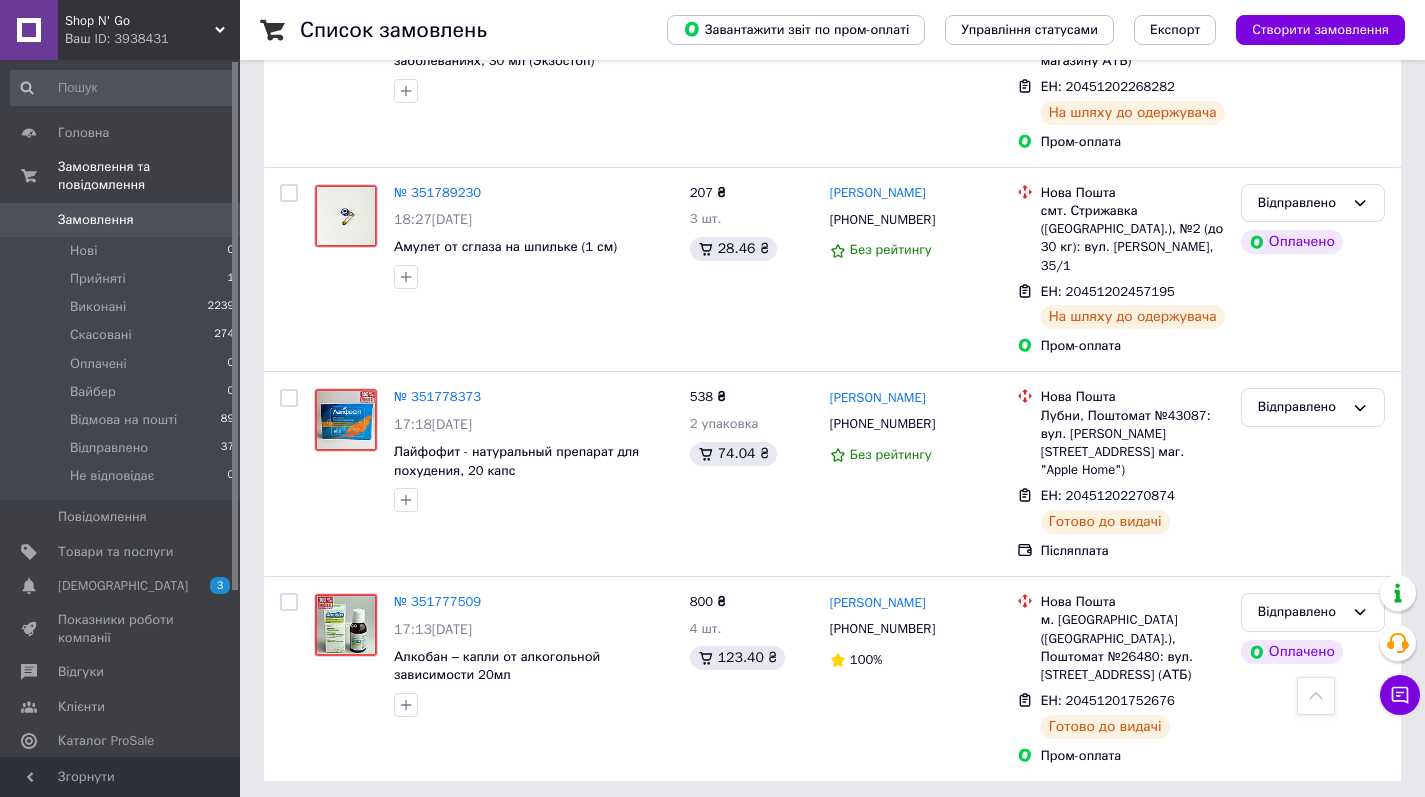 scroll, scrollTop: 3466, scrollLeft: 0, axis: vertical 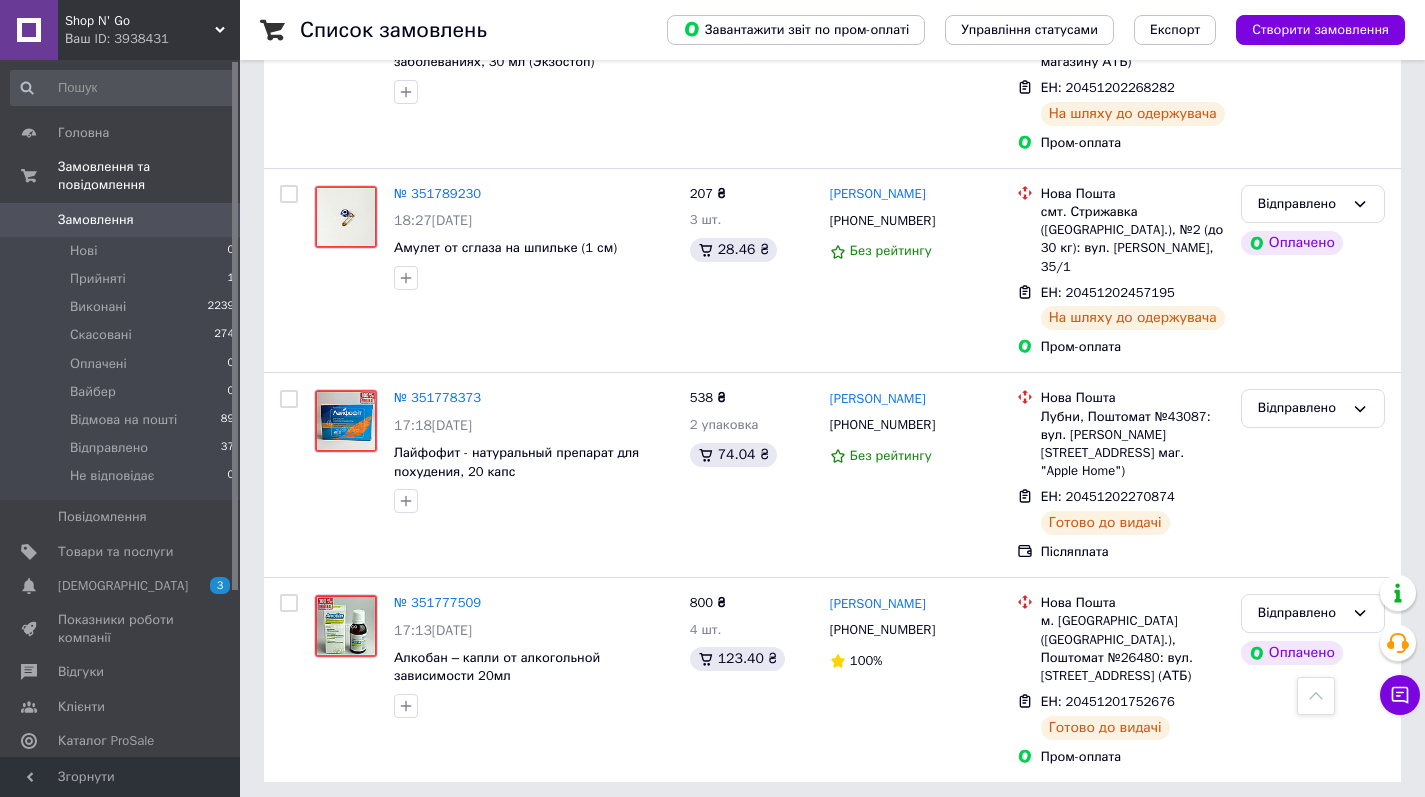 click on "2" at bounding box center (327, 827) 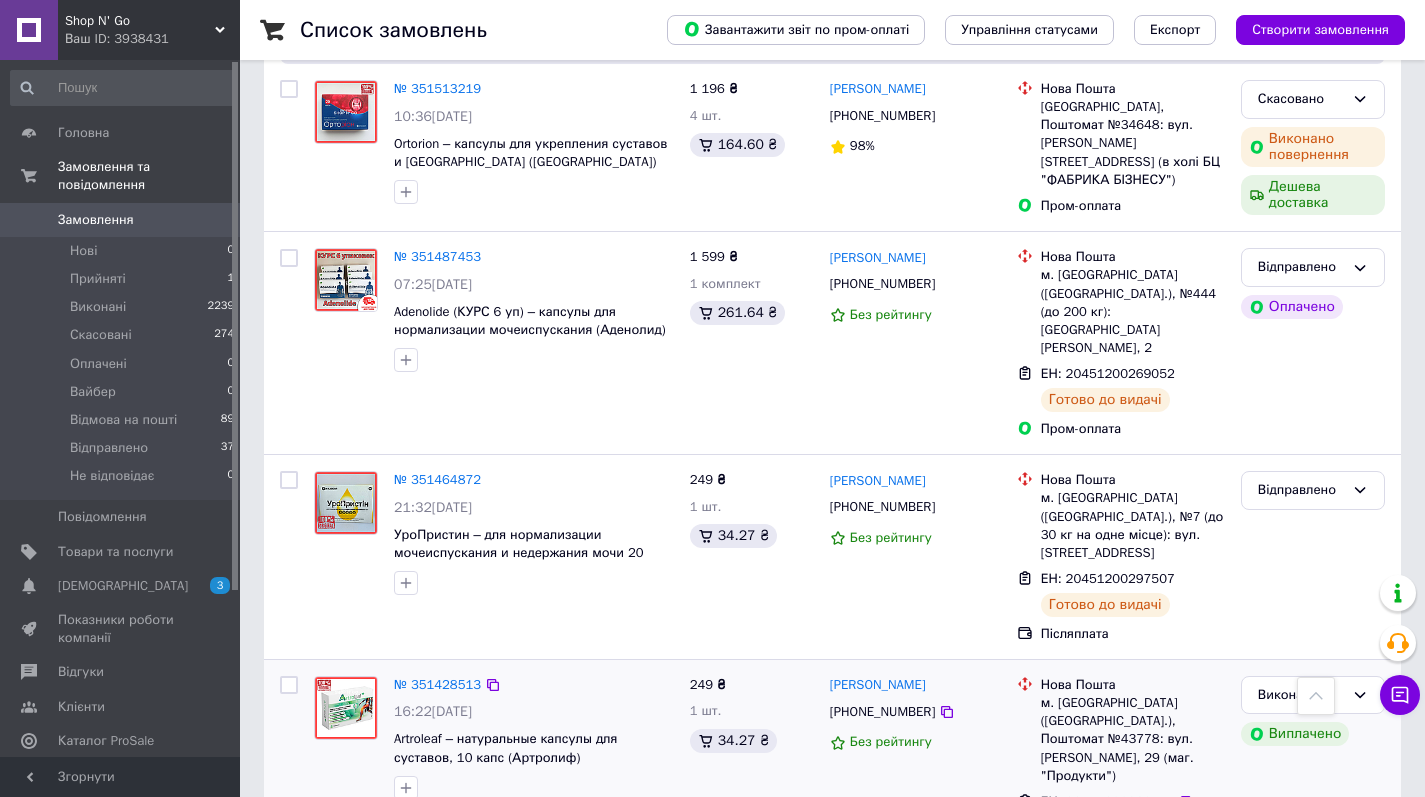 scroll, scrollTop: 3287, scrollLeft: 0, axis: vertical 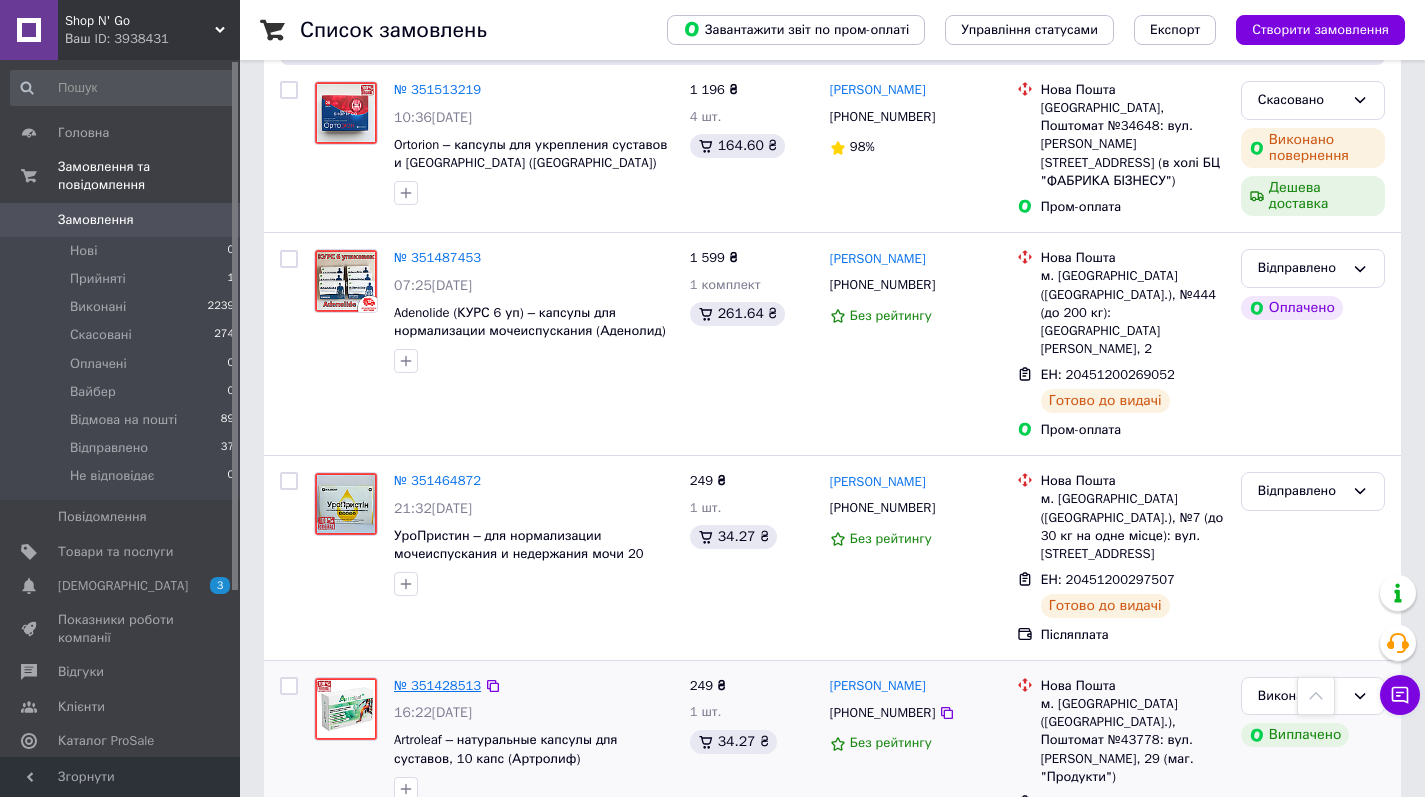 click on "№ 351428513" at bounding box center (437, 685) 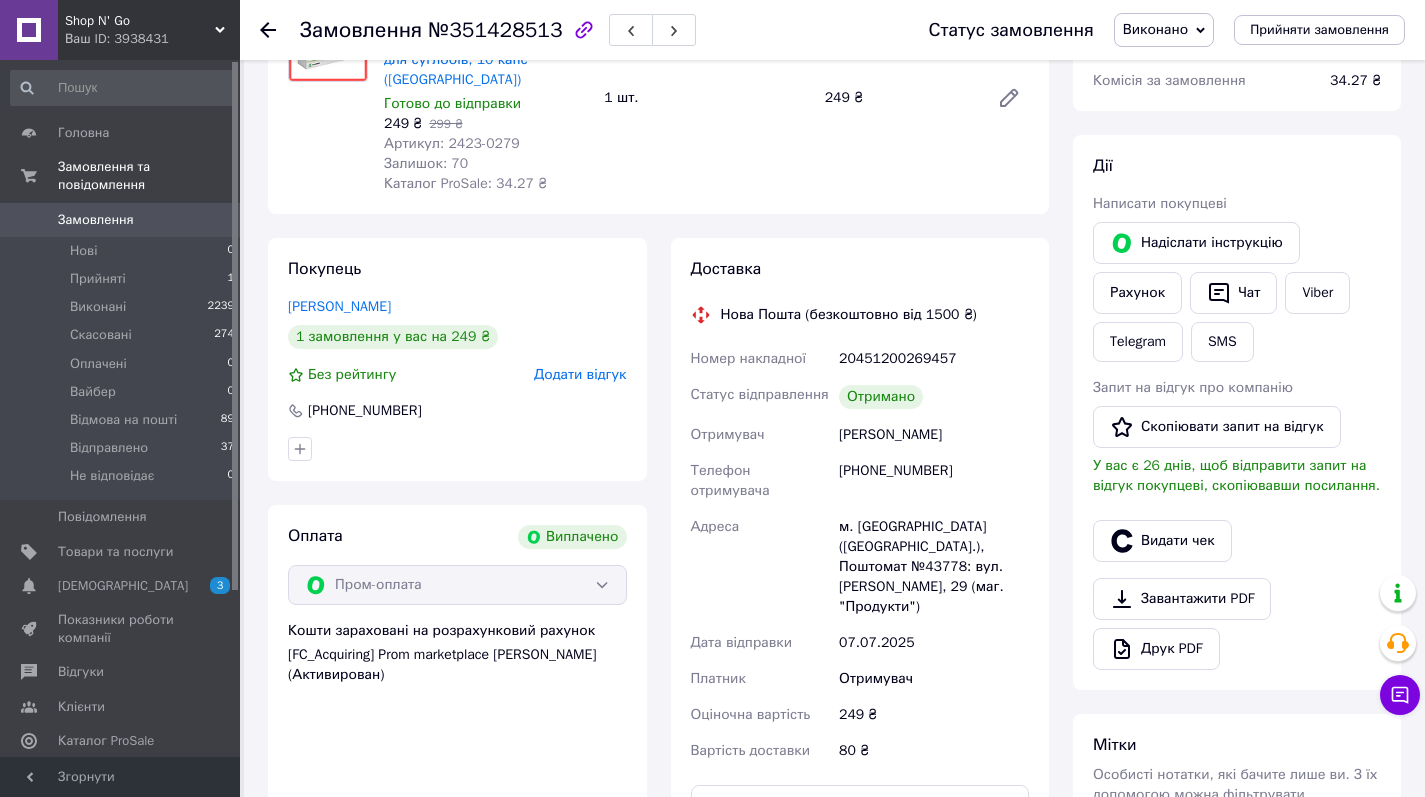 scroll, scrollTop: 269, scrollLeft: 0, axis: vertical 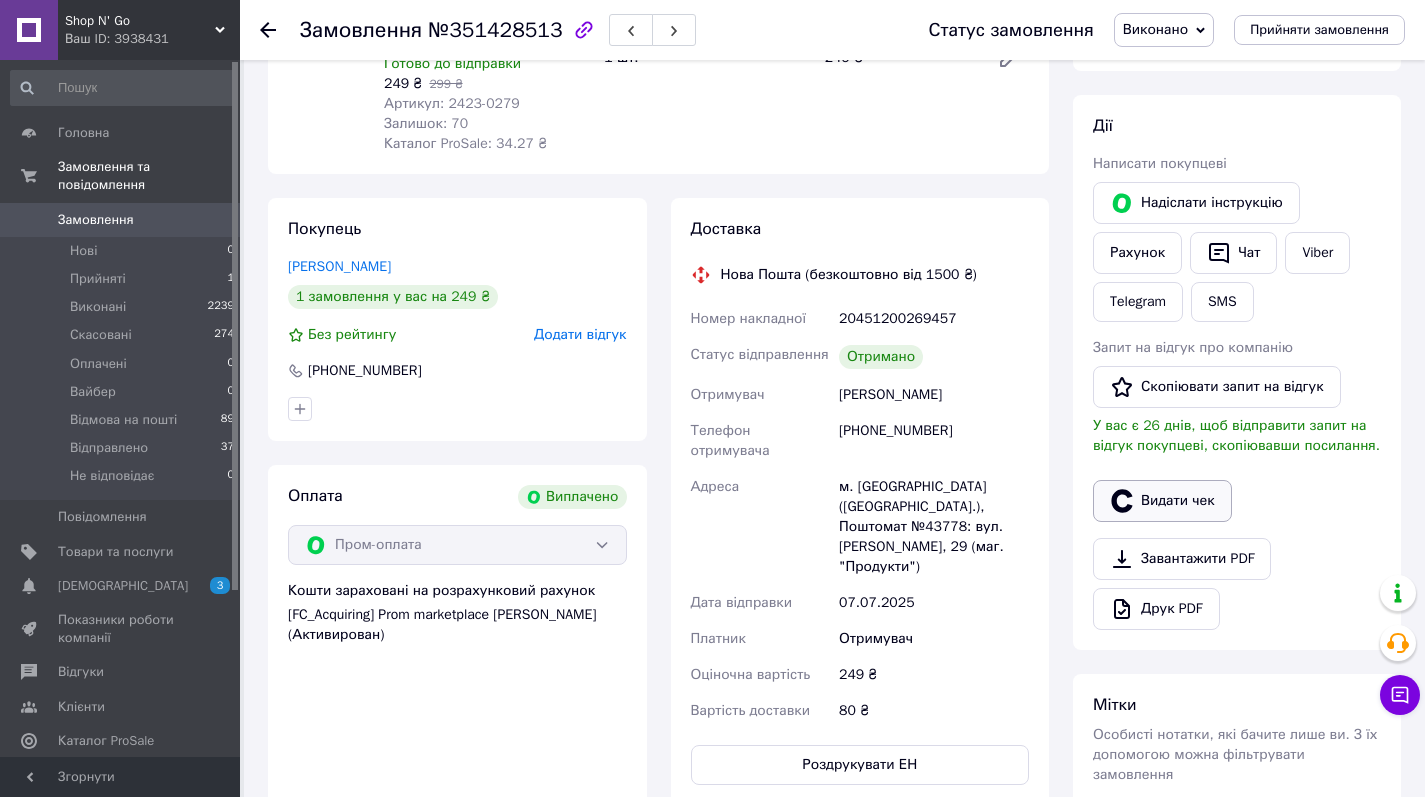 click on "Видати чек" at bounding box center [1162, 501] 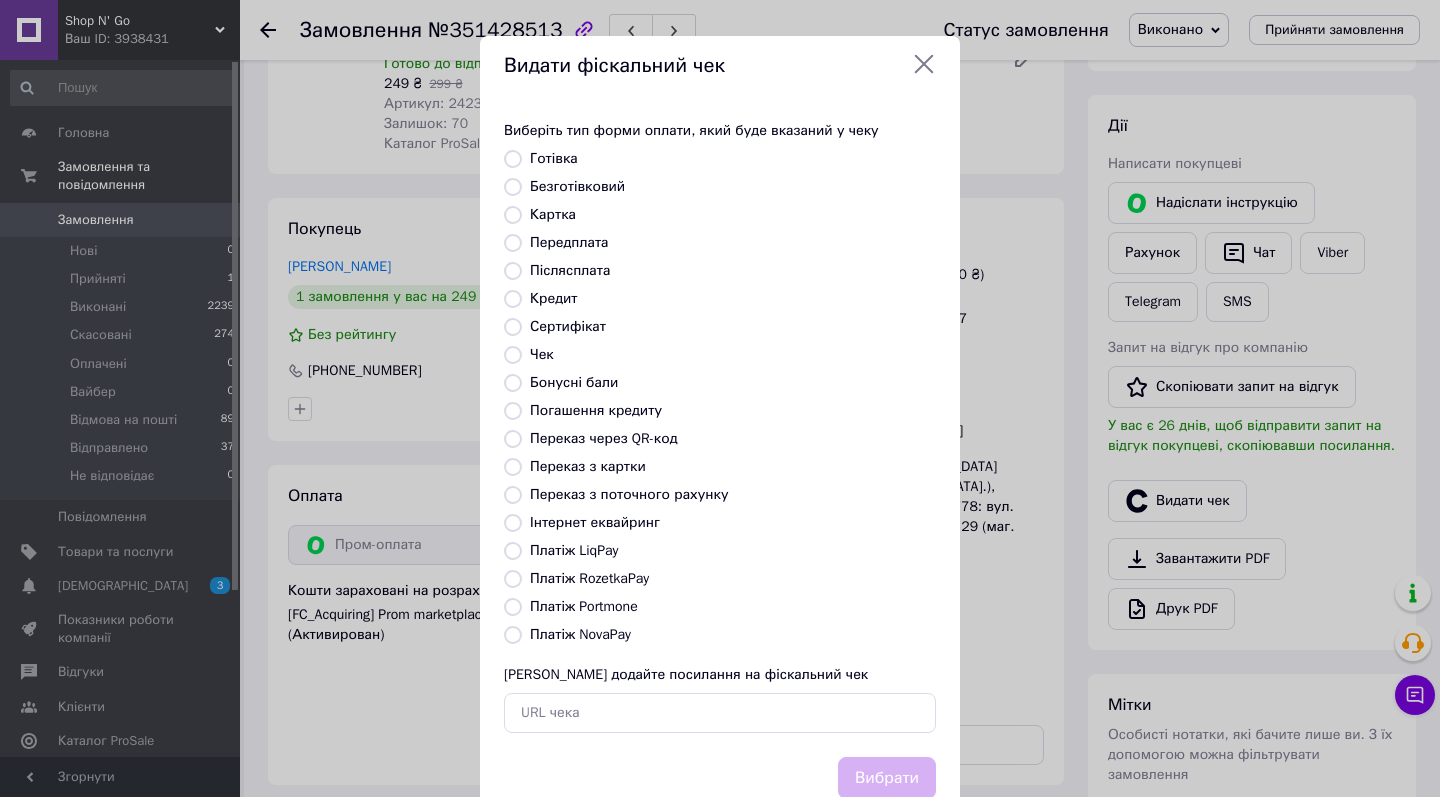 click on "Виберіть тип форми оплати, який буде вказаний у чеку Готівка Безготівковий Картка Передплата Післясплата Кредит Сертифікат Чек Бонусні бали Погашення кредиту Переказ через QR-код Переказ з картки Переказ з поточного рахунку Інтернет еквайринг Платіж LiqPay Платіж RozetkaPay Платіж Portmone Платіж NovaPay Або додайте посилання на фіскальний чек" at bounding box center [720, 427] 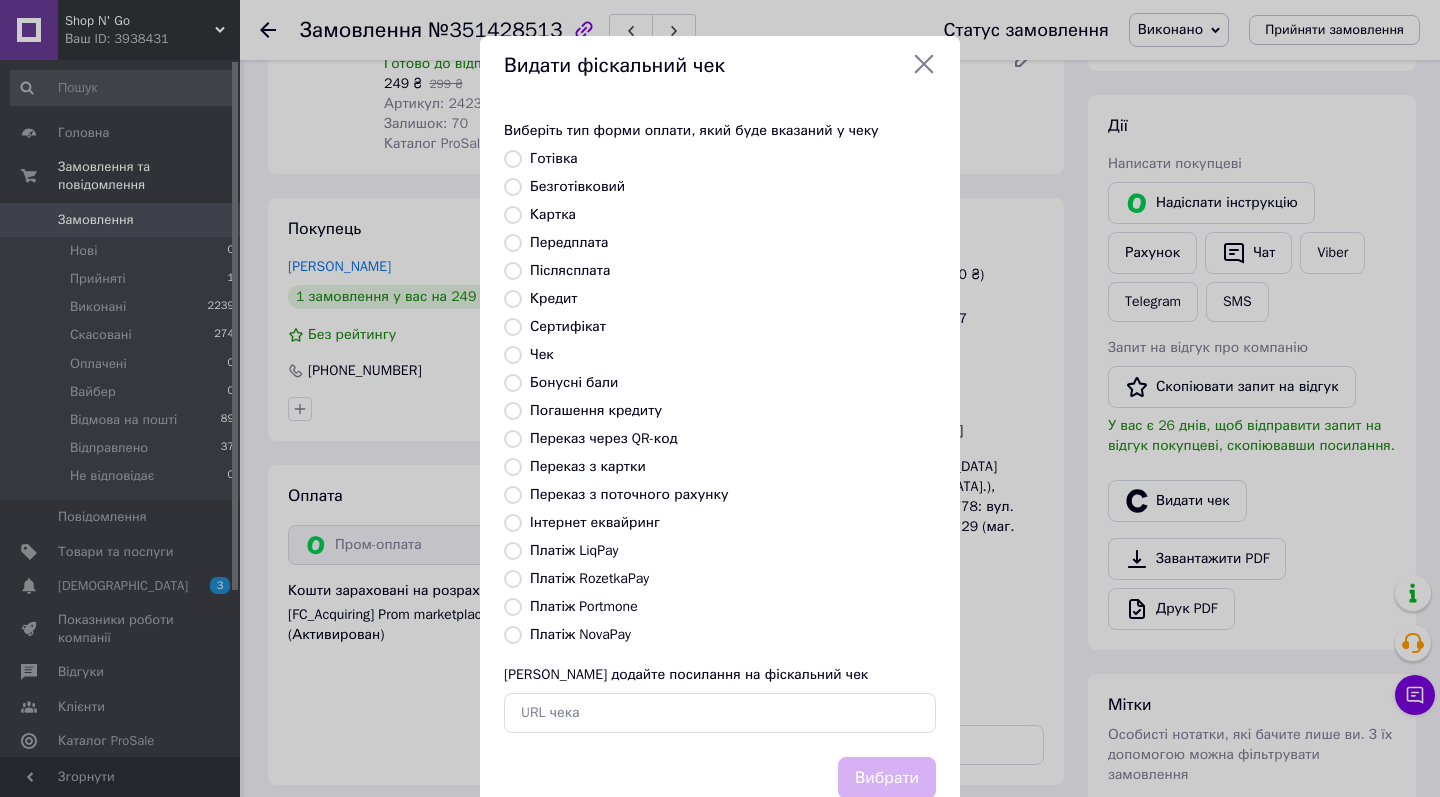 radio on "true" 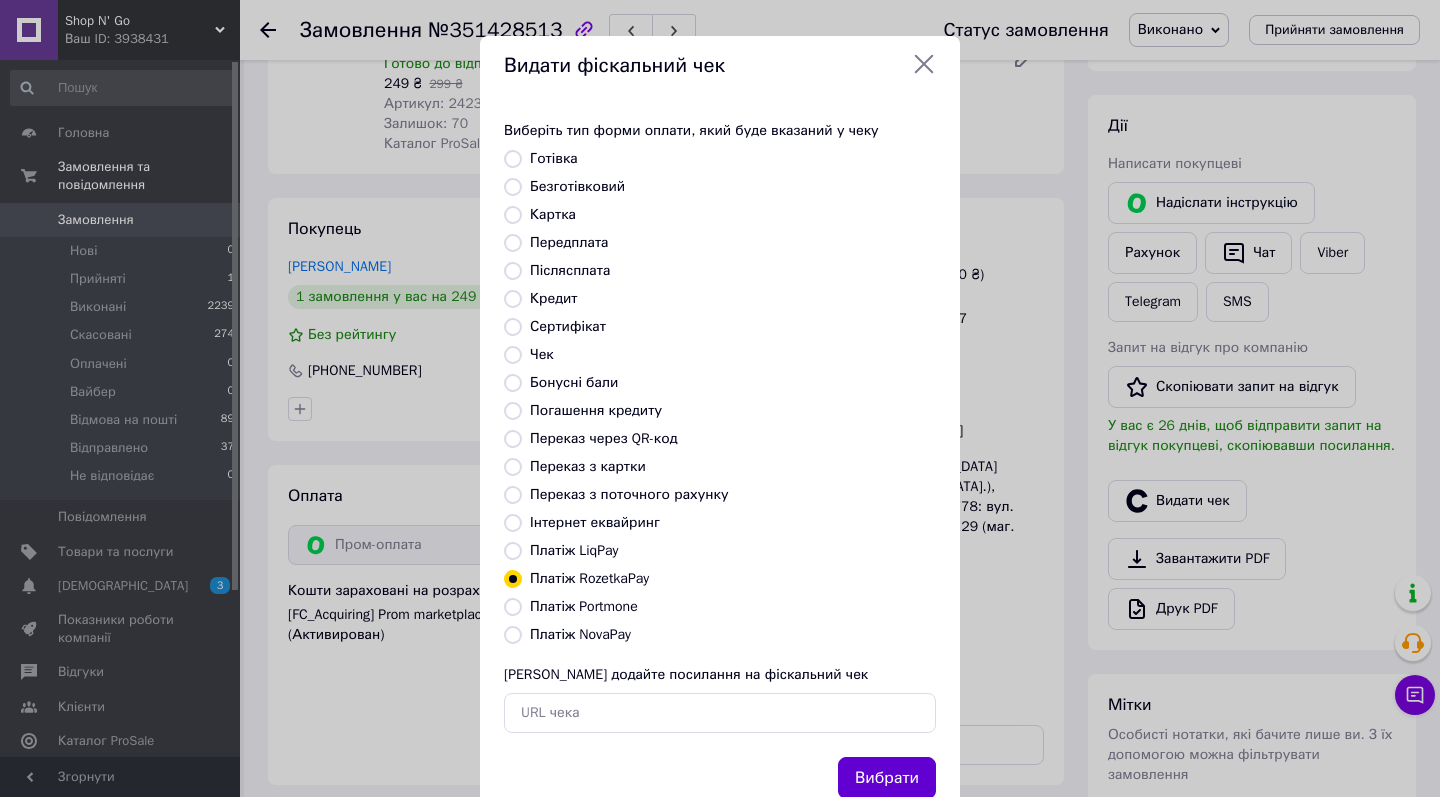click on "Вибрати" at bounding box center (887, 778) 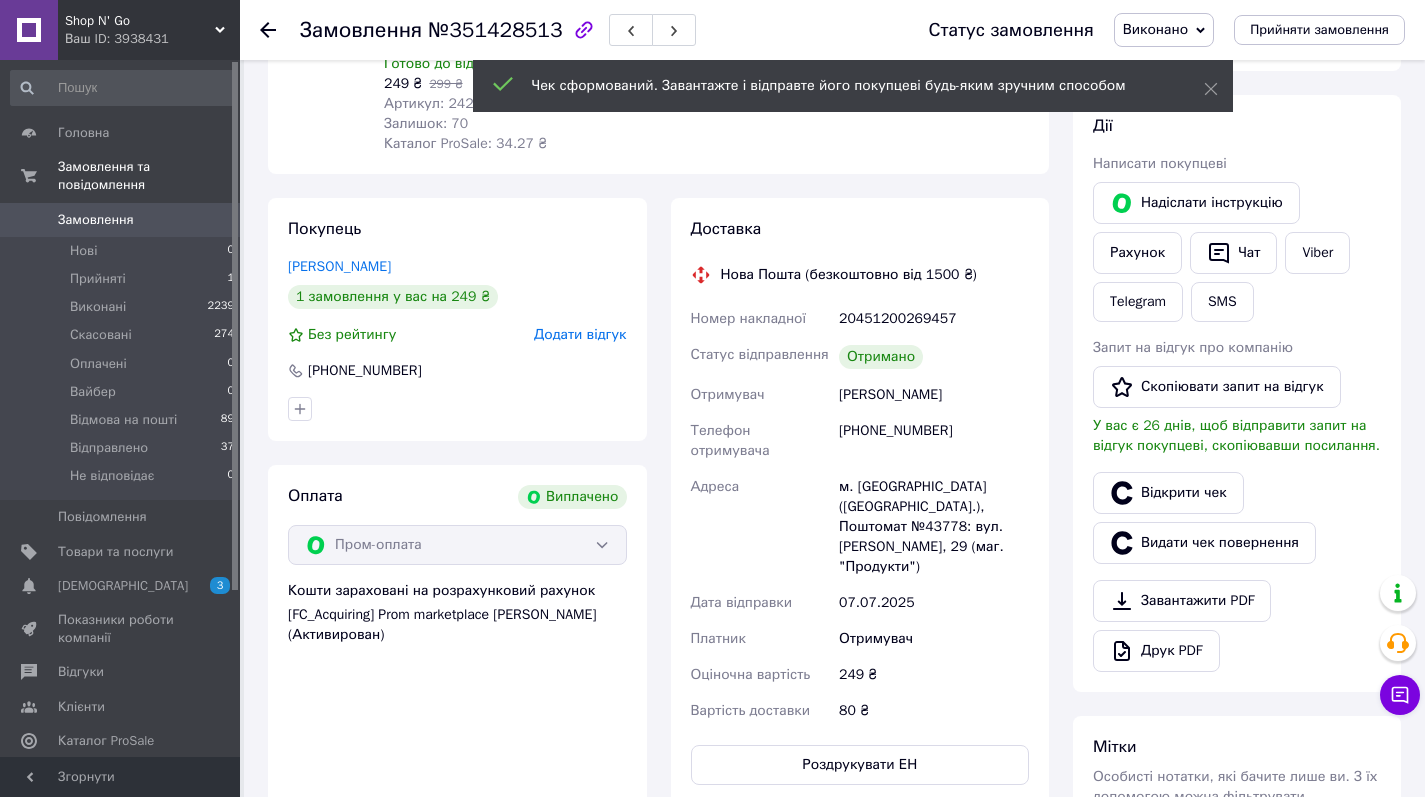 click 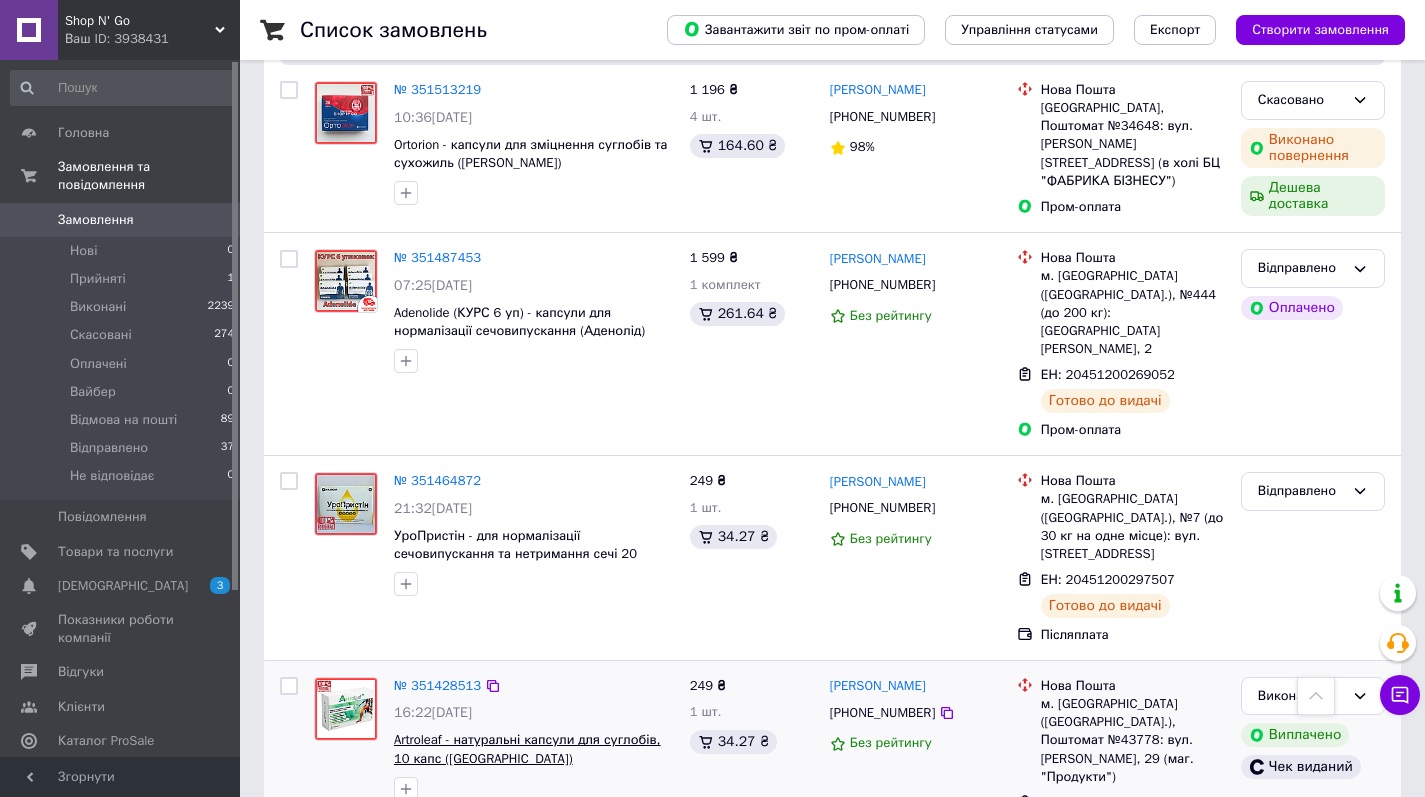 scroll, scrollTop: 3286, scrollLeft: 0, axis: vertical 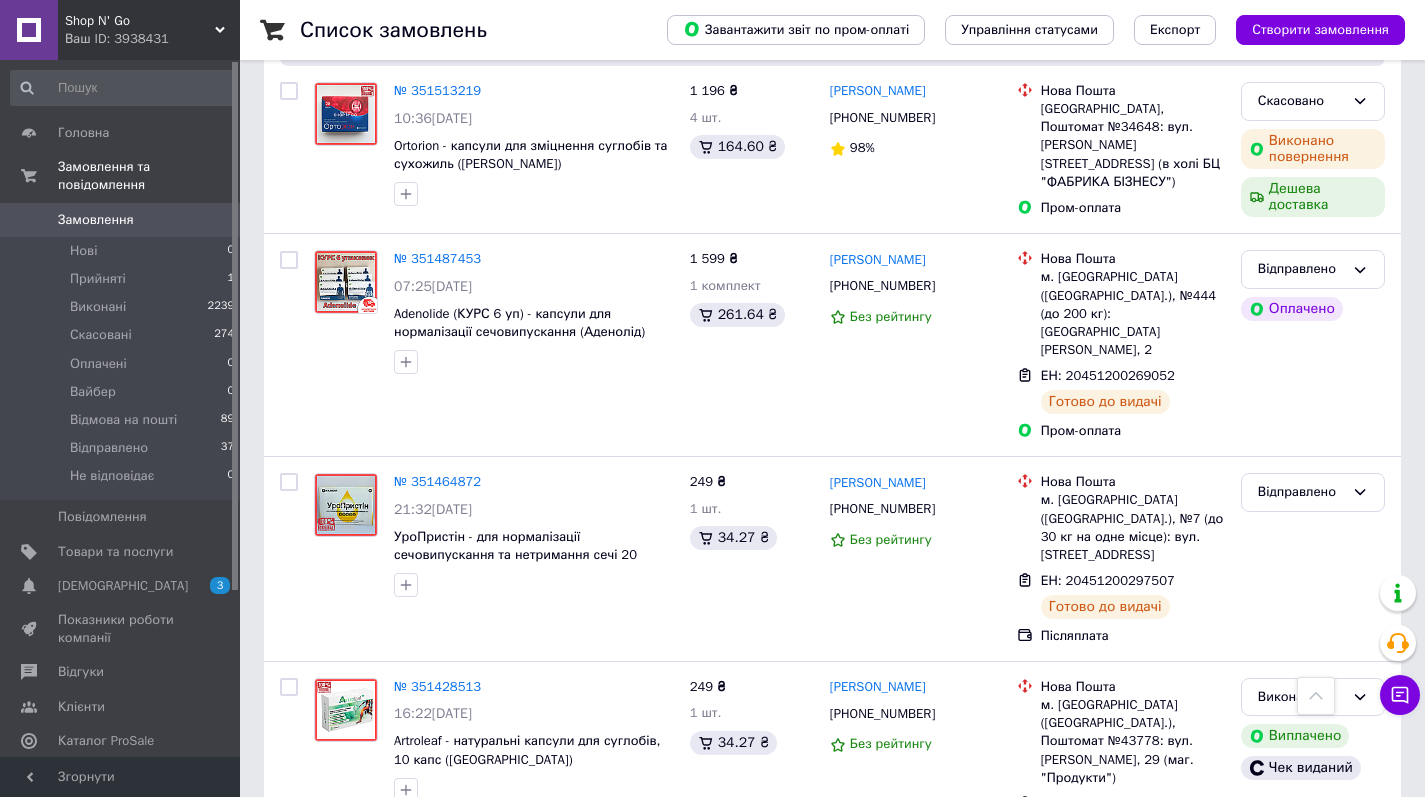 click on "3" at bounding box center [494, 929] 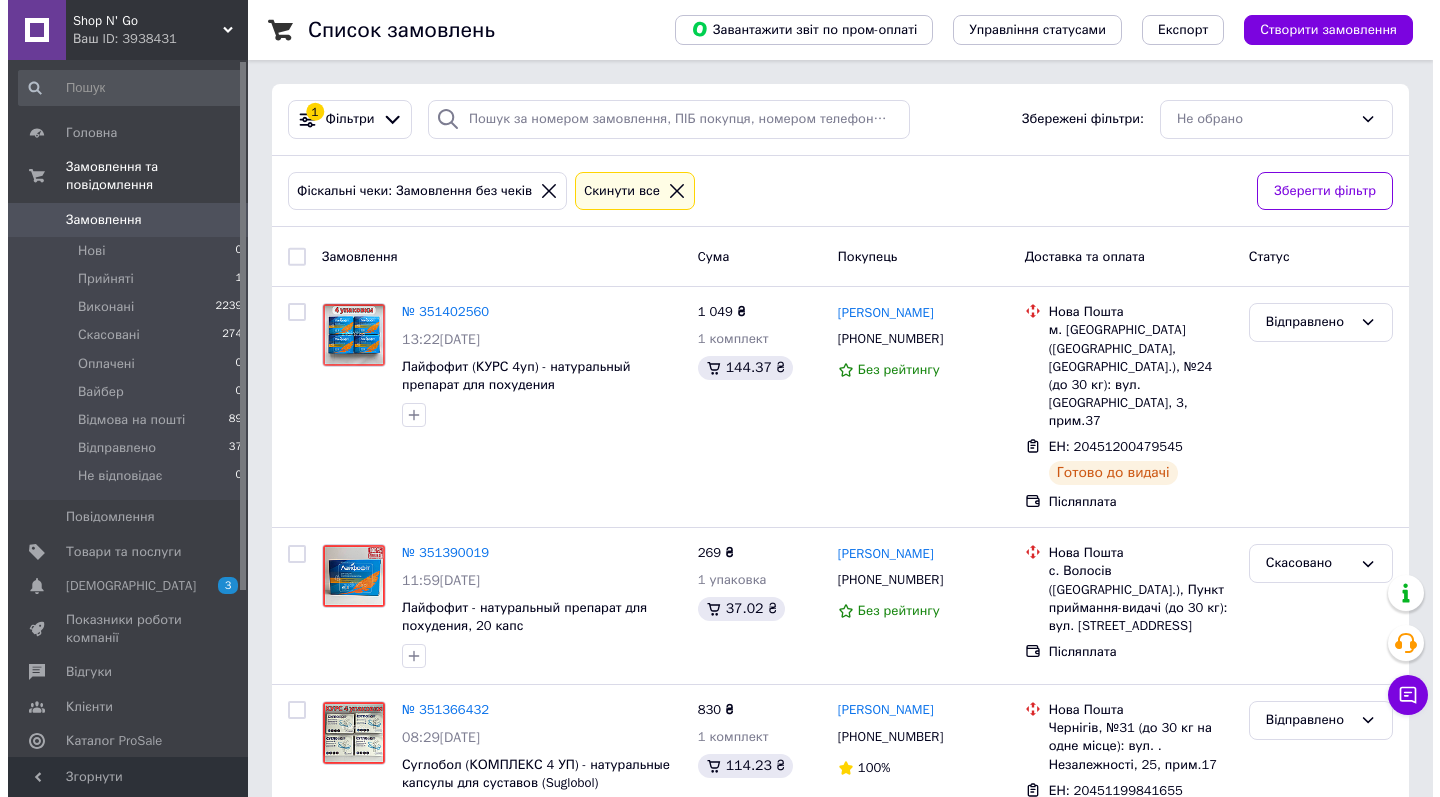 scroll, scrollTop: 0, scrollLeft: 0, axis: both 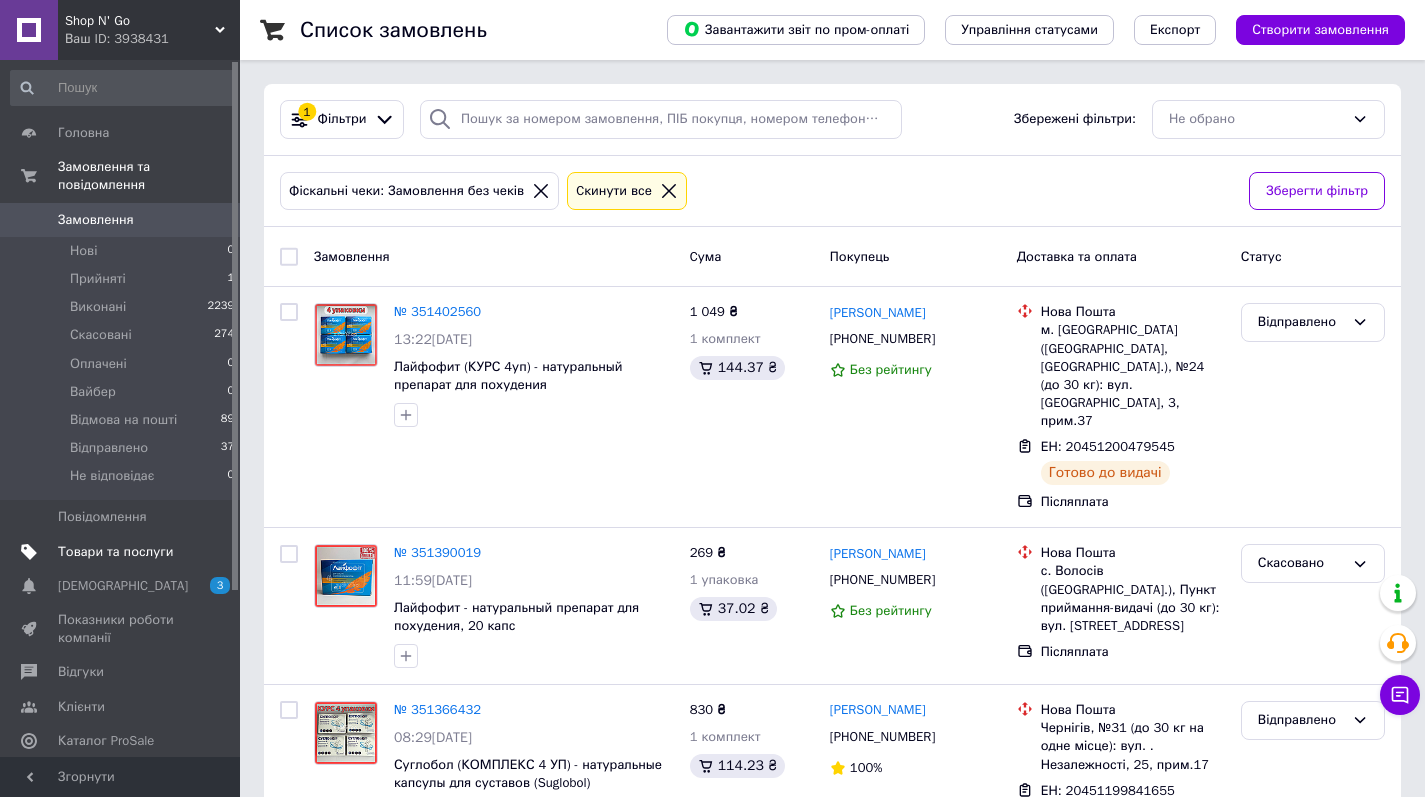 click on "Товари та послуги" at bounding box center (115, 552) 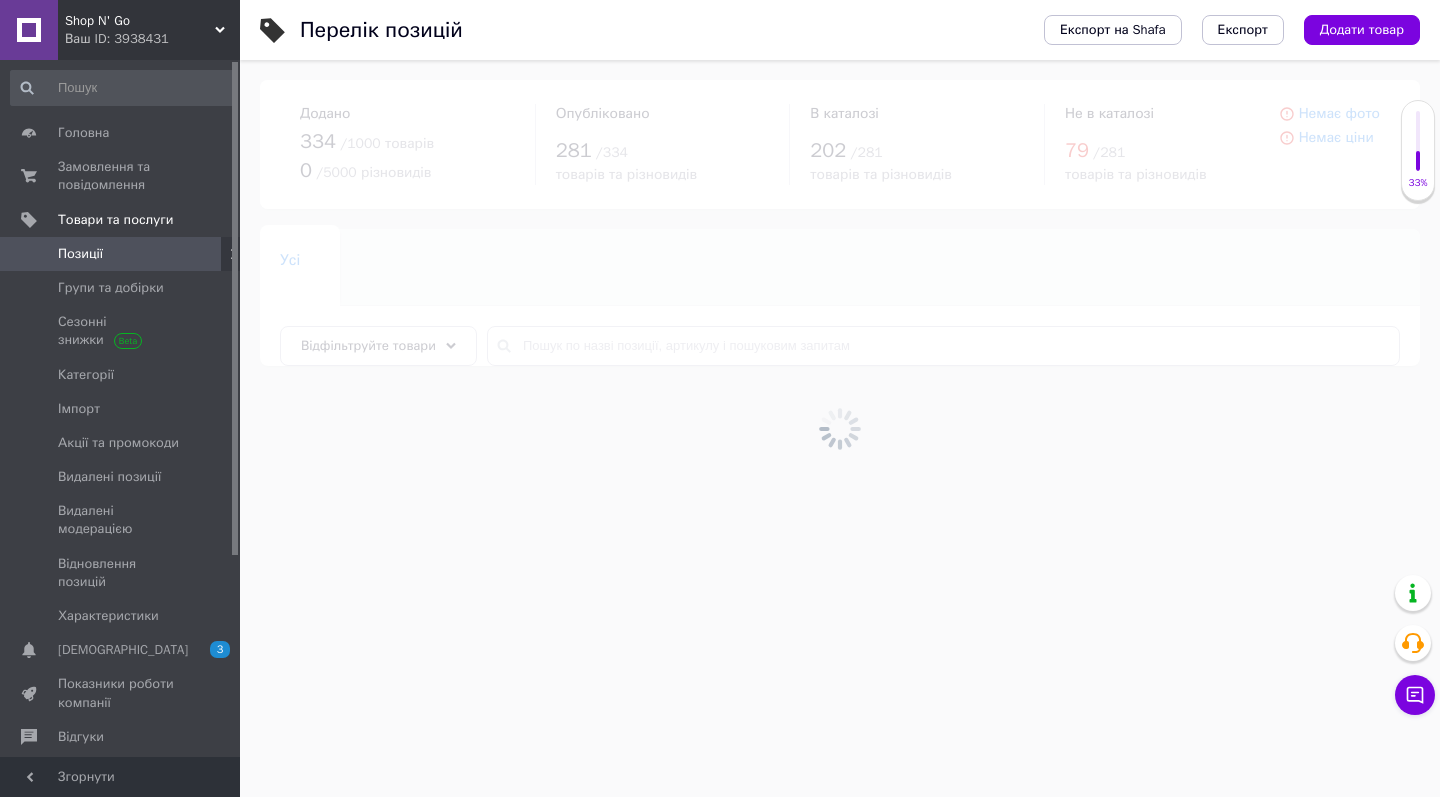 click at bounding box center [840, 428] 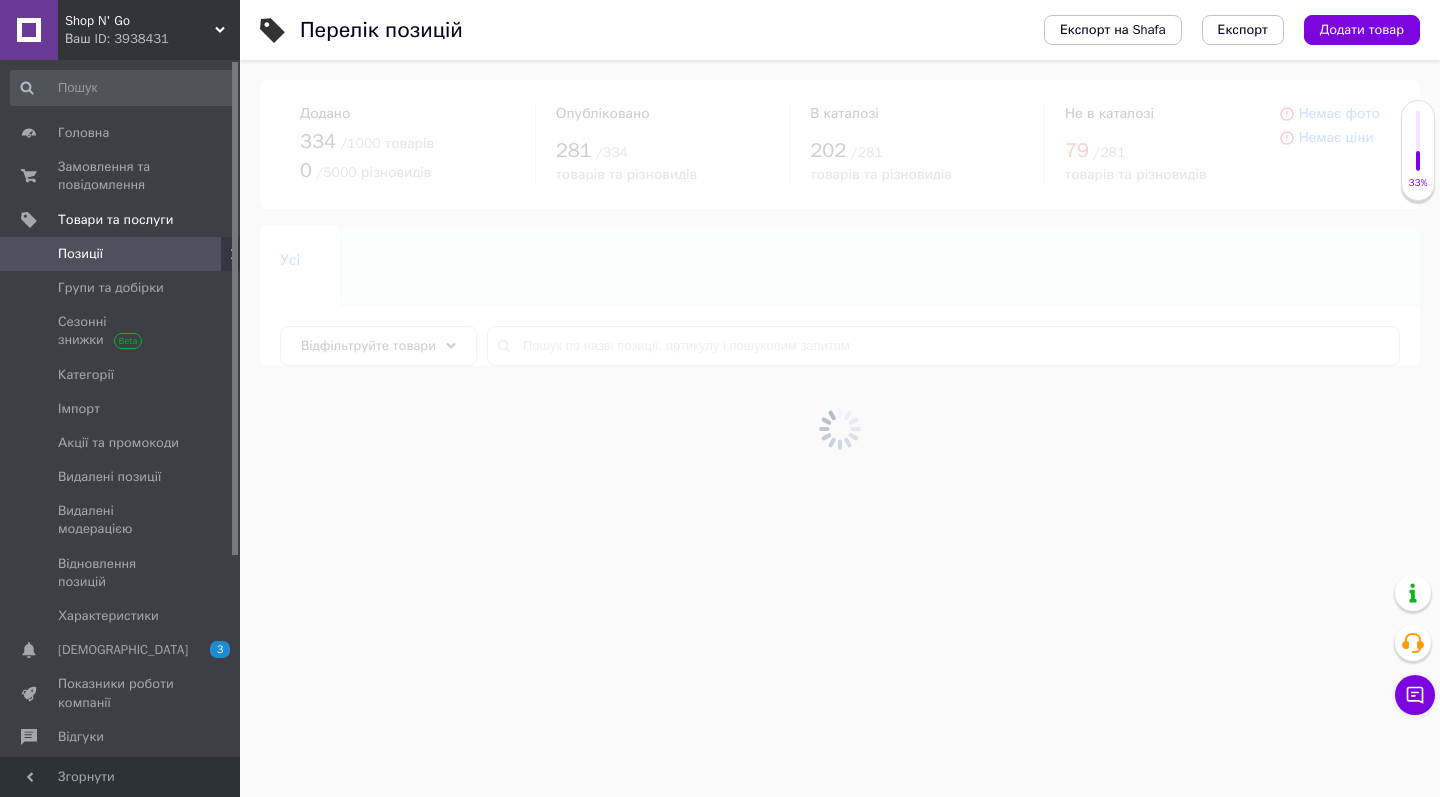 click at bounding box center (840, 428) 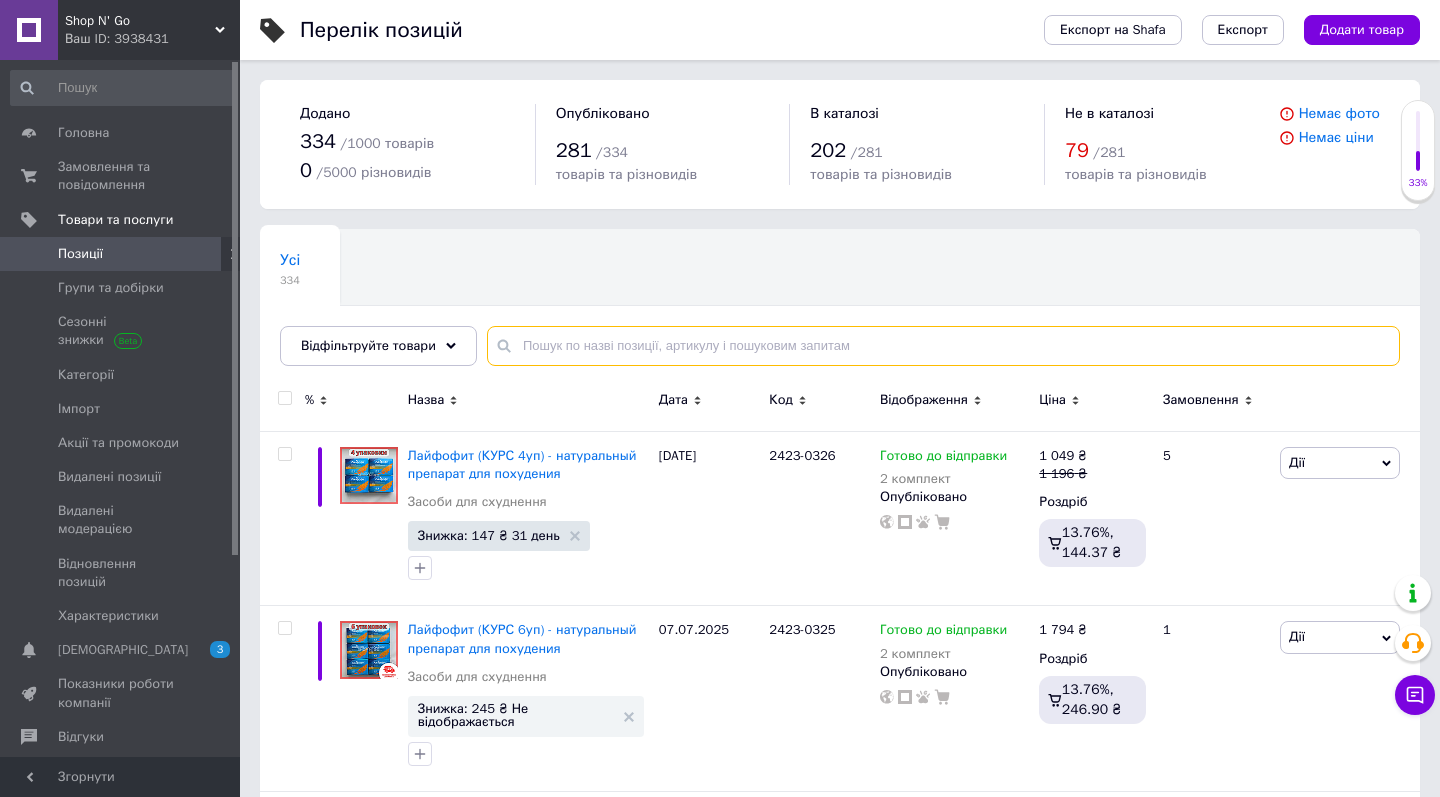click at bounding box center [943, 346] 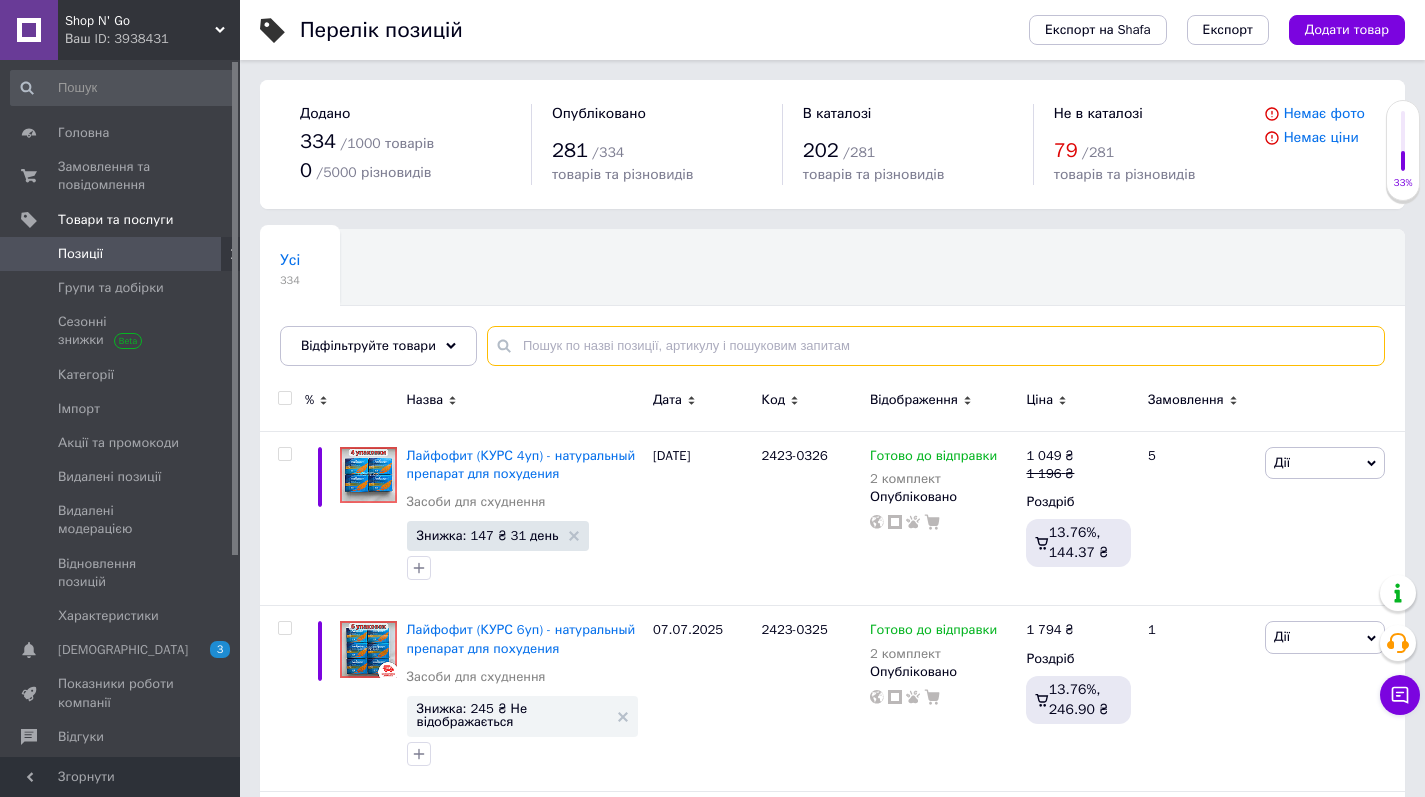 click at bounding box center [936, 346] 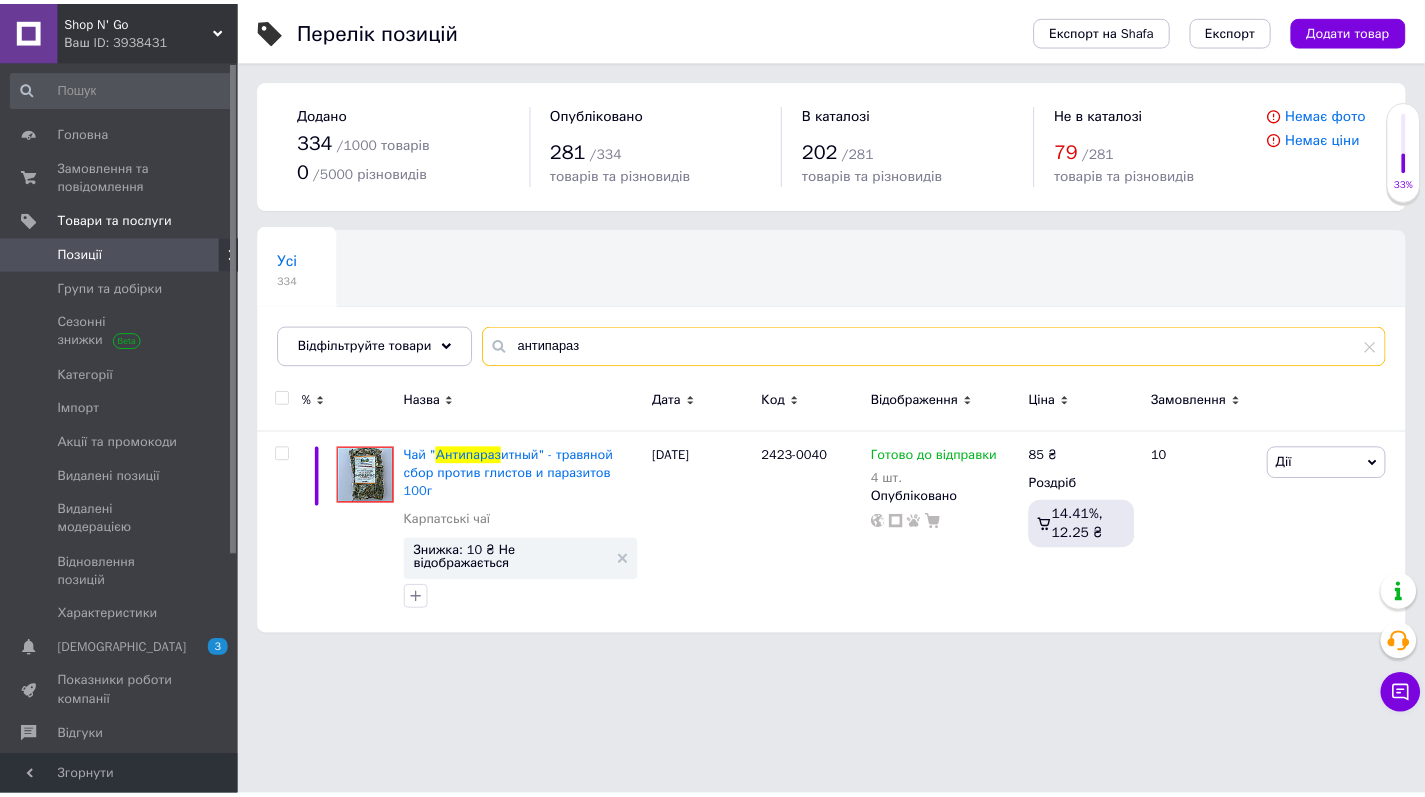 scroll, scrollTop: 0, scrollLeft: 0, axis: both 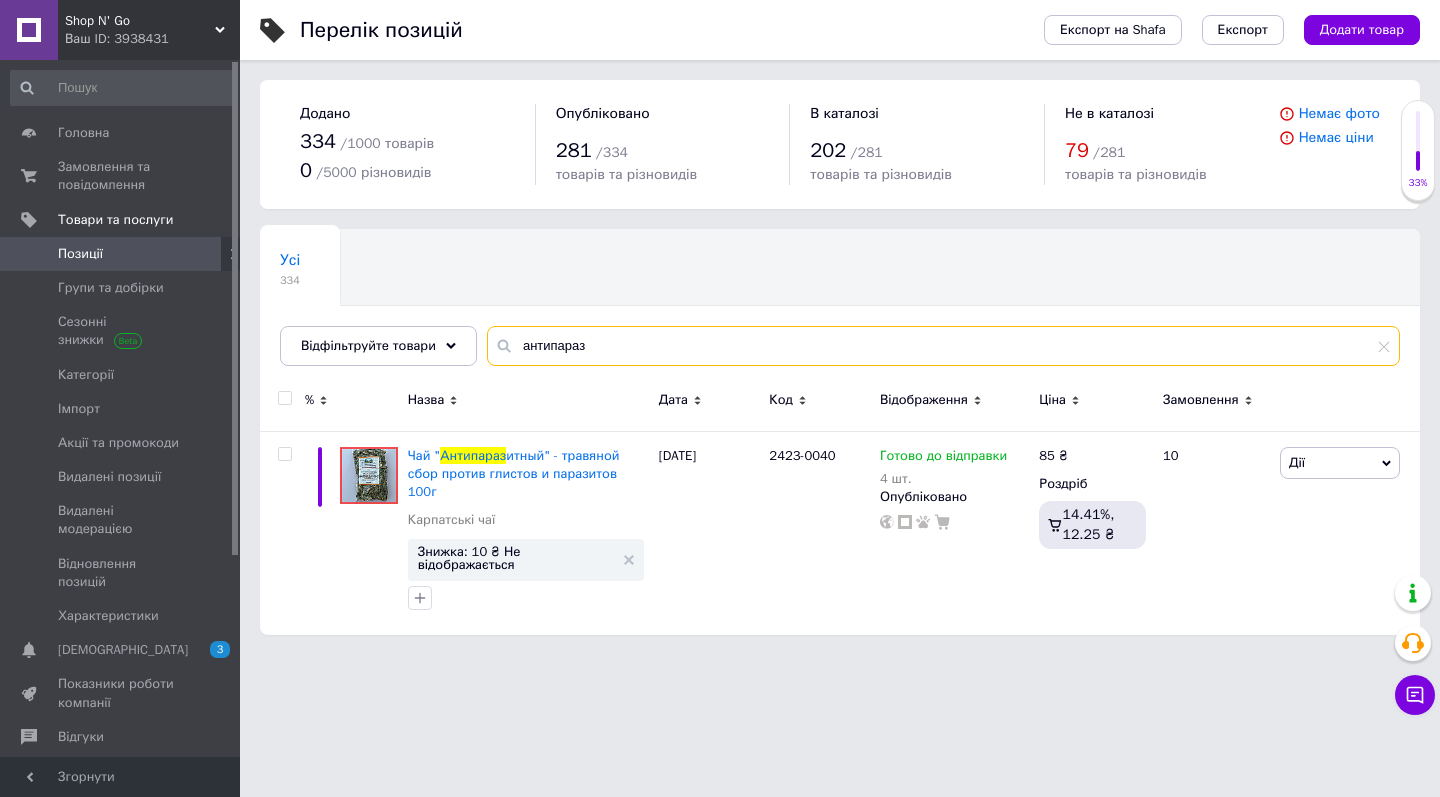 click on "антипараз" at bounding box center [943, 346] 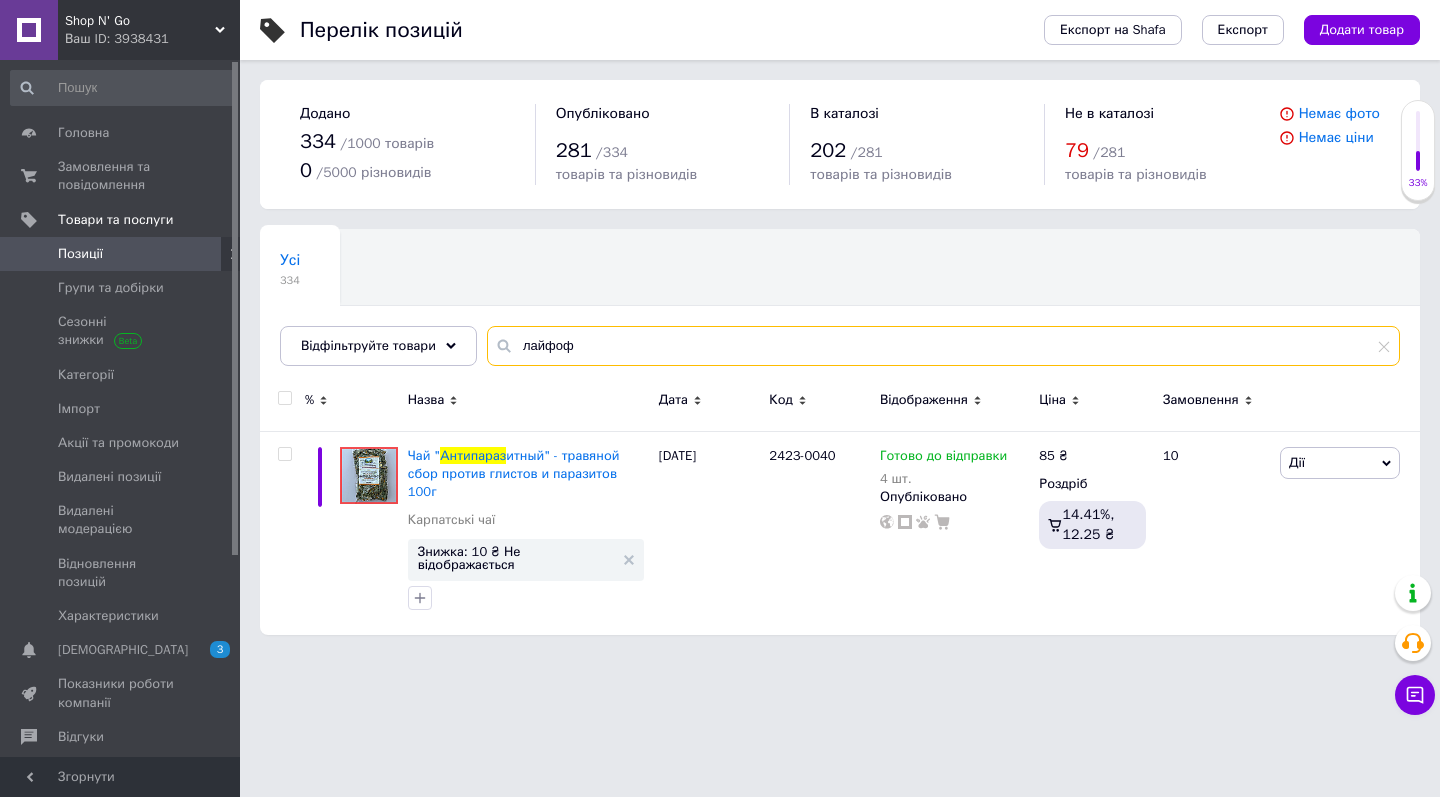 type on "лайфоф" 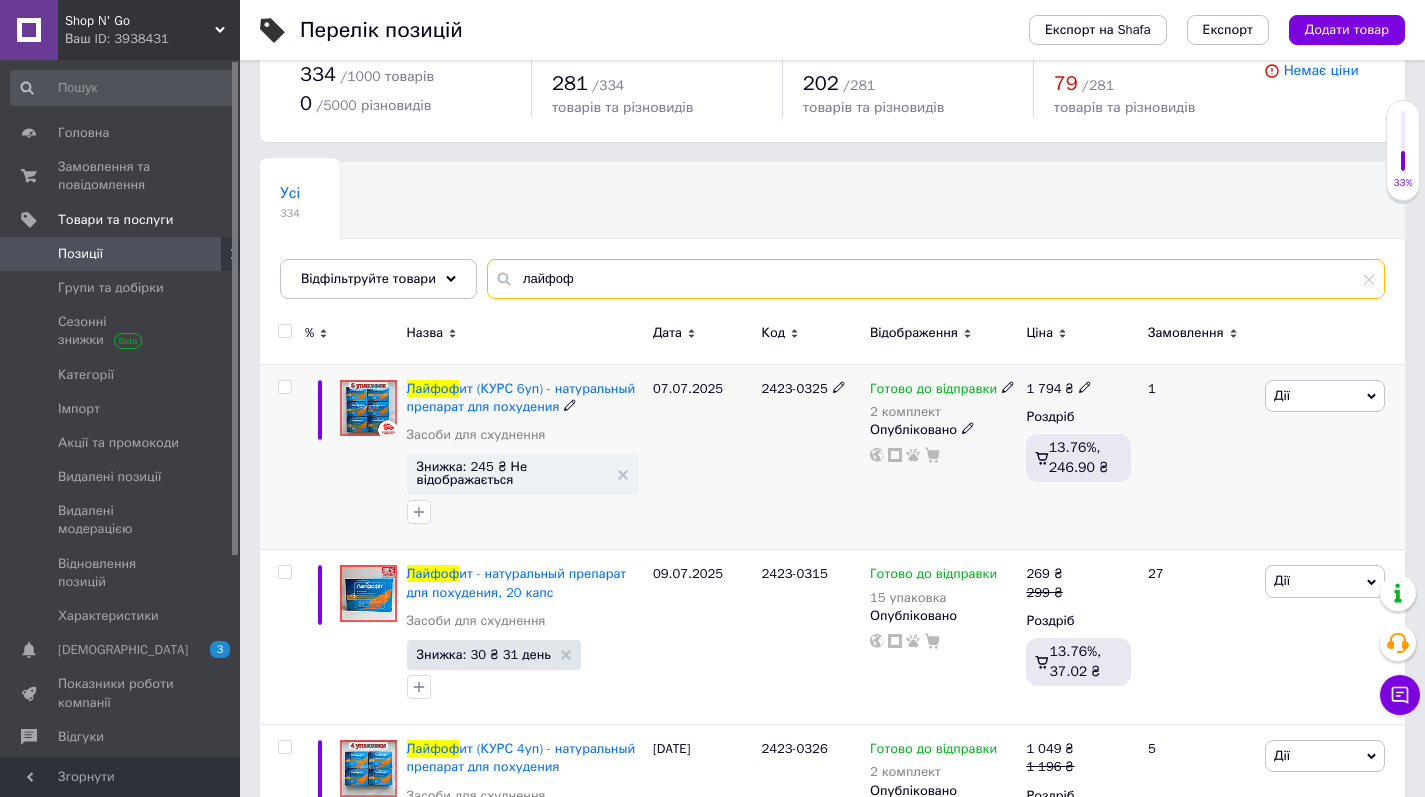 scroll, scrollTop: 78, scrollLeft: 0, axis: vertical 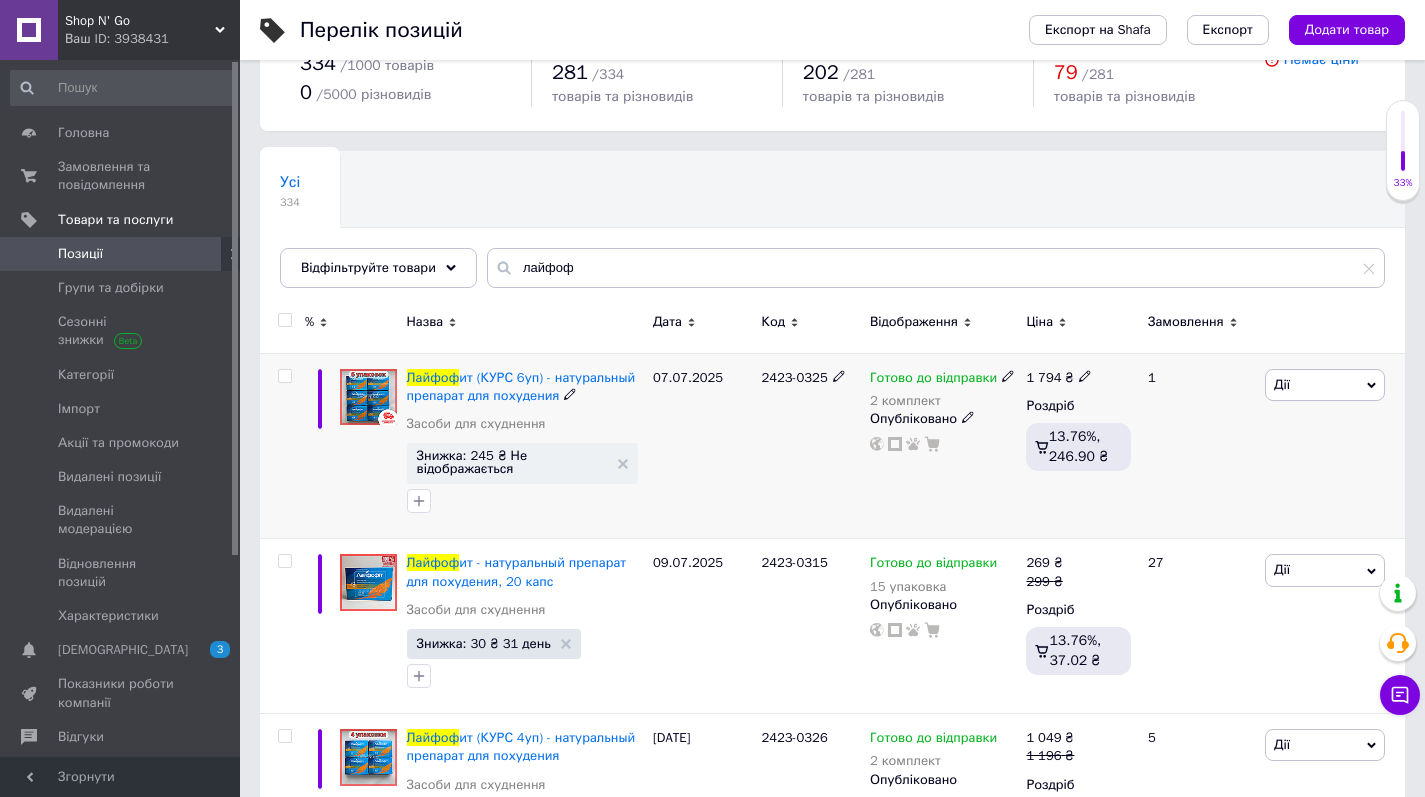 click on "Готово до відправки" at bounding box center (933, 380) 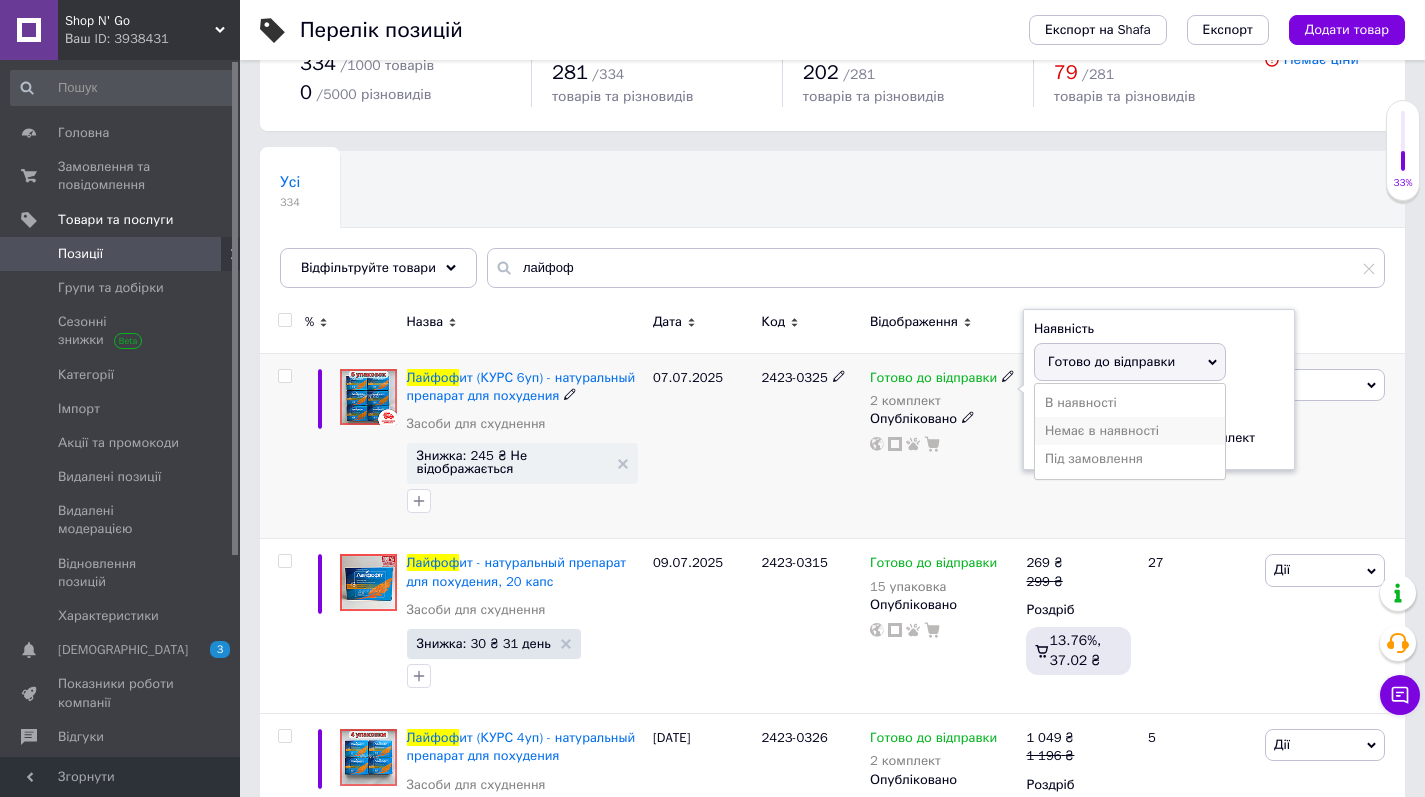 click on "Немає в наявності" at bounding box center [1130, 431] 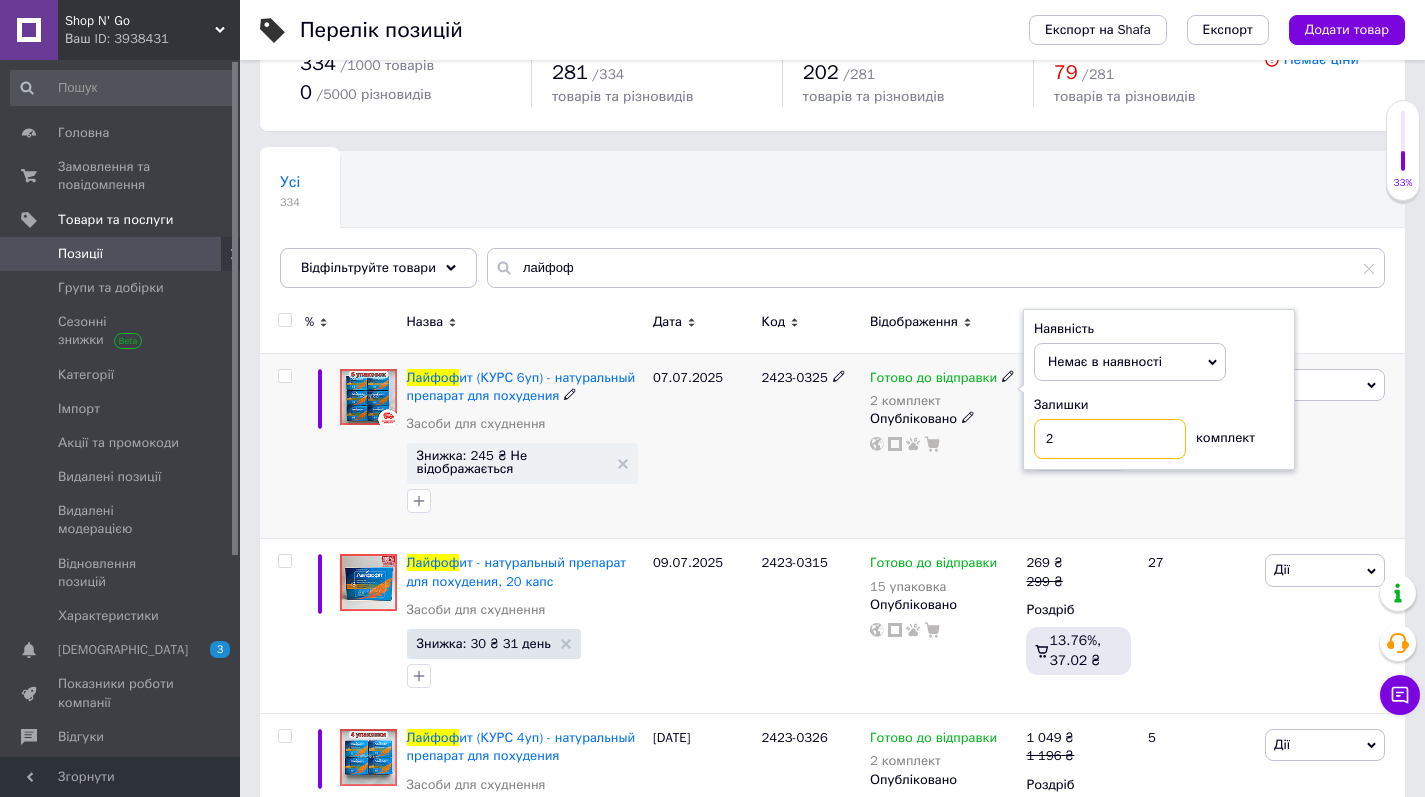 click on "2" at bounding box center [1110, 439] 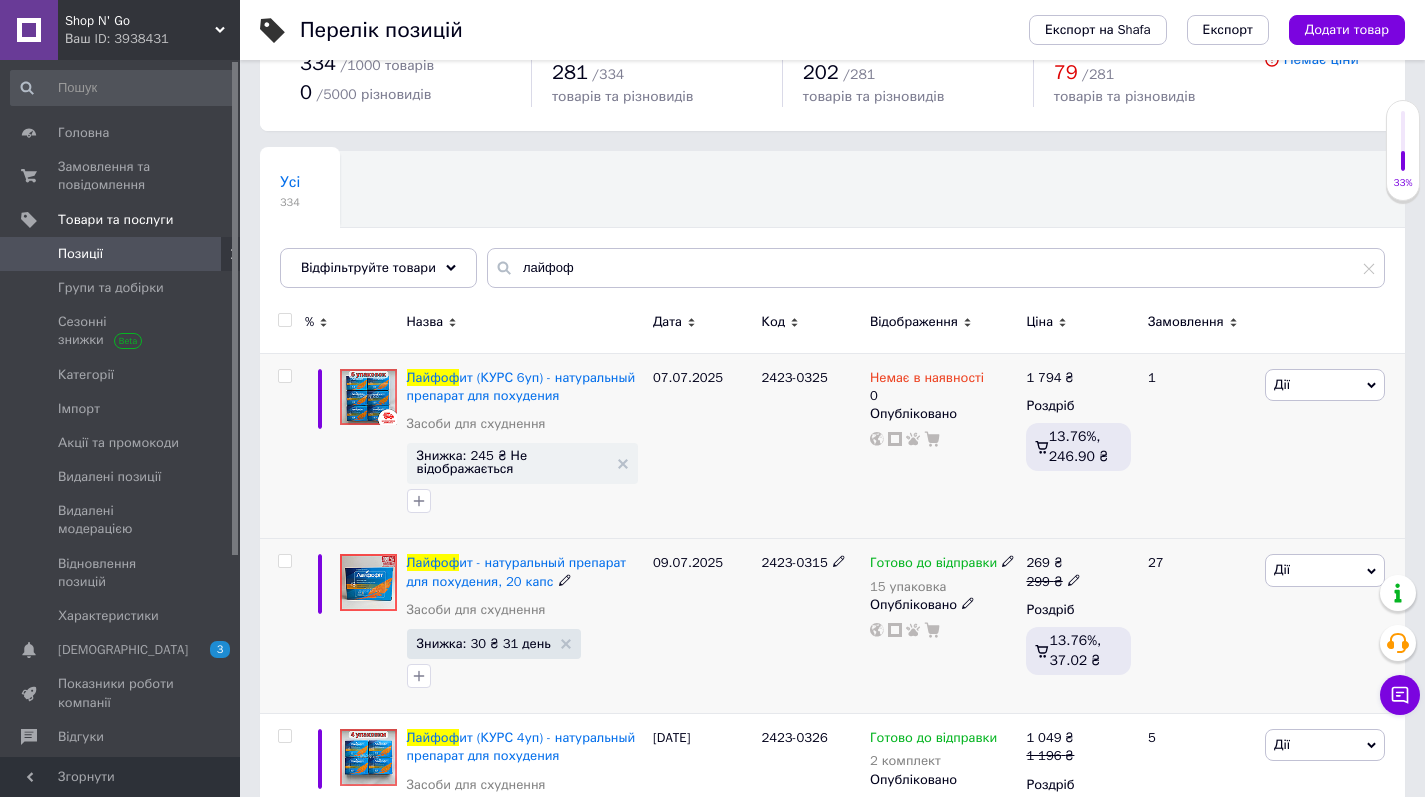 click on "Готово до відправки 15 упаковка Опубліковано" at bounding box center [943, 626] 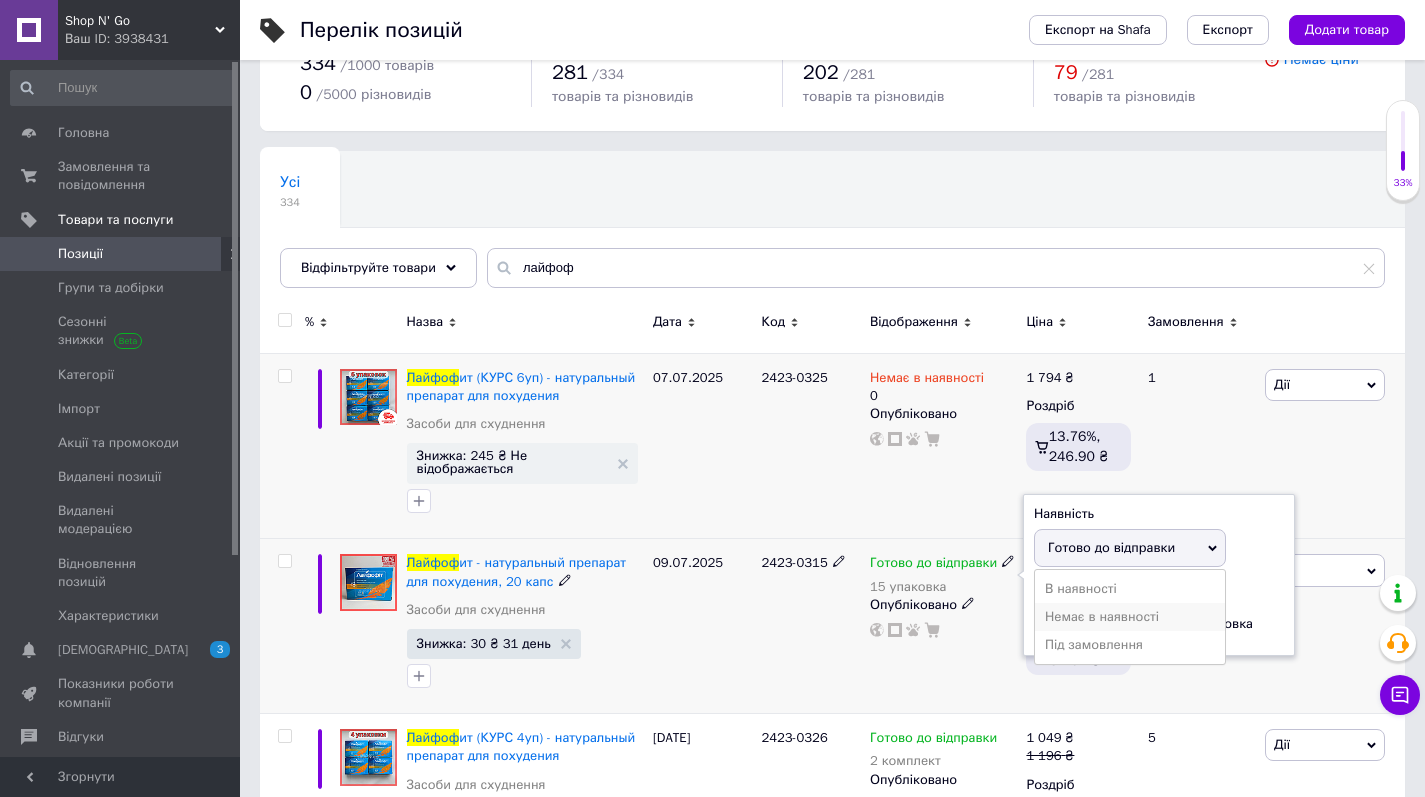 click on "Немає в наявності" at bounding box center [1130, 617] 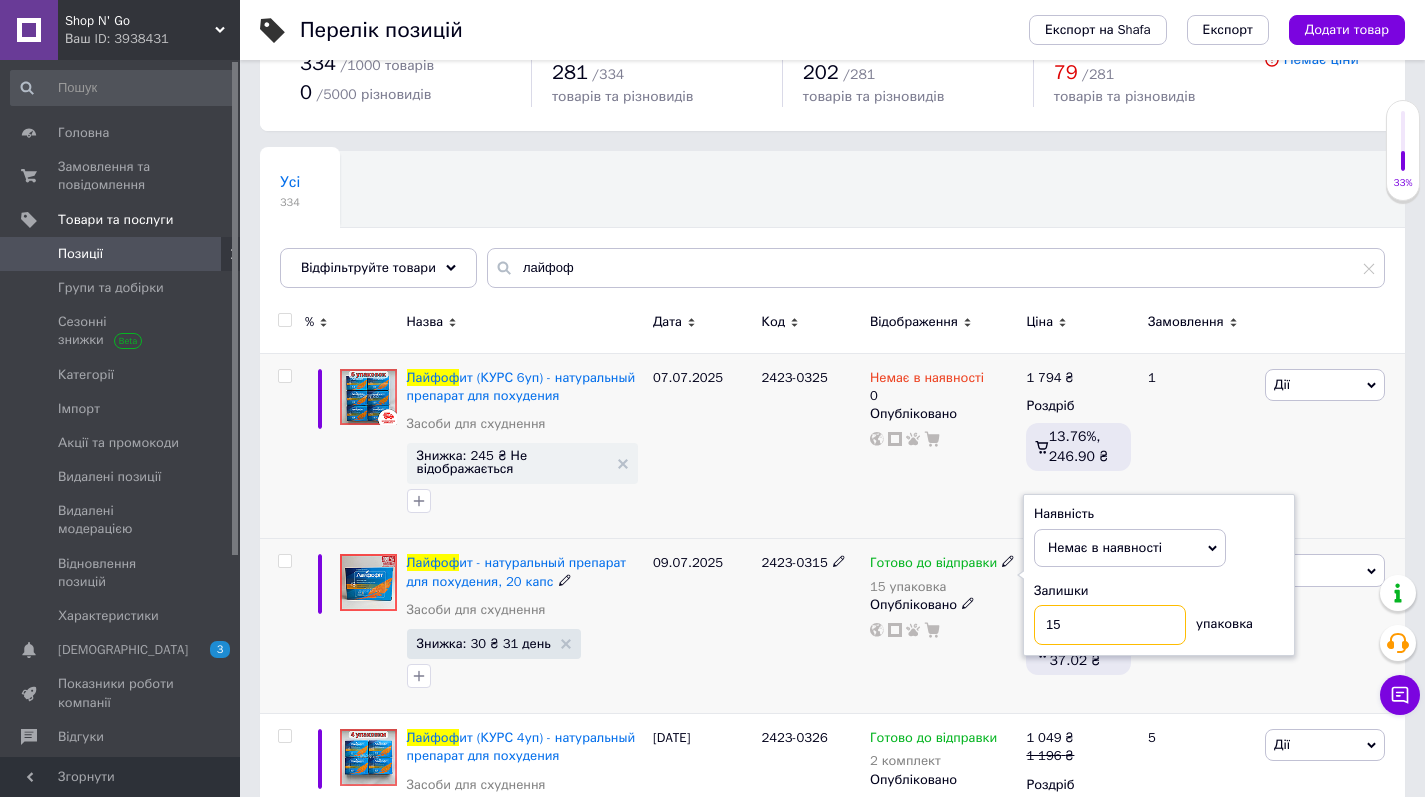 click on "15" at bounding box center [1110, 625] 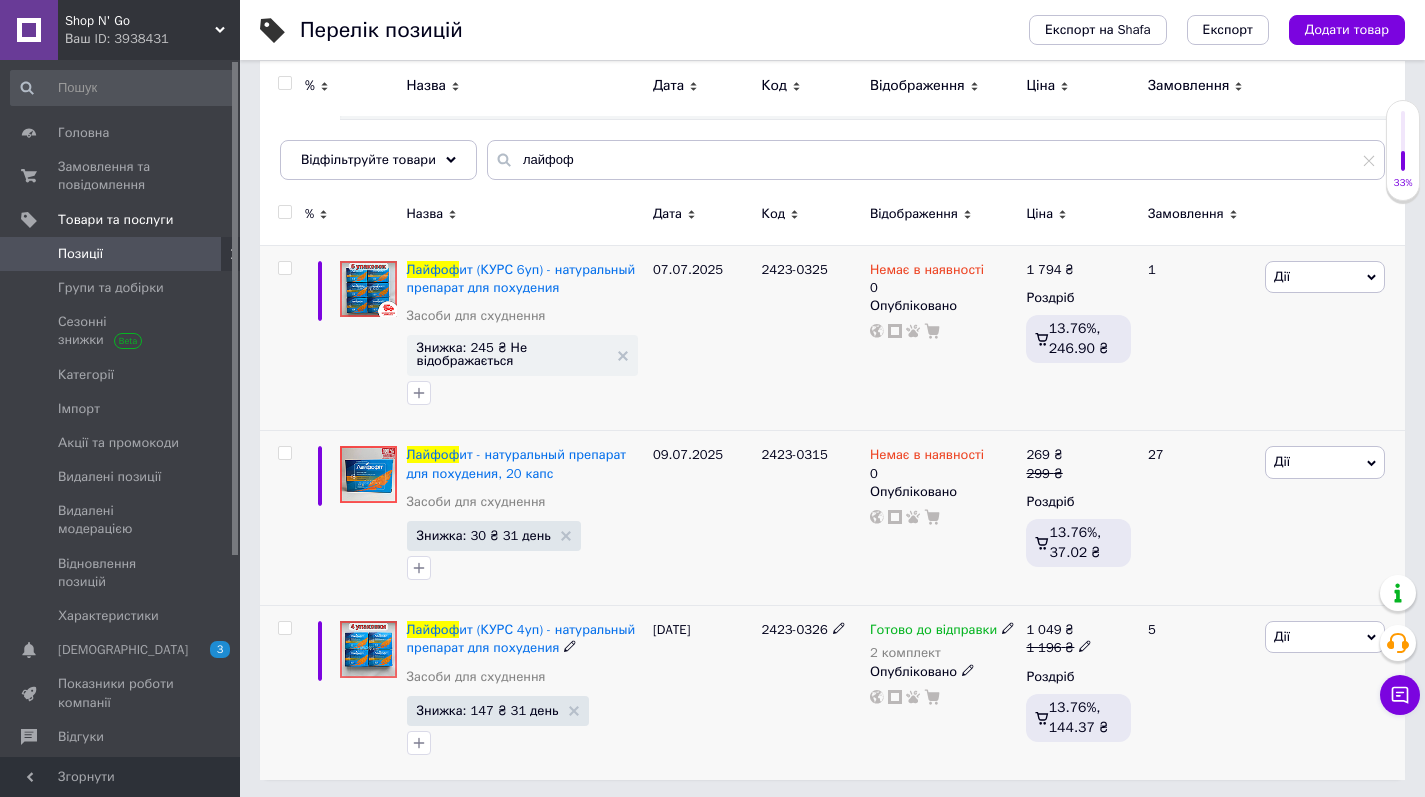 scroll, scrollTop: 185, scrollLeft: 0, axis: vertical 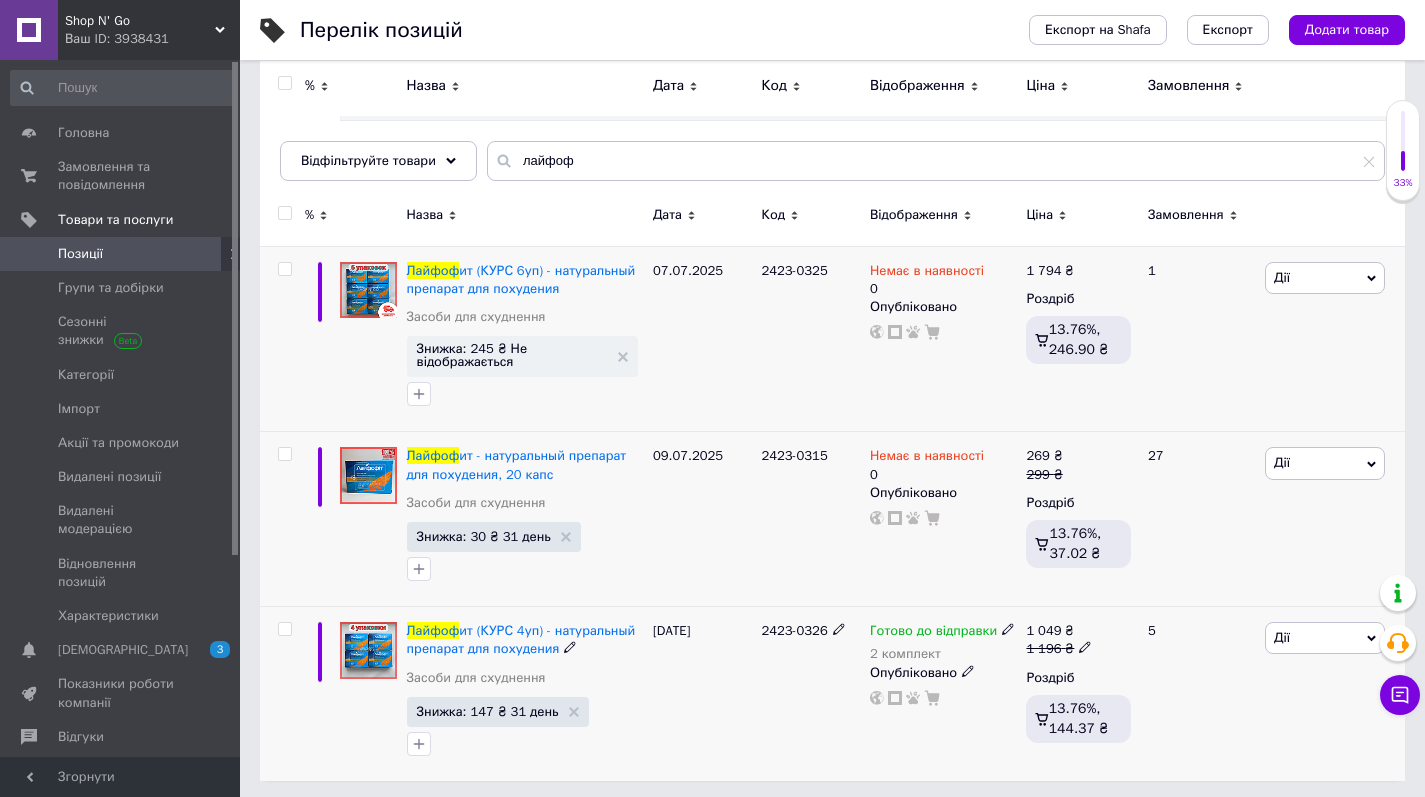 click on "Готово до відправки" at bounding box center [933, 633] 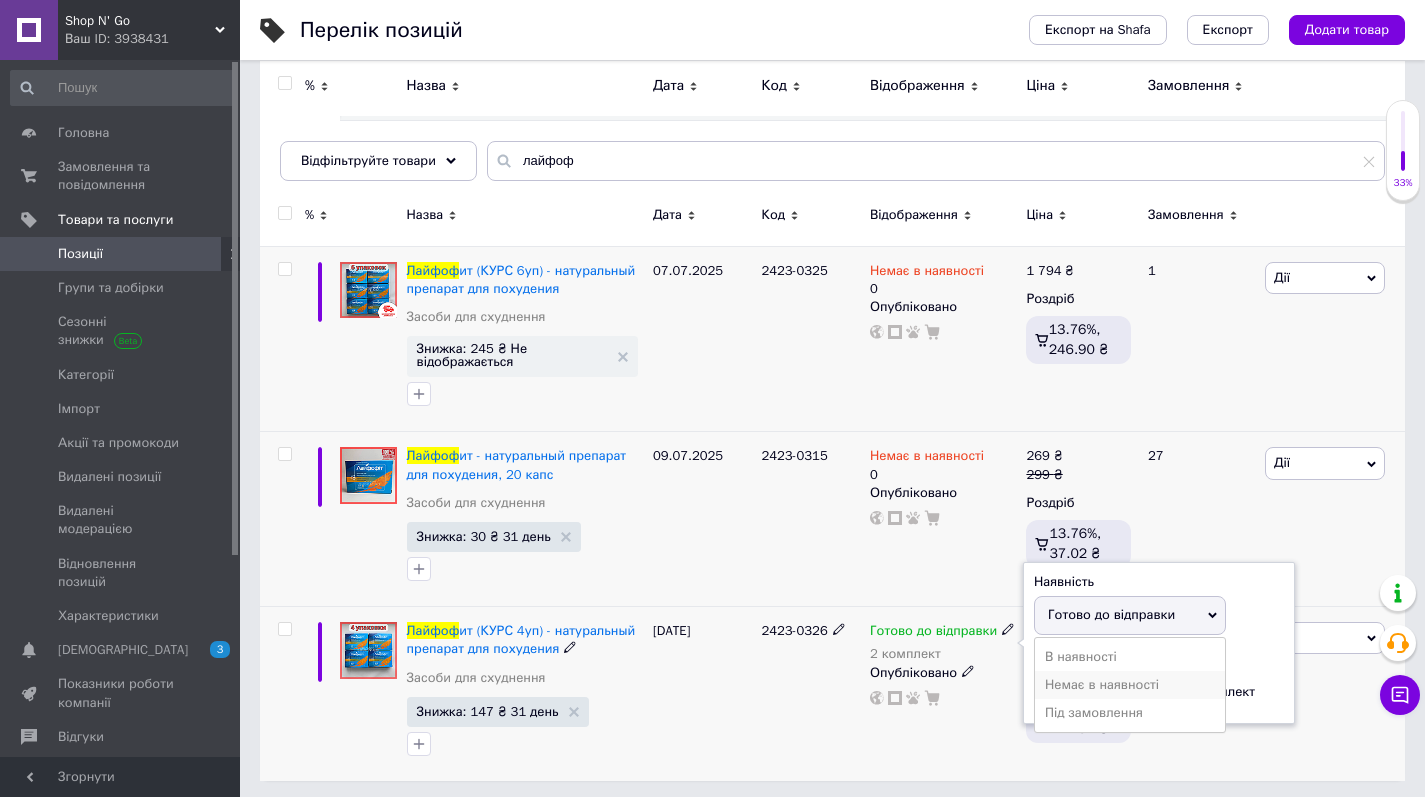 click on "Немає в наявності" at bounding box center [1130, 685] 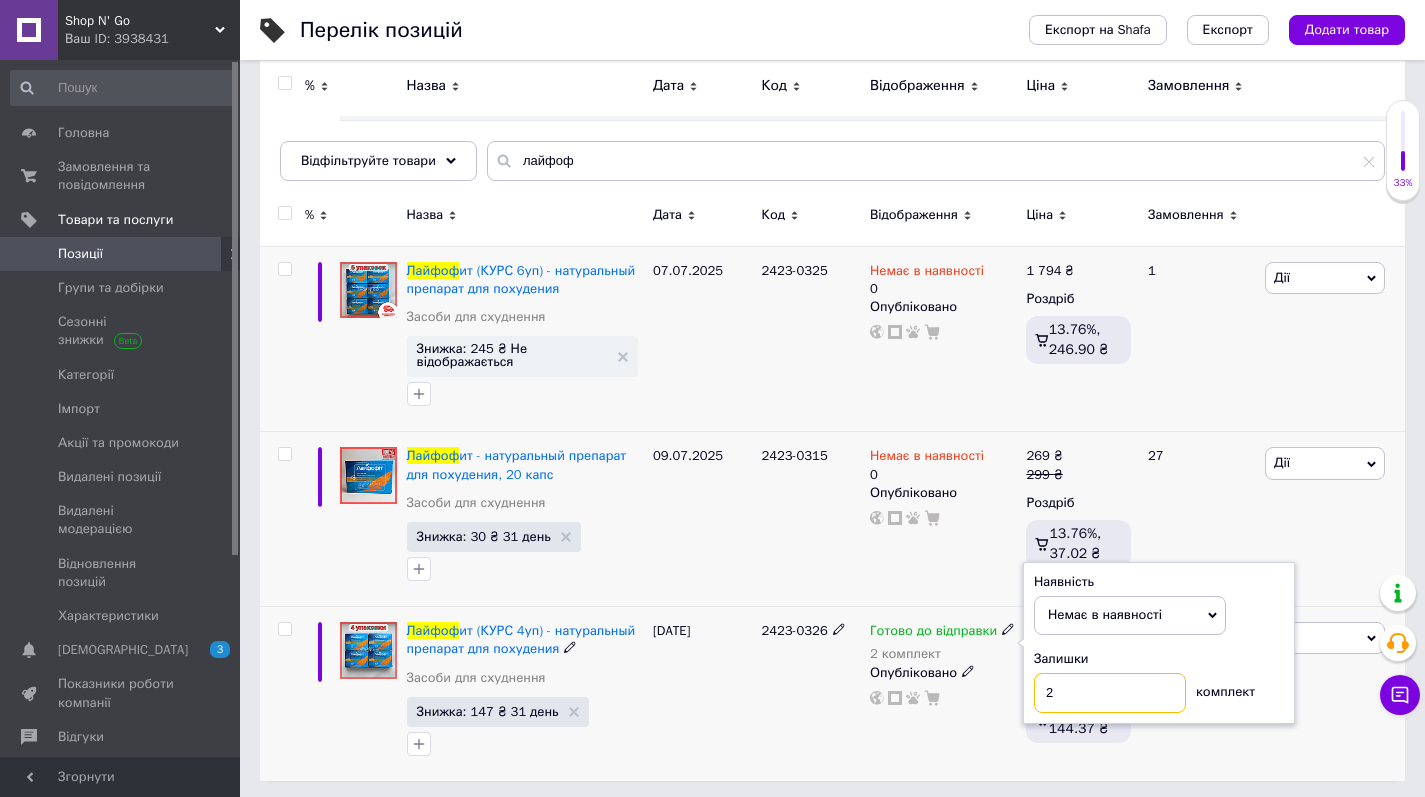 click on "2" at bounding box center (1110, 693) 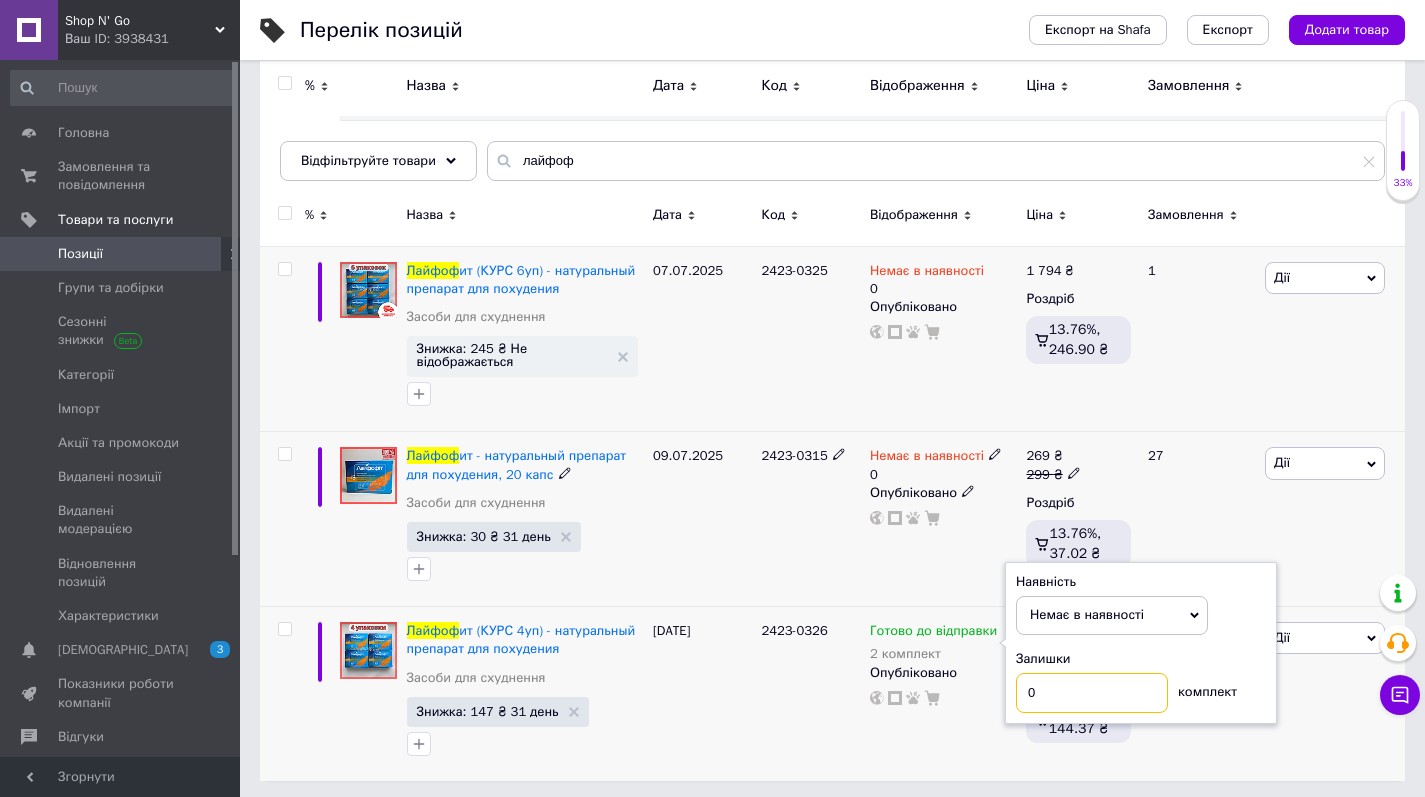 type on "0" 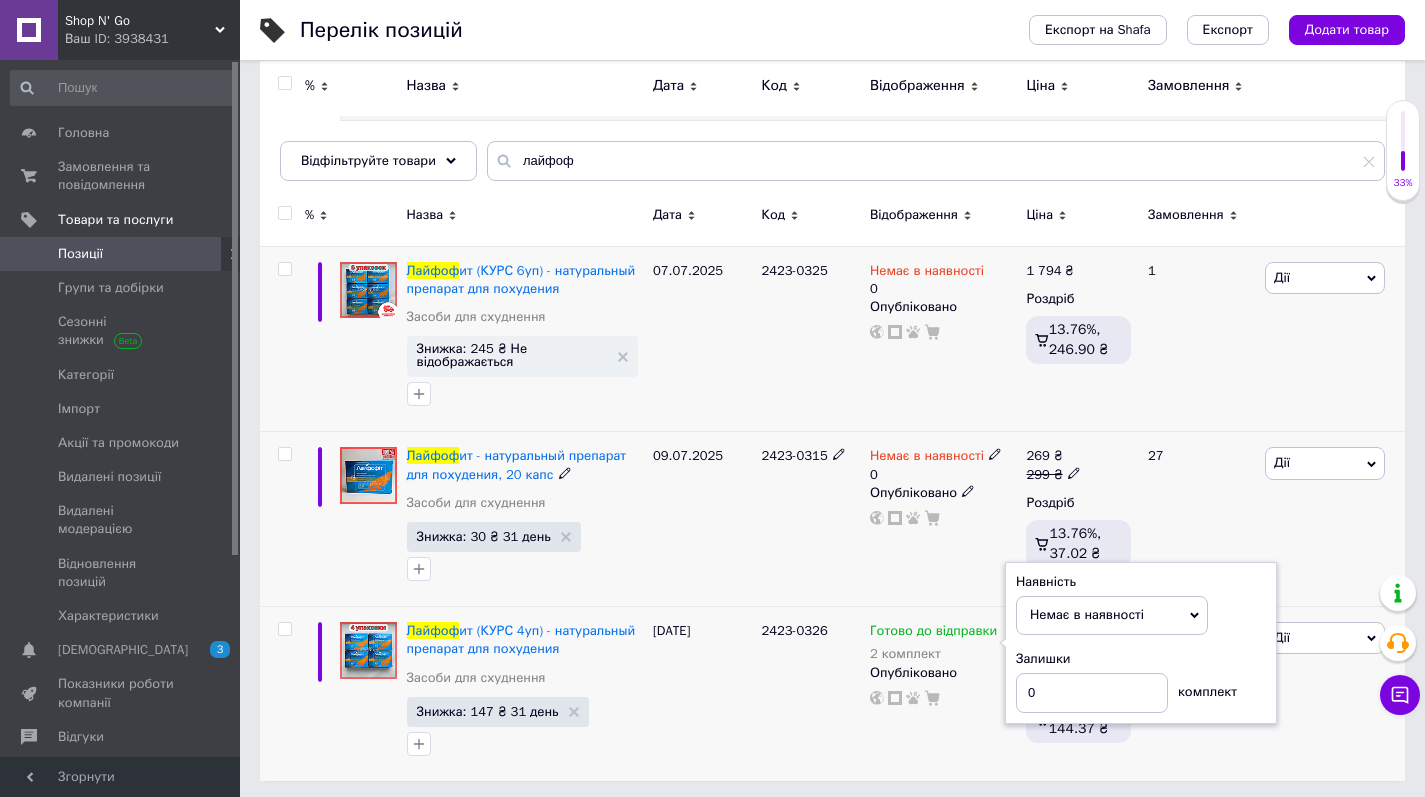 click on "09.07.2025" at bounding box center (702, 519) 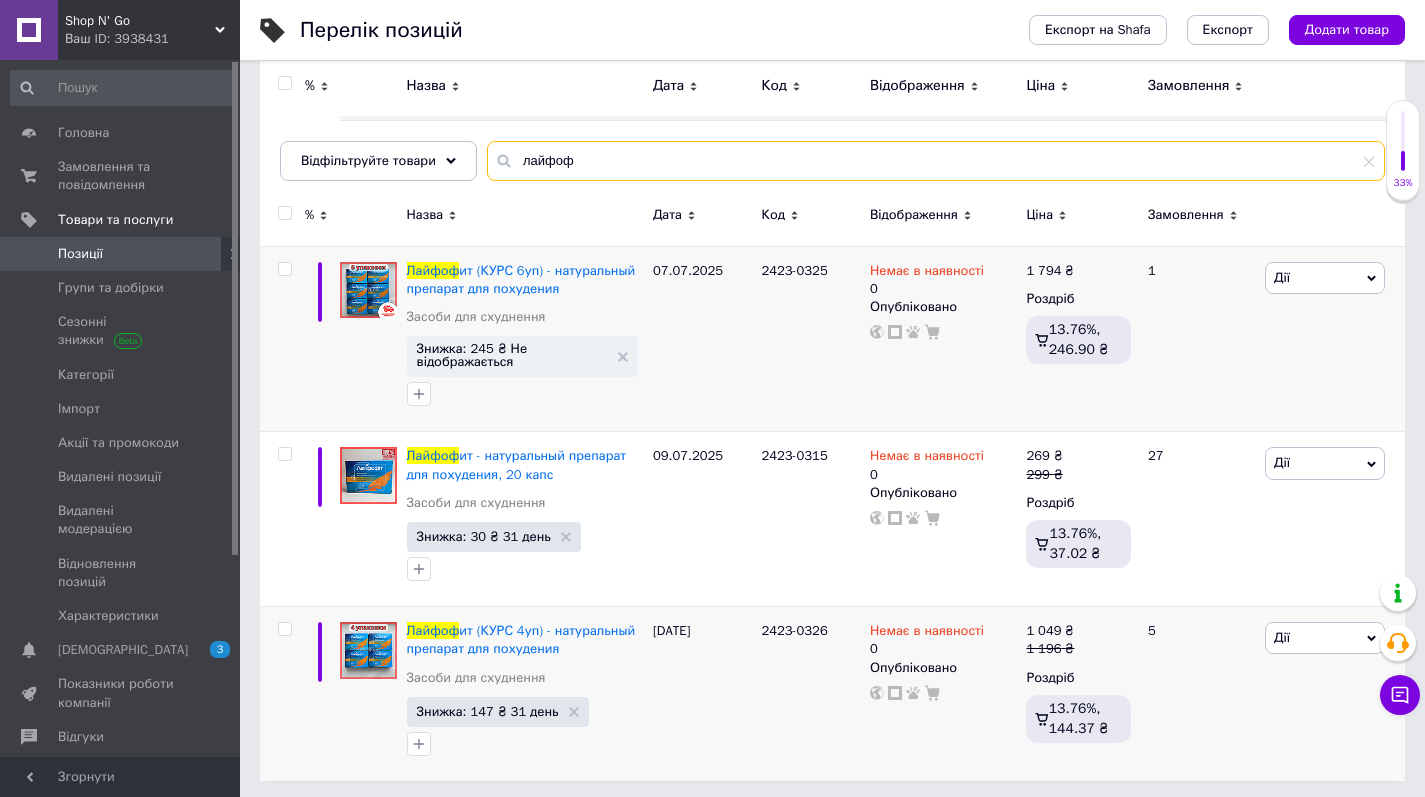 click on "лайфоф" at bounding box center [936, 161] 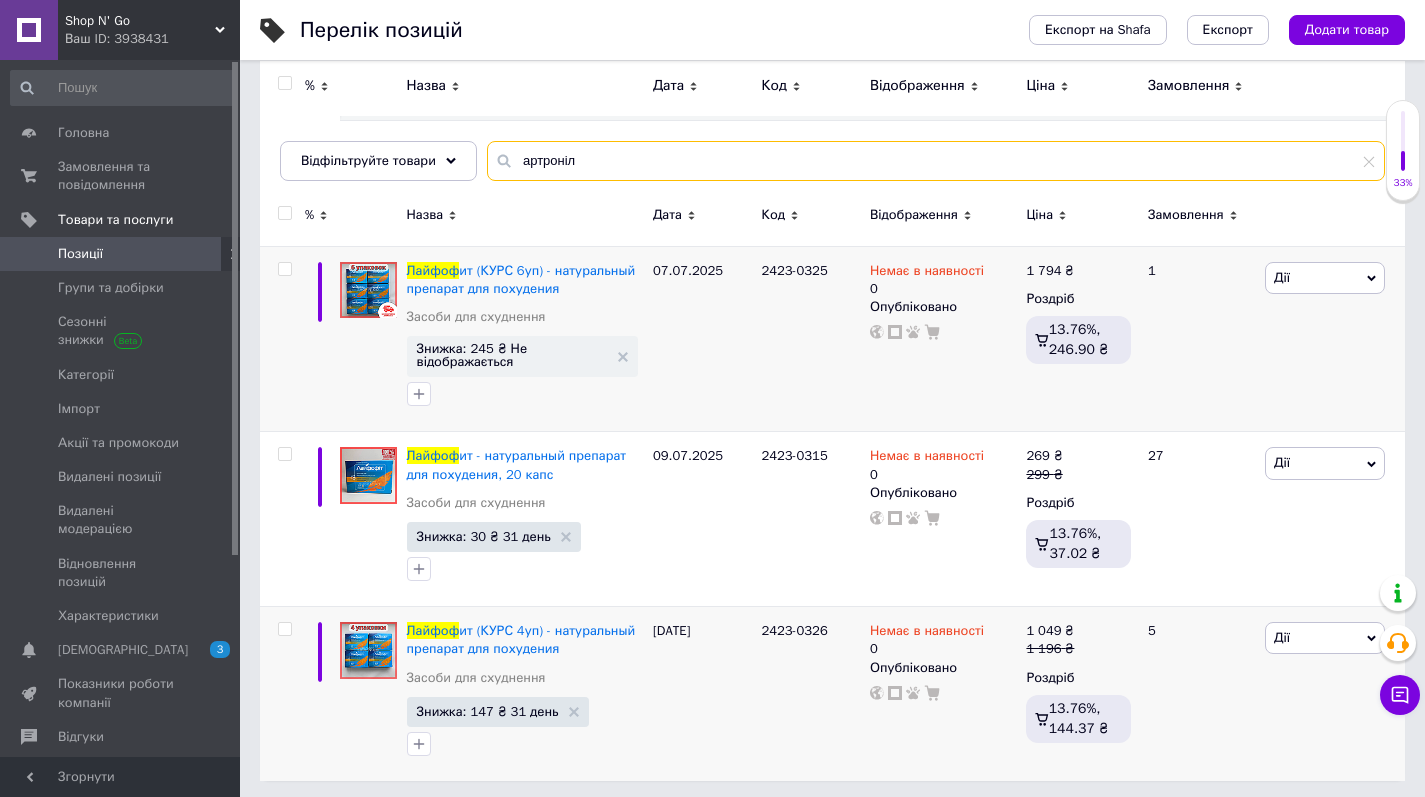 type on "артроніл" 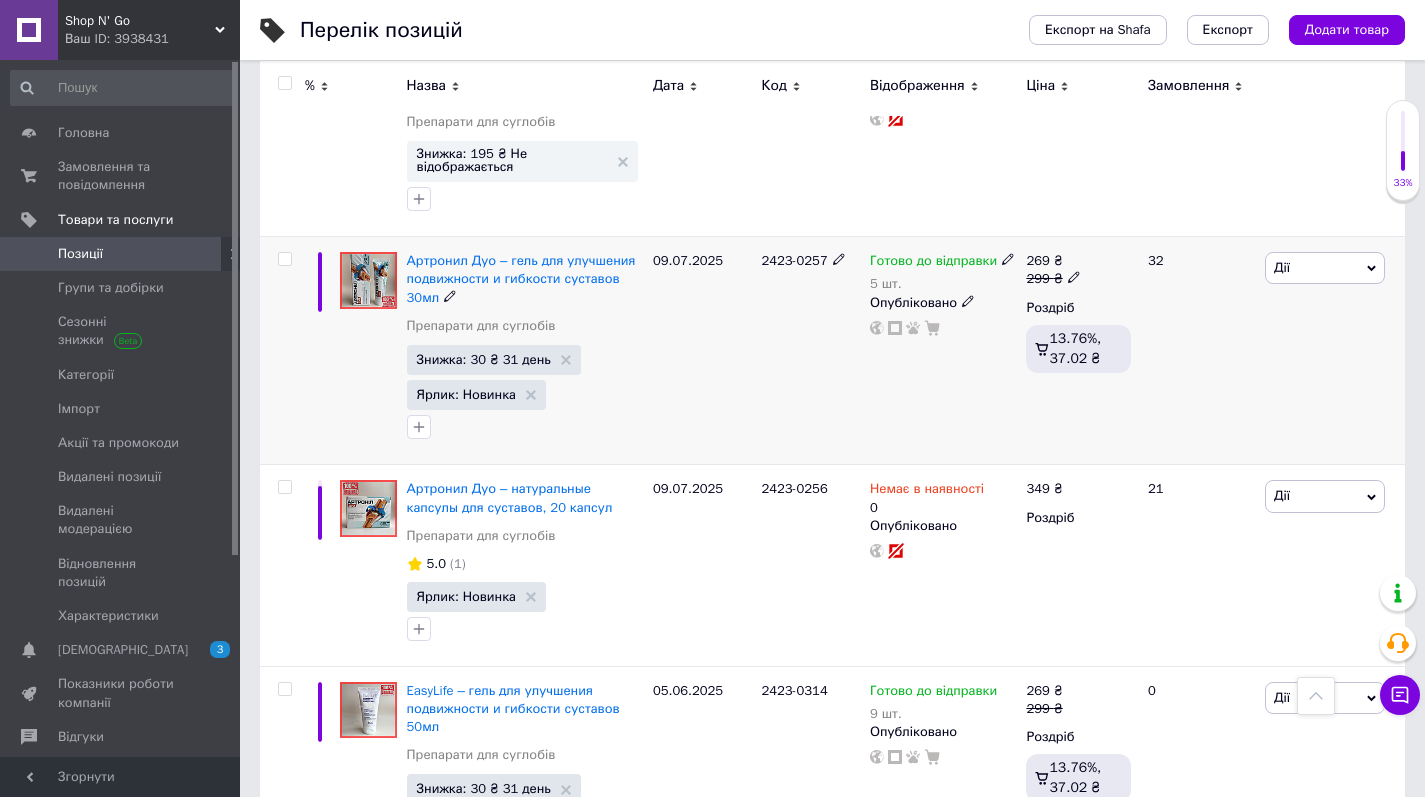 scroll, scrollTop: 787, scrollLeft: 0, axis: vertical 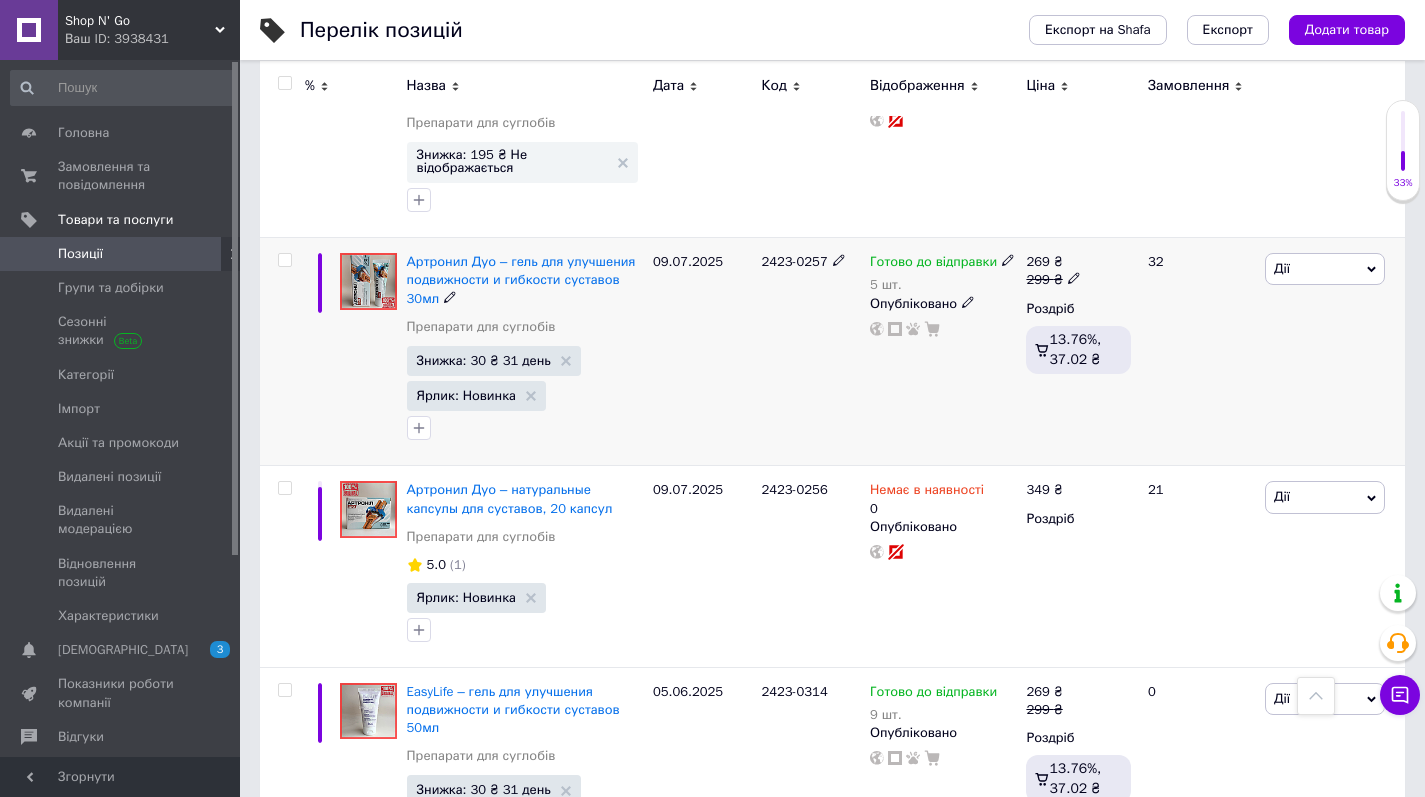 click on "Опубліковано" at bounding box center [943, 304] 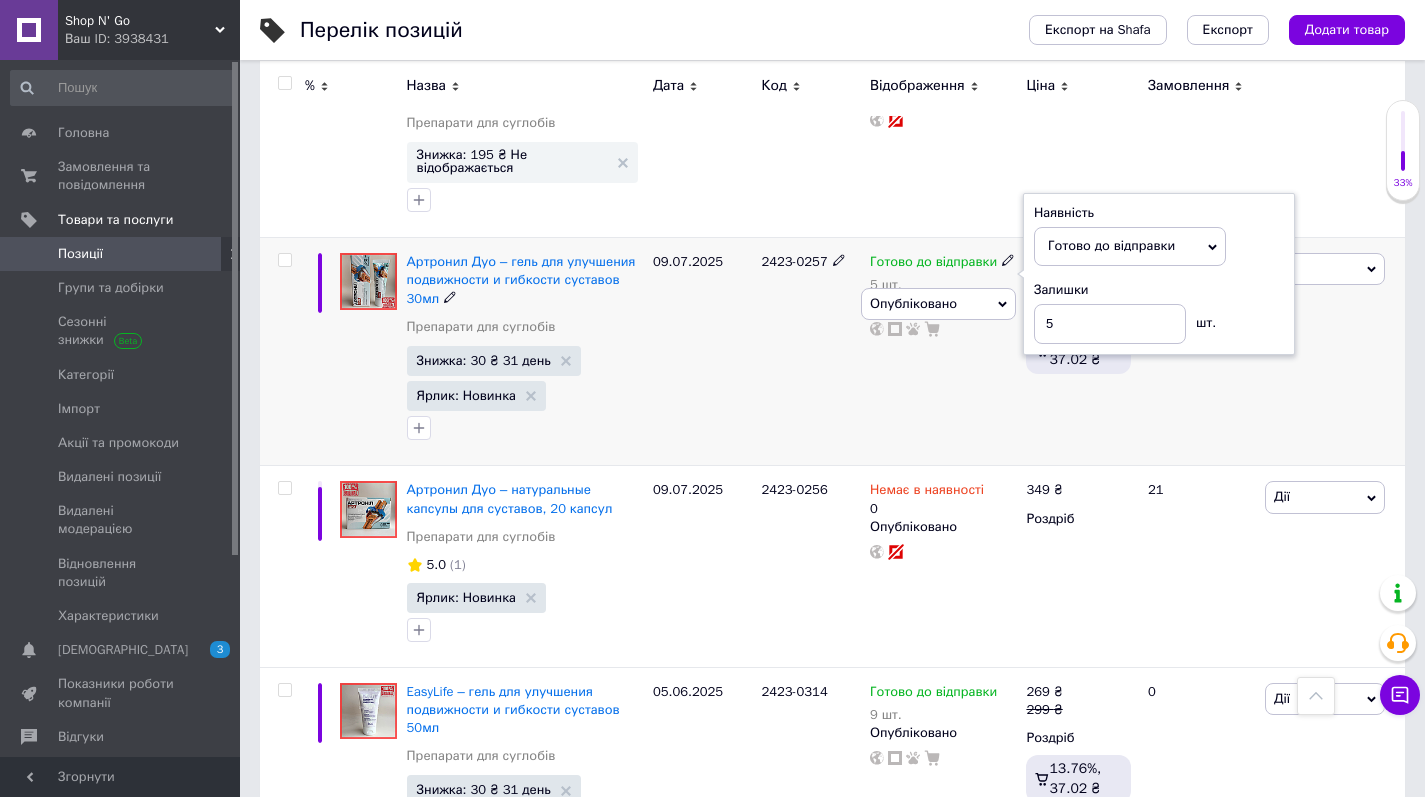 click on "Залишки 5 шт." at bounding box center (1159, 312) 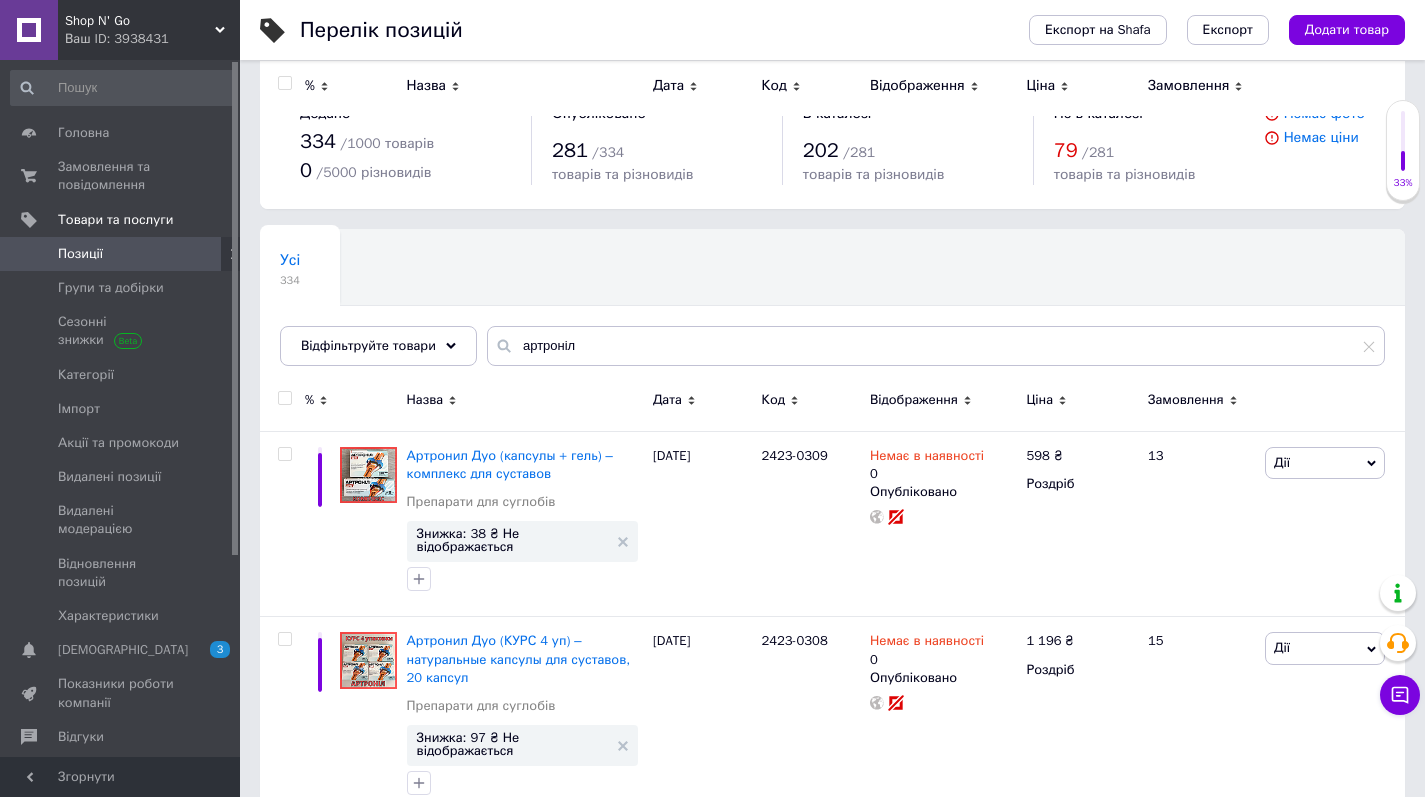 scroll, scrollTop: 0, scrollLeft: 0, axis: both 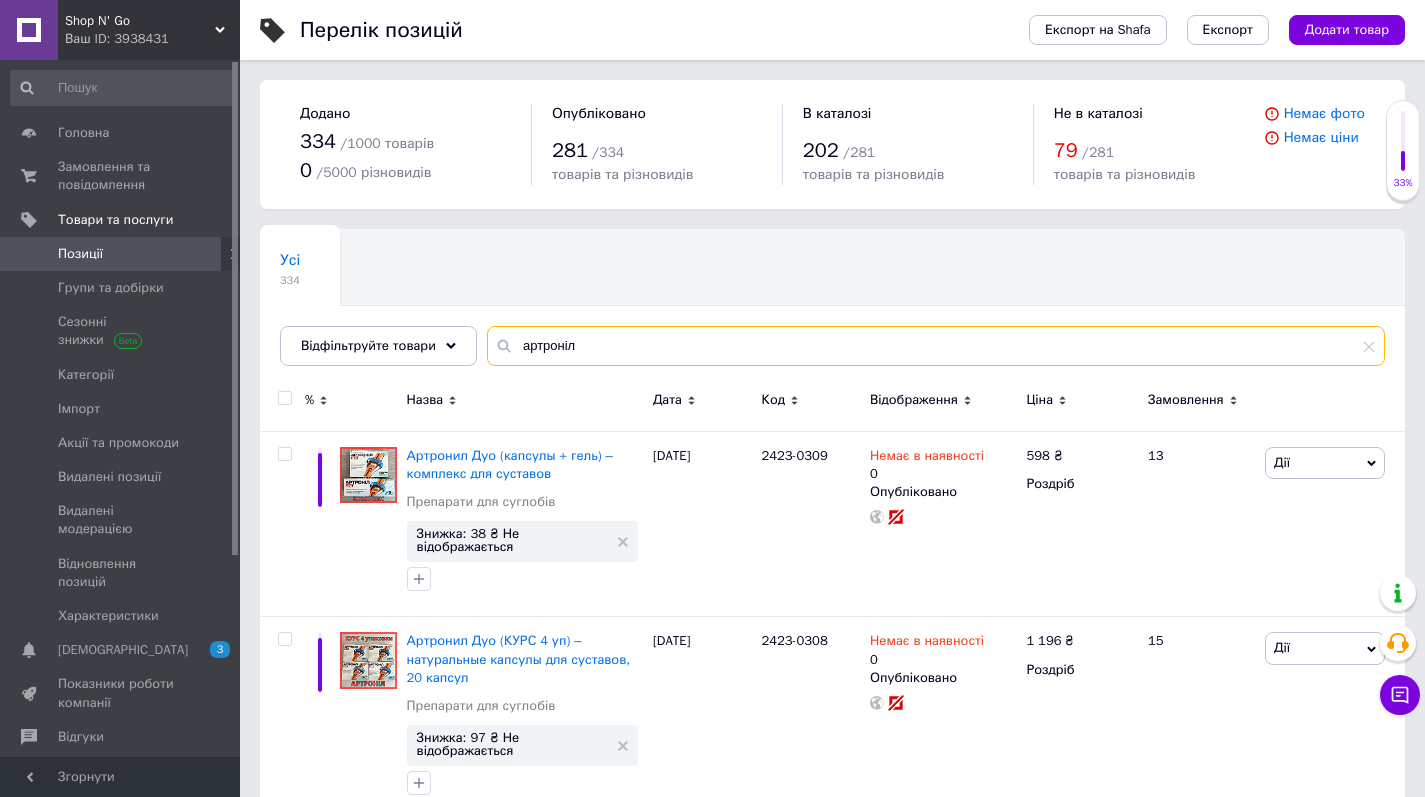 click on "артроніл" at bounding box center (936, 346) 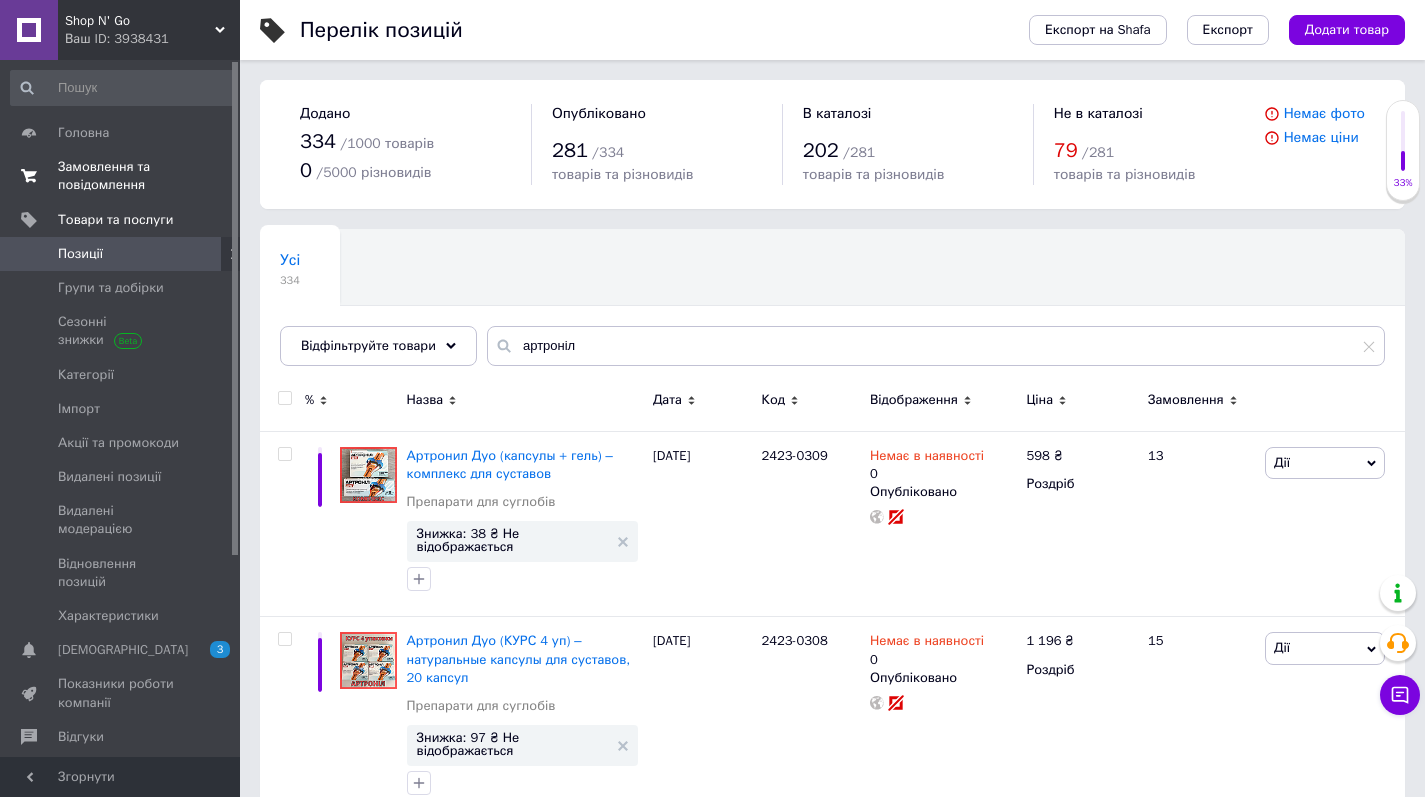 click on "Замовлення та повідомлення" at bounding box center (121, 176) 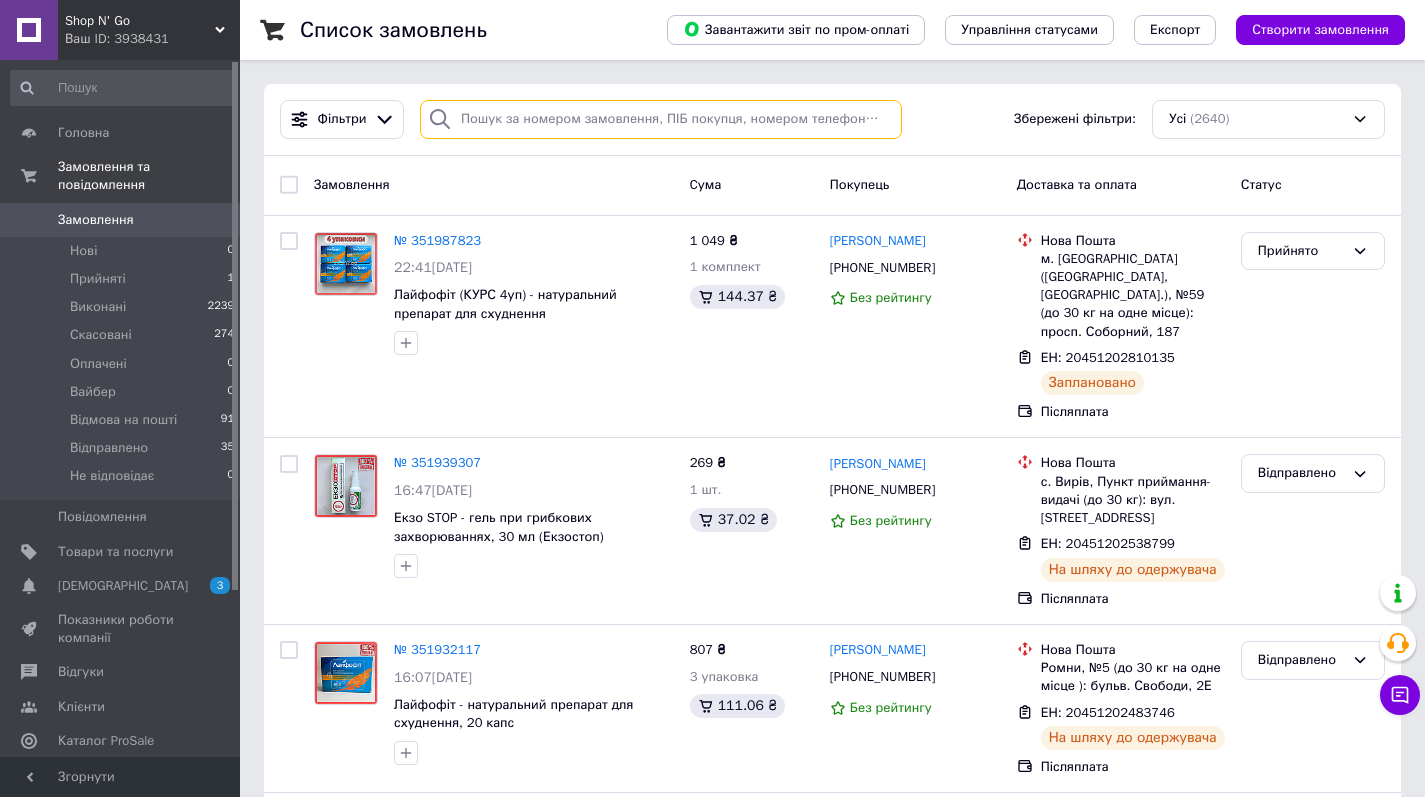 click at bounding box center (661, 119) 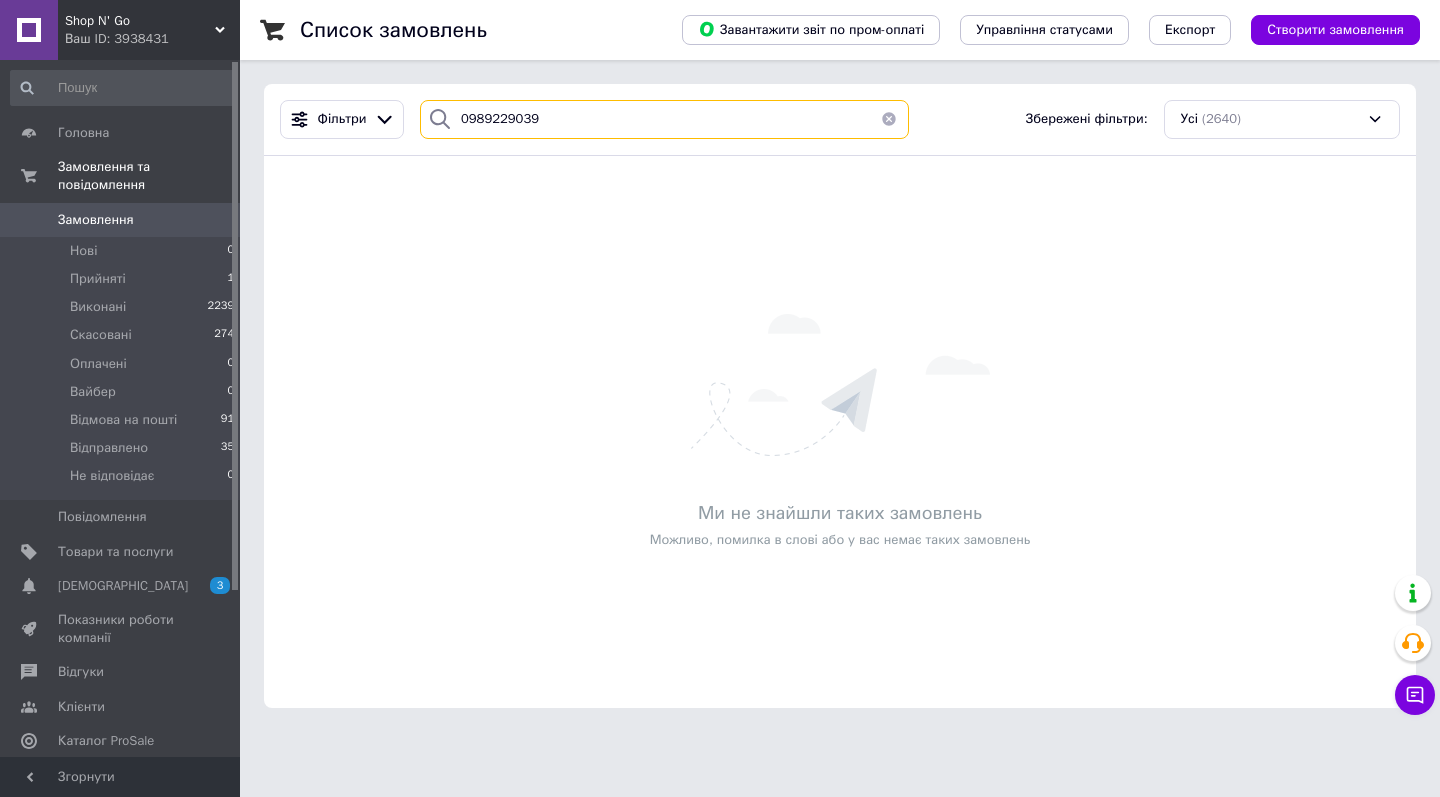type on "0989229039" 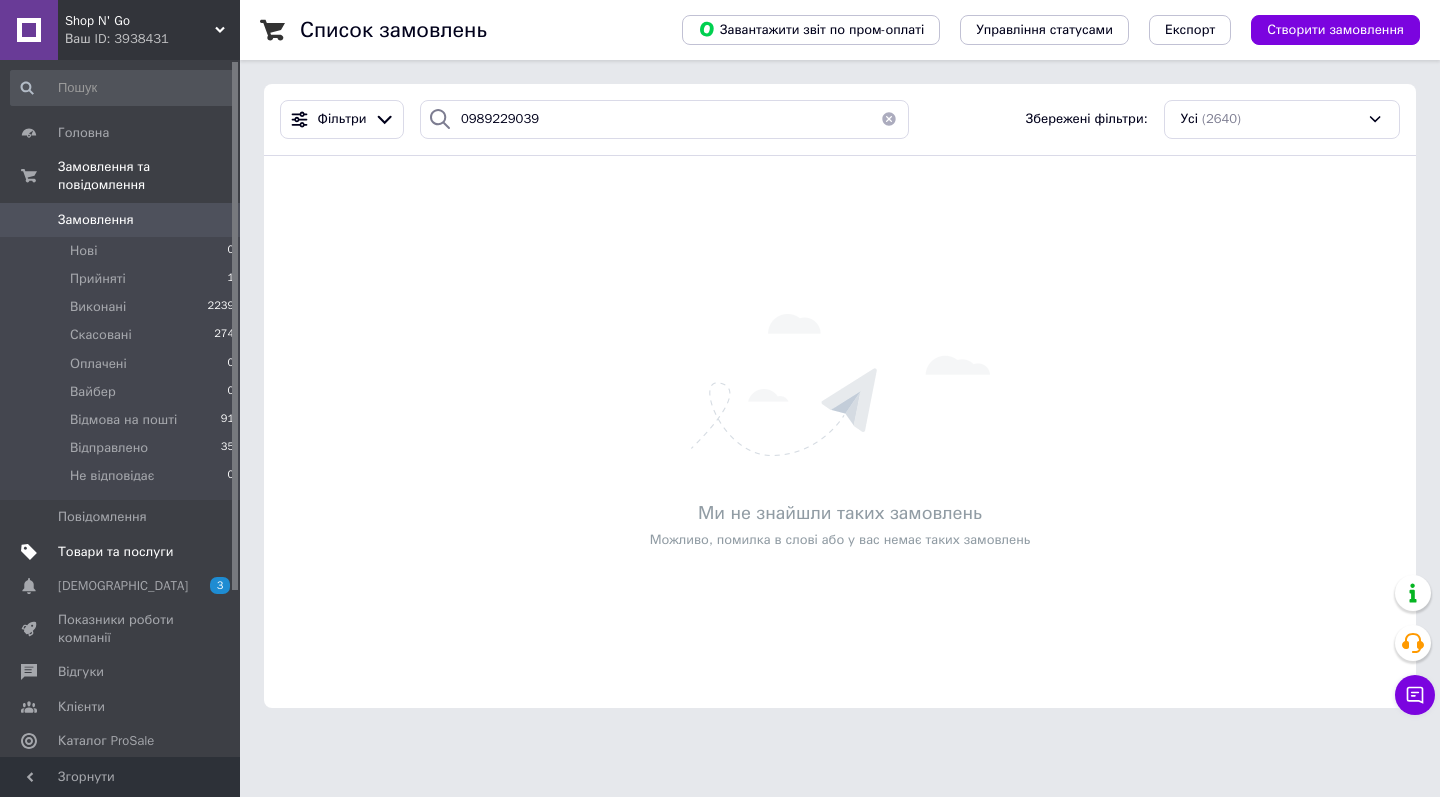 click on "Товари та послуги" at bounding box center [115, 552] 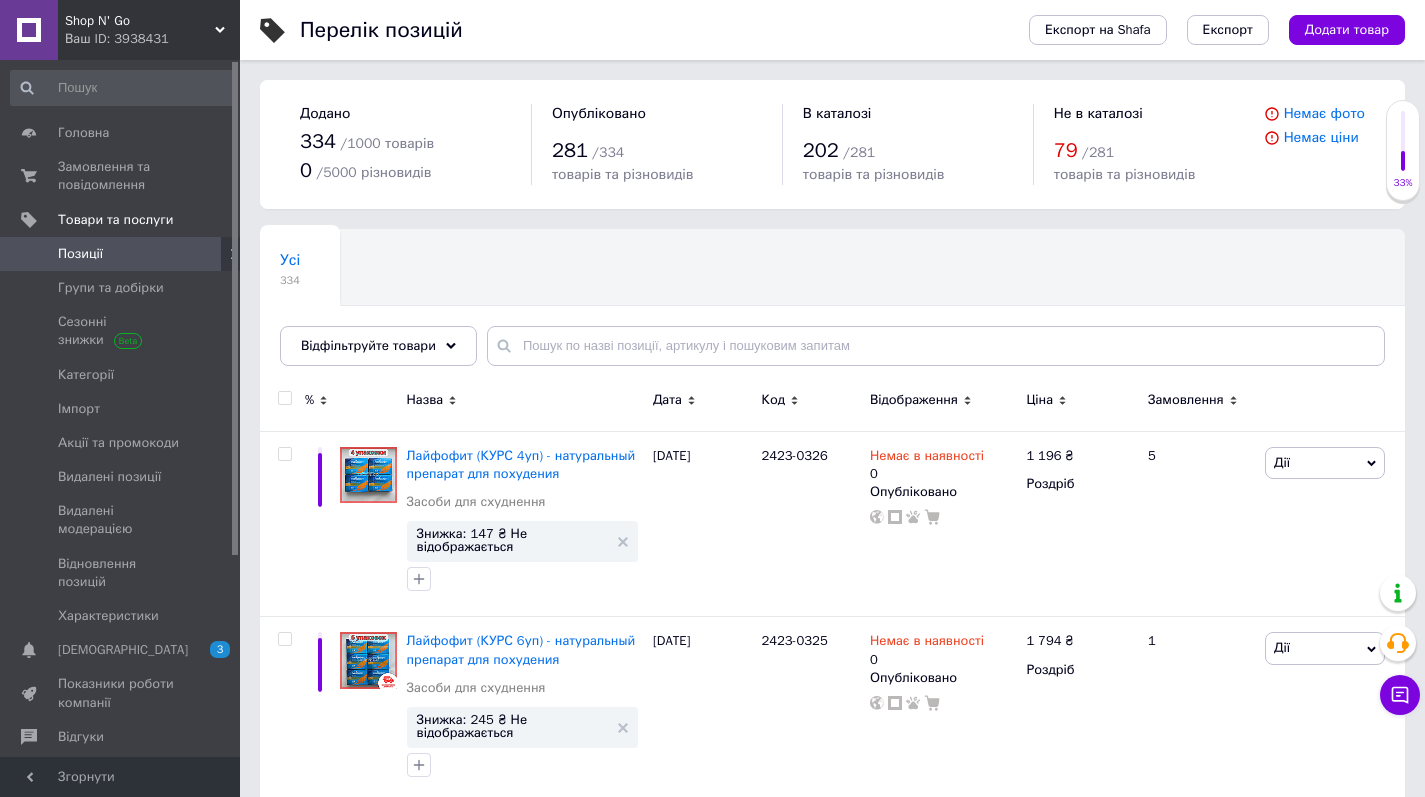 click on "Усі 334 Ok Відфільтровано...  Зберегти" at bounding box center (832, 307) 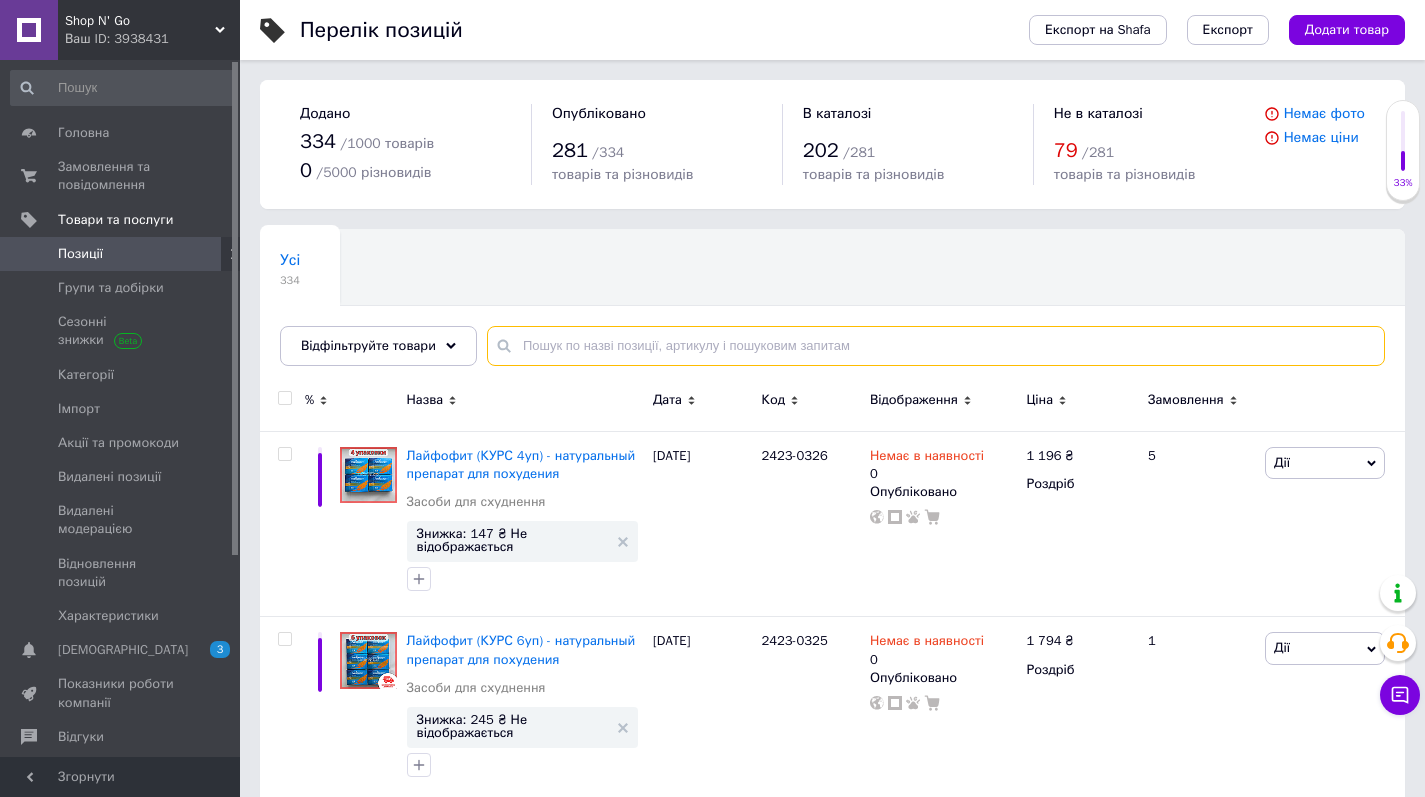 click at bounding box center (936, 346) 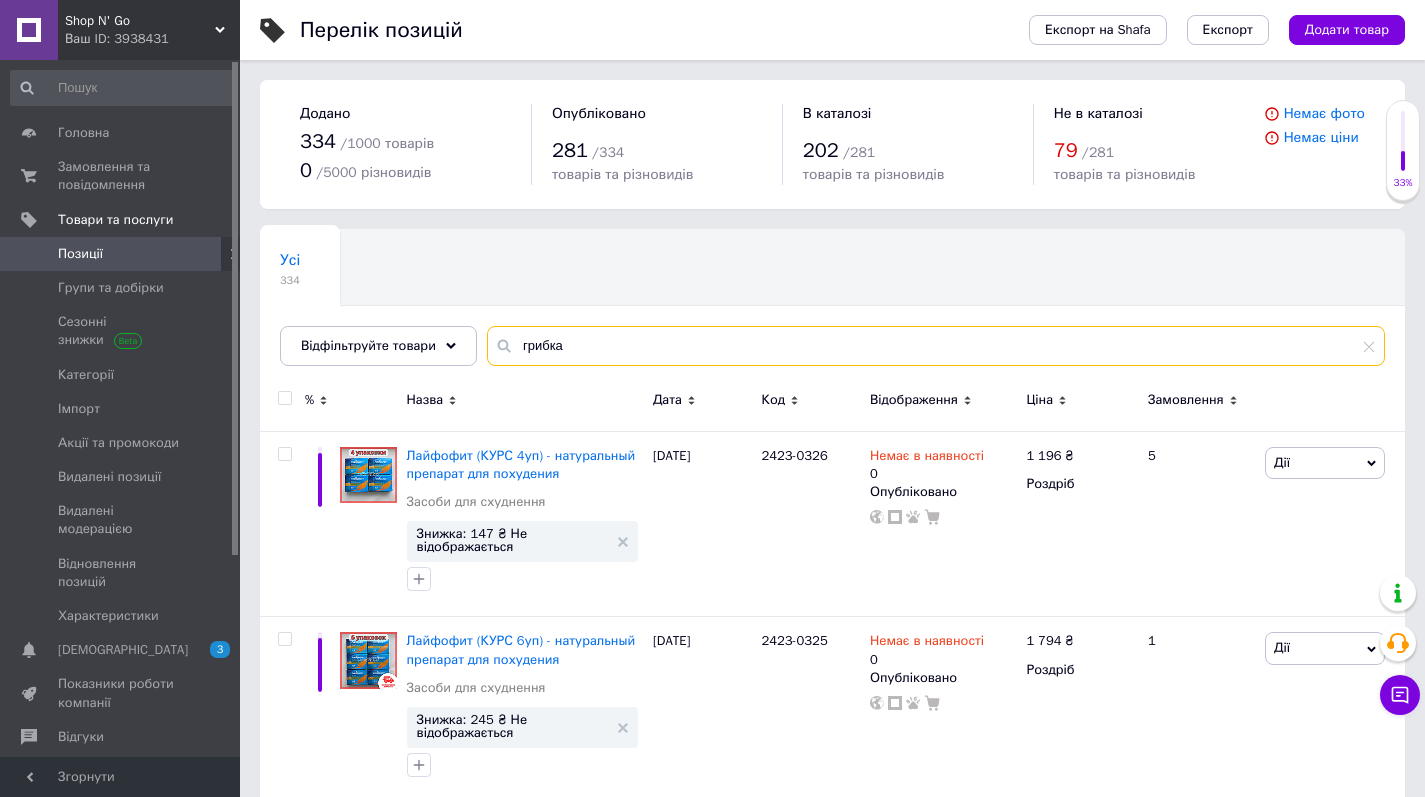 type on "грибка" 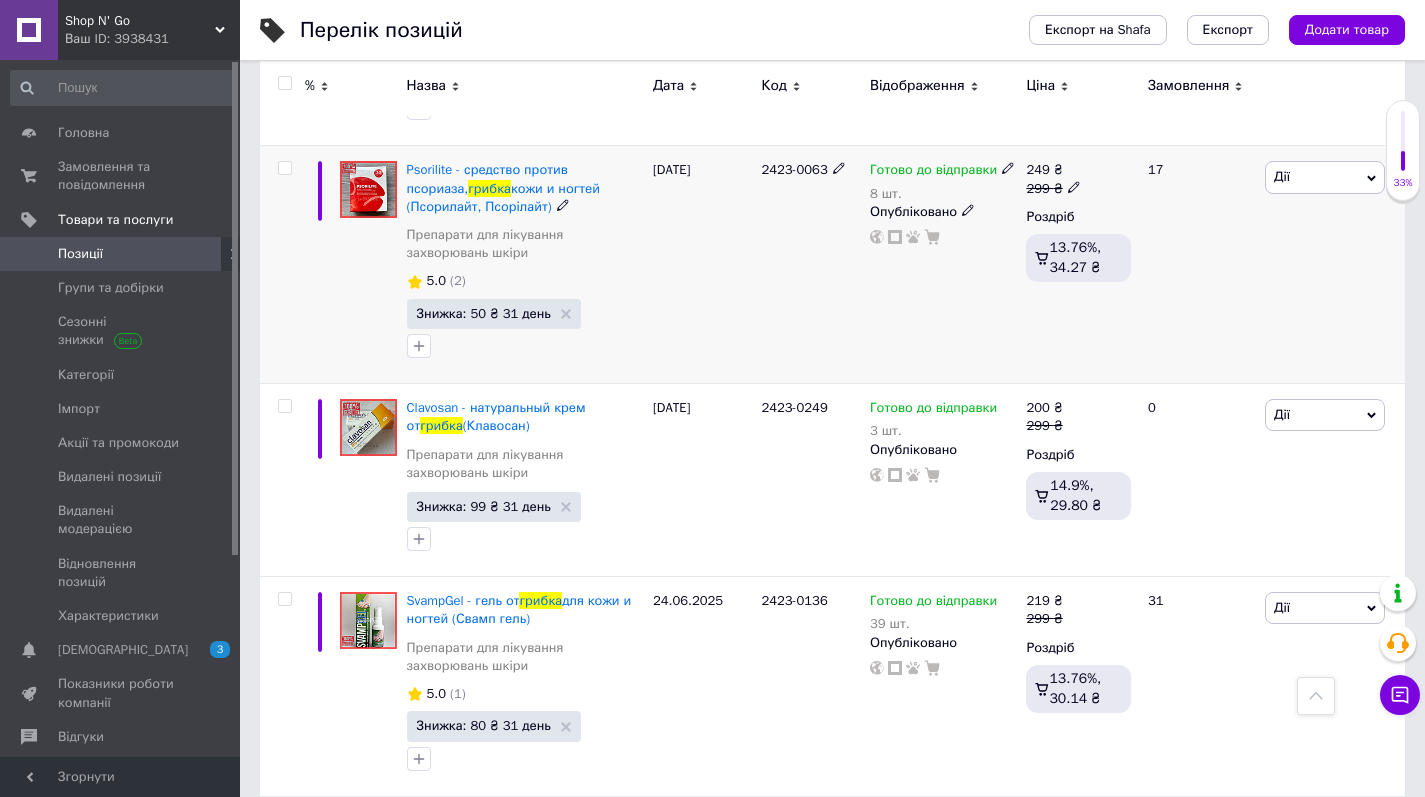 scroll, scrollTop: 1555, scrollLeft: 0, axis: vertical 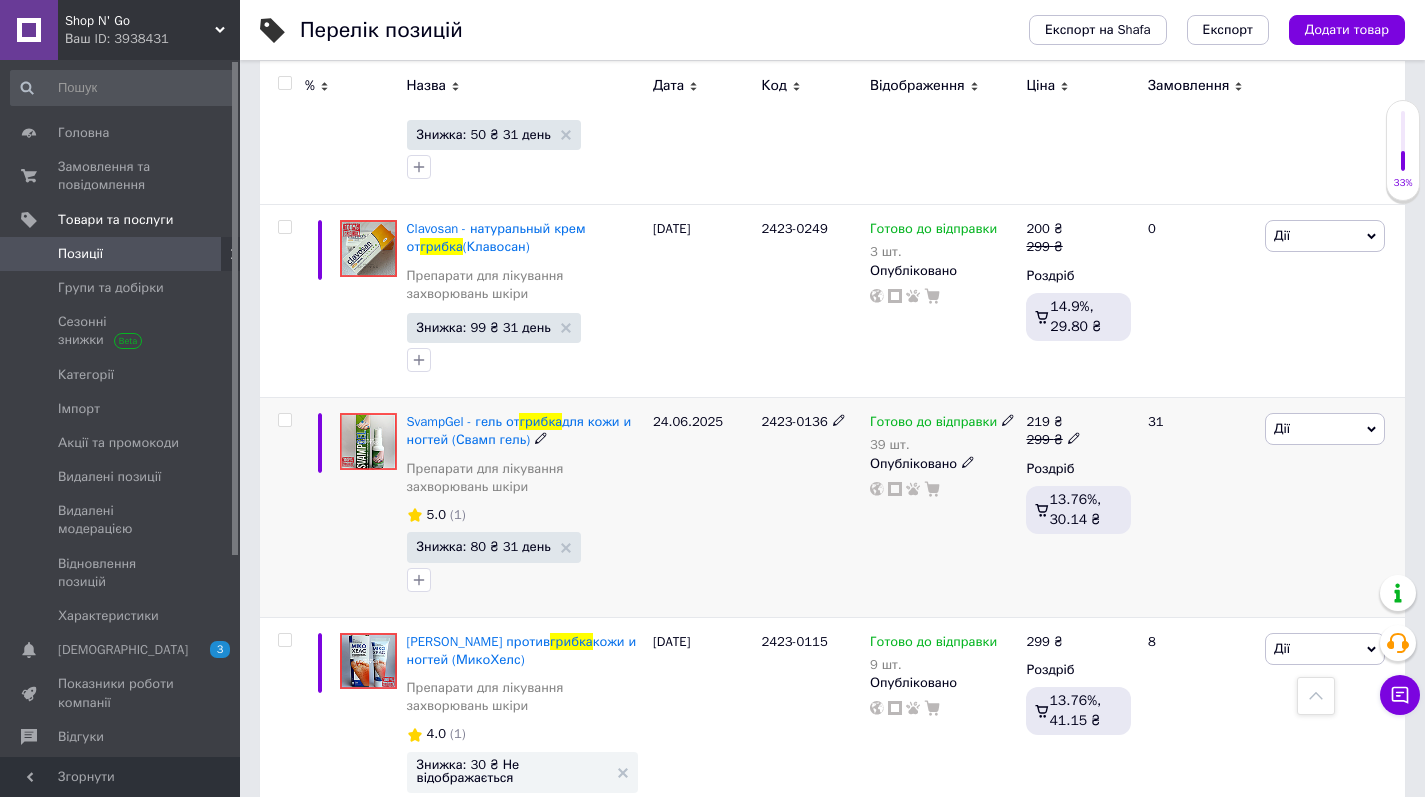 click on "Дії" at bounding box center [1325, 429] 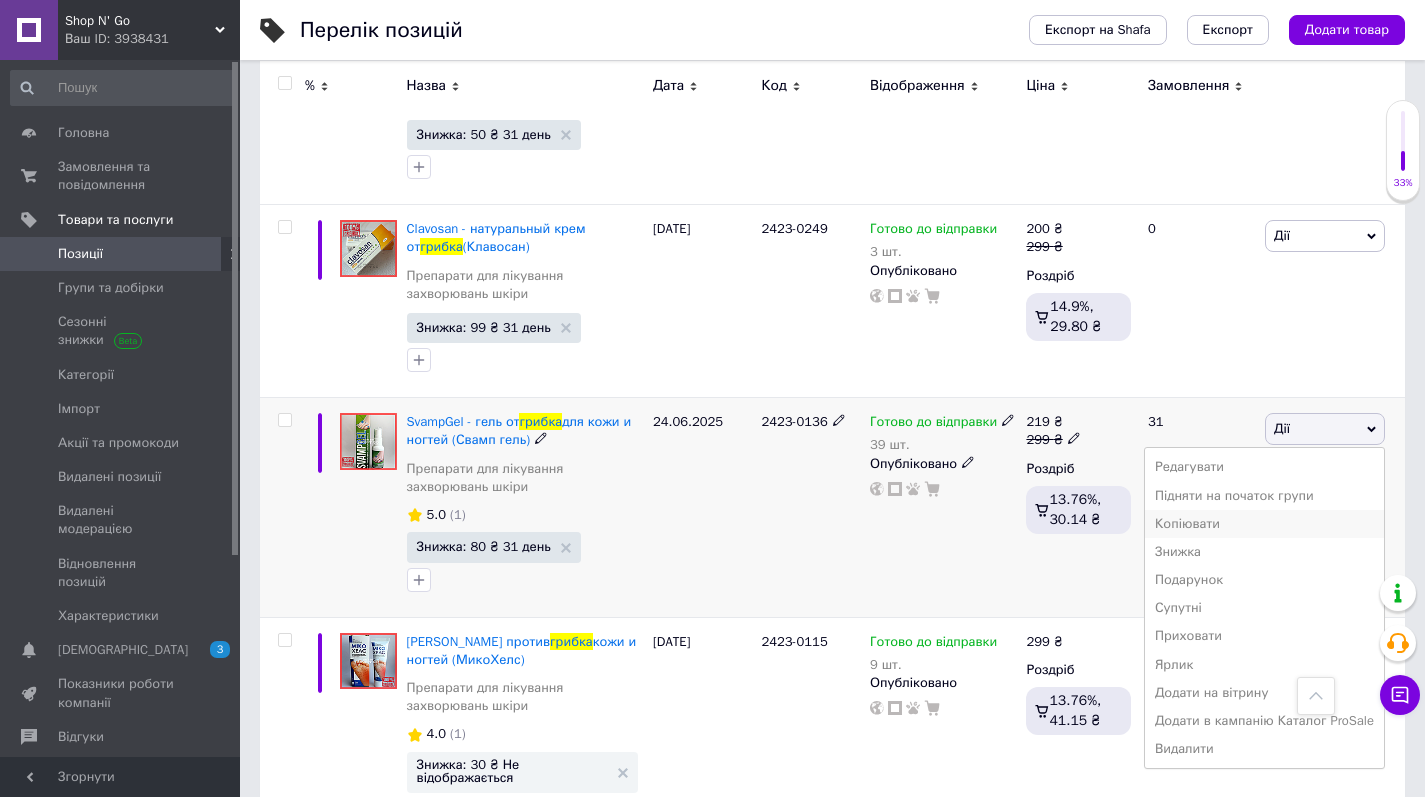 click on "Копіювати" at bounding box center (1264, 524) 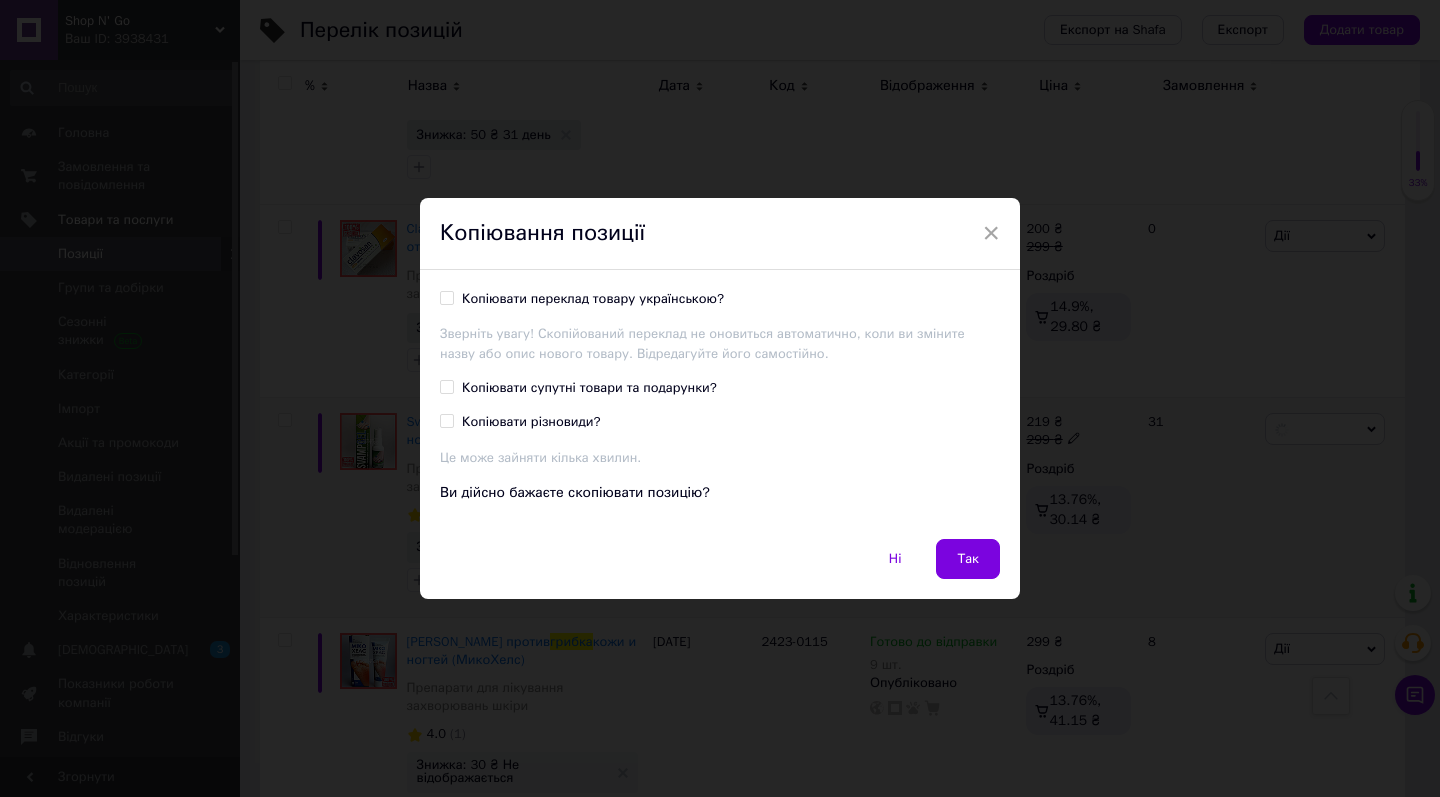 click on "Копіювати переклад товару українською?" at bounding box center [593, 299] 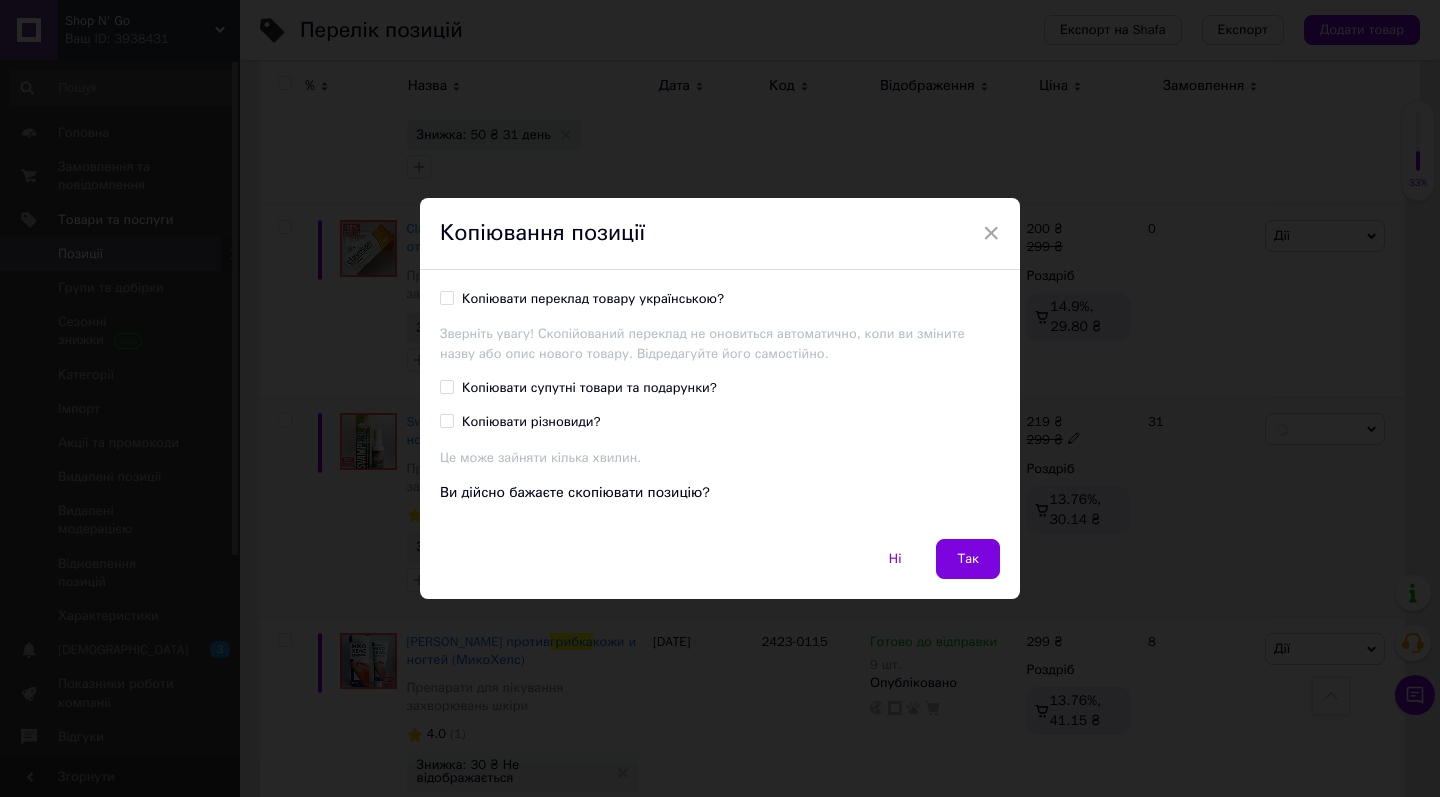 click on "Копіювати переклад товару українською?" at bounding box center [446, 297] 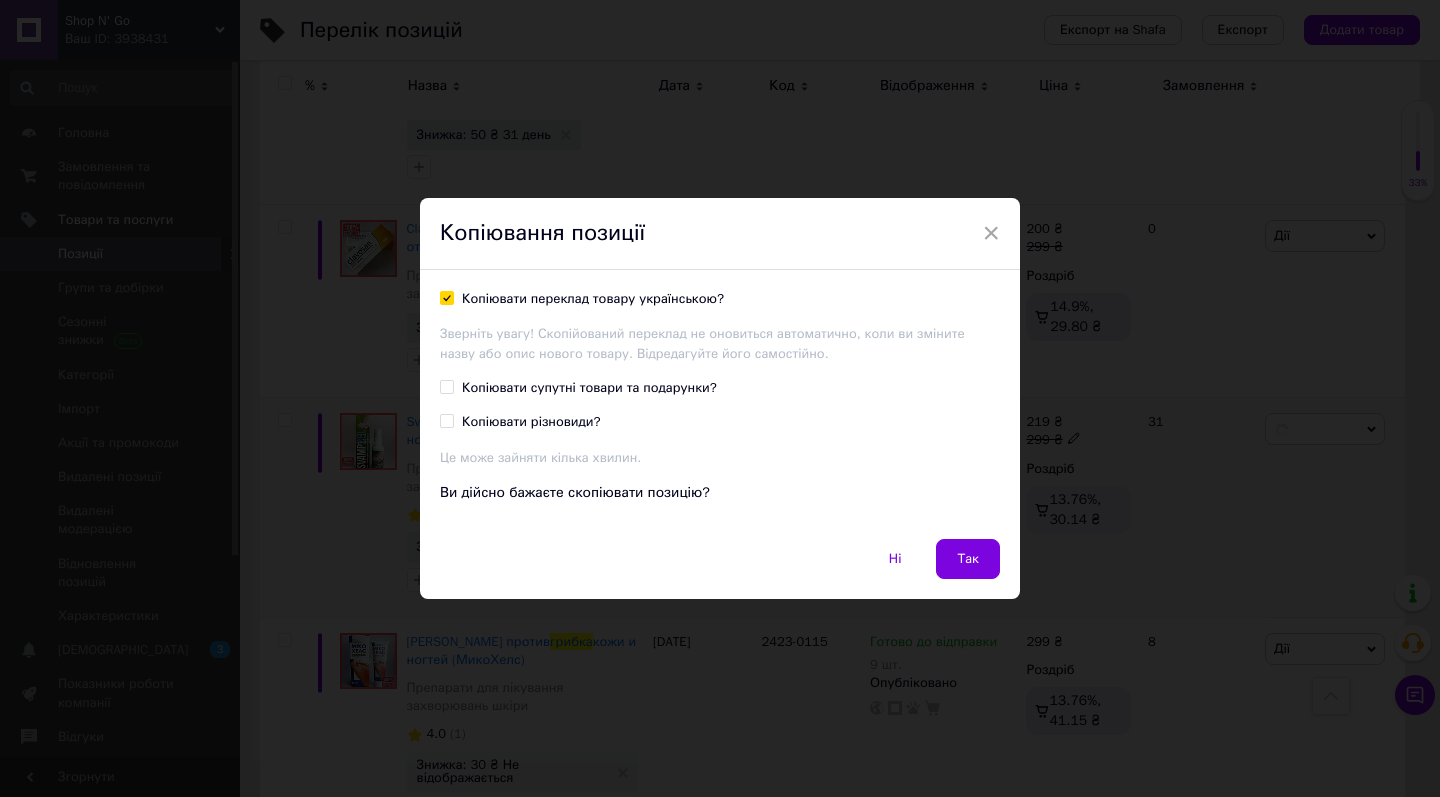 checkbox on "true" 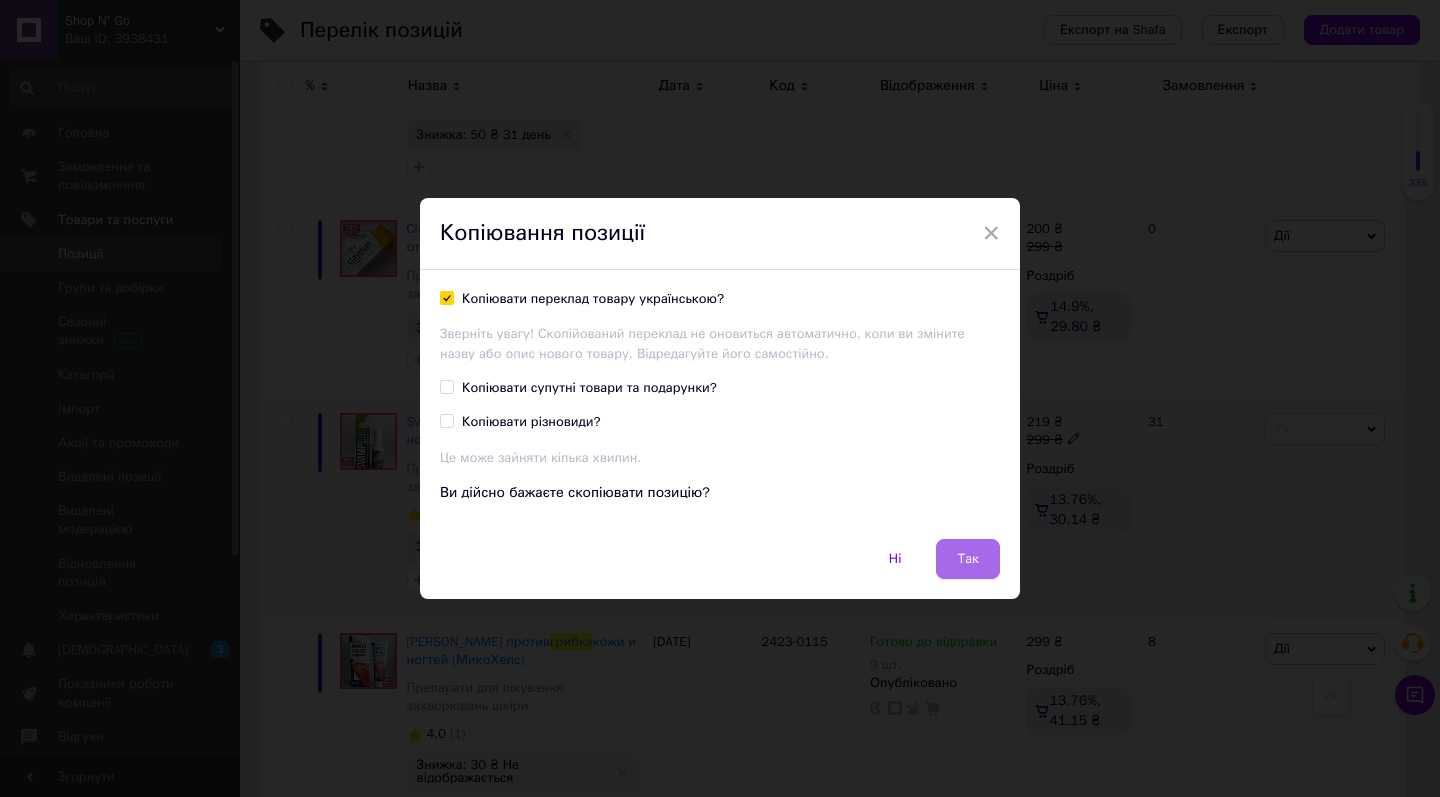click on "Так" at bounding box center [968, 559] 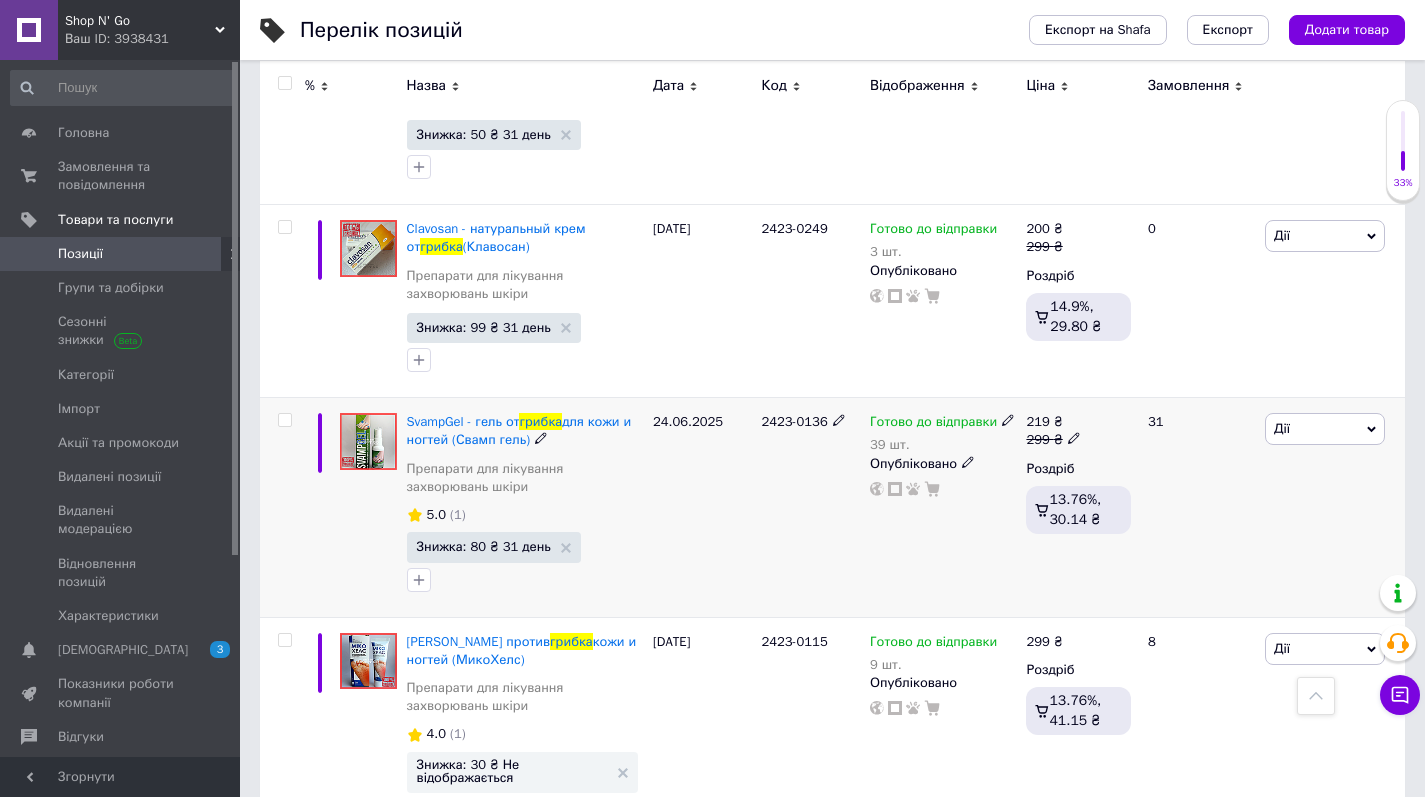 click on "Позиції" at bounding box center (123, 254) 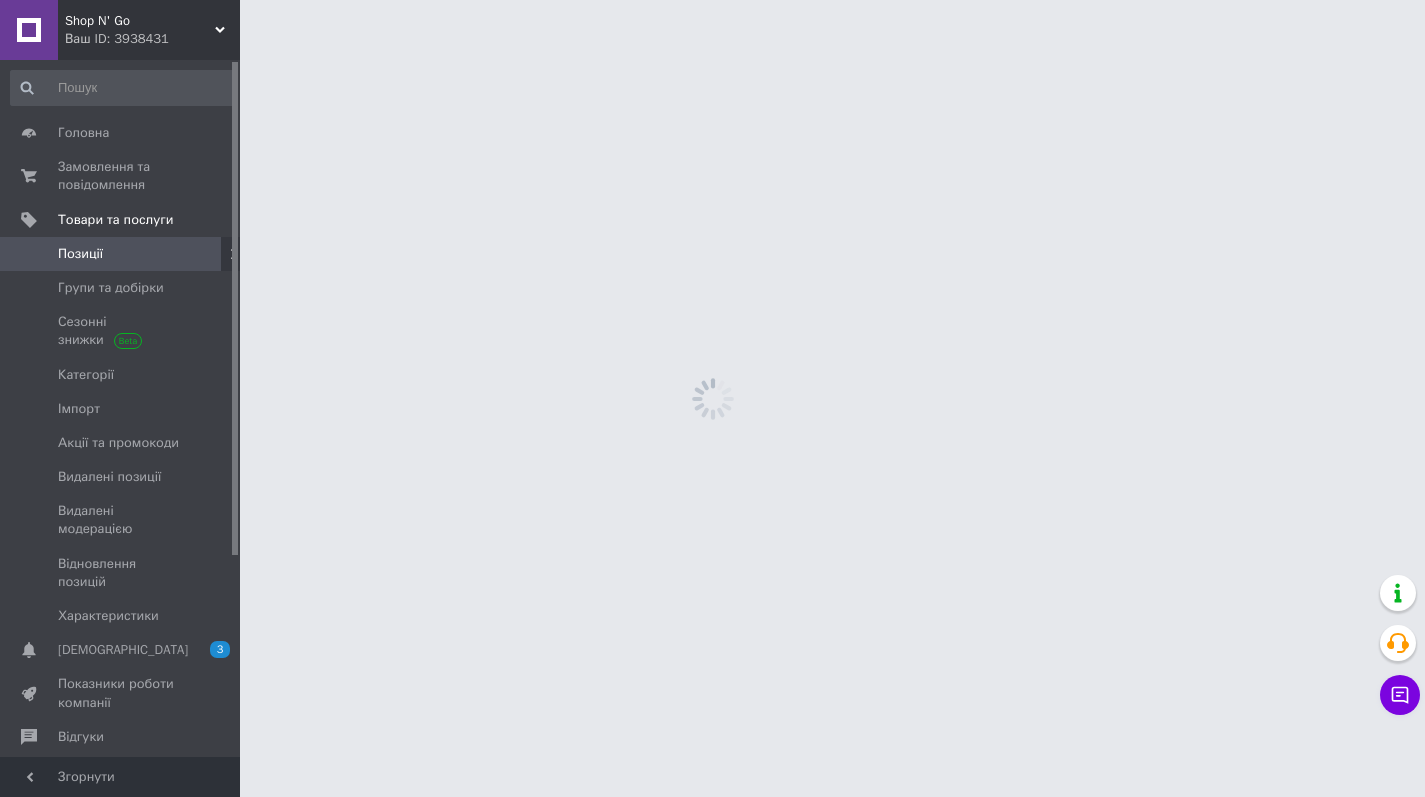 scroll, scrollTop: 0, scrollLeft: 0, axis: both 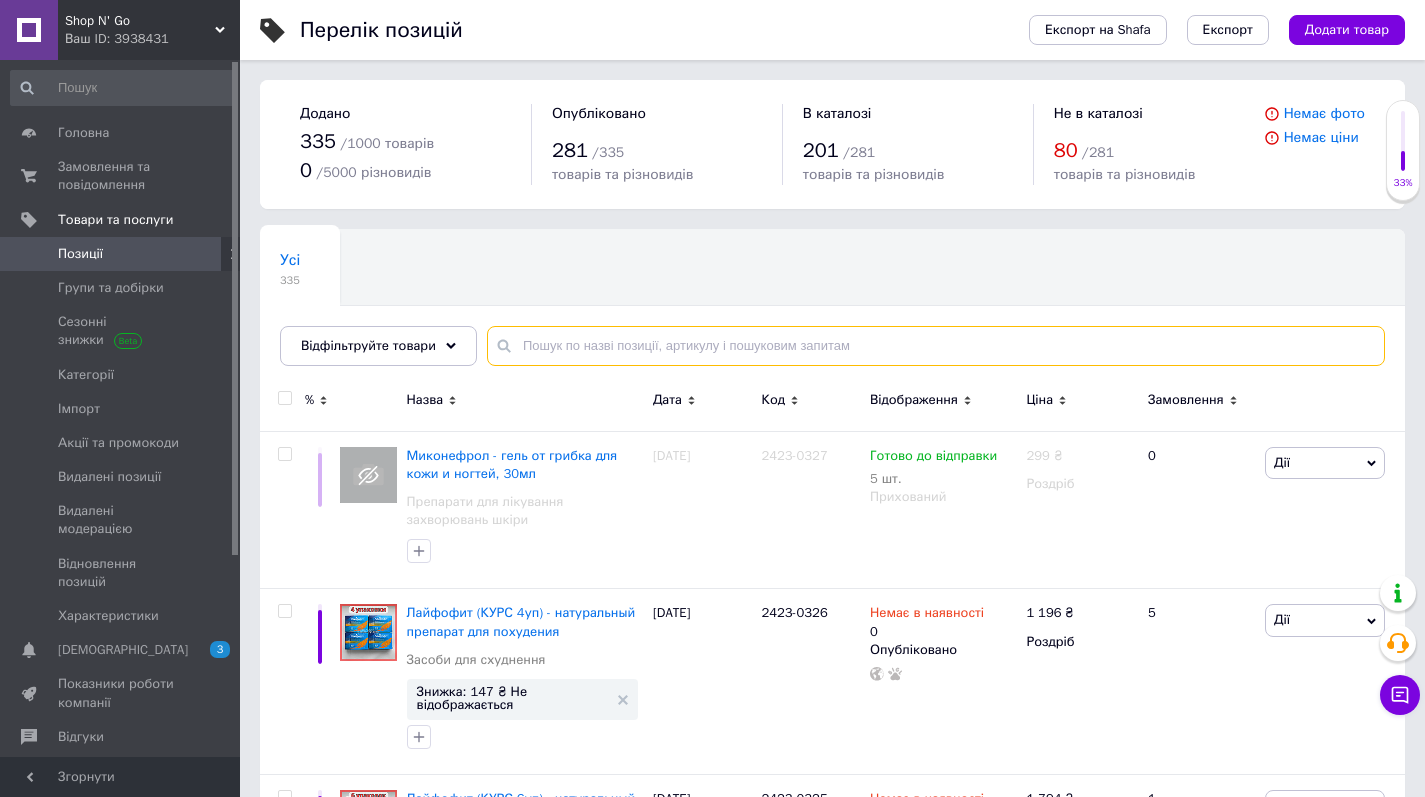 click at bounding box center [936, 346] 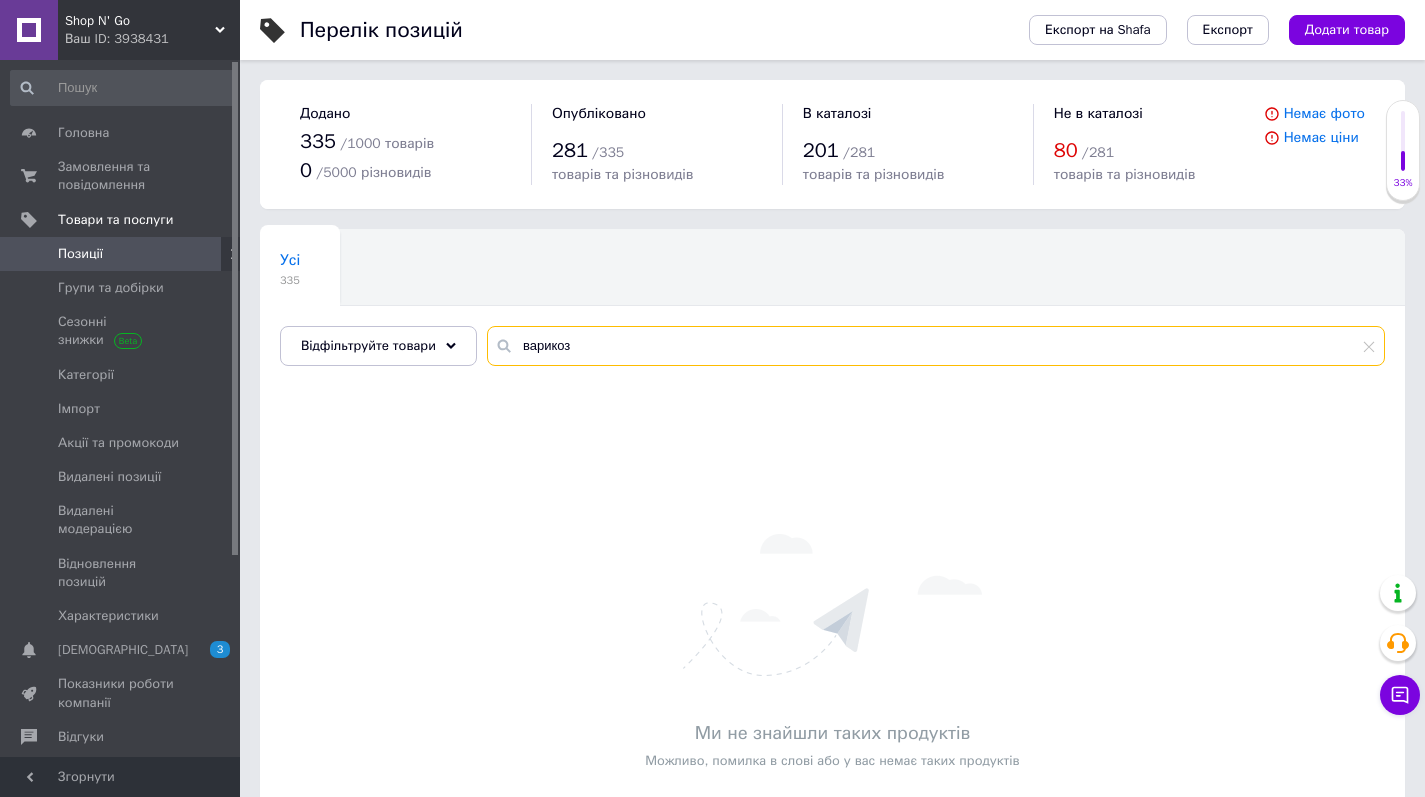 type on "варикоз" 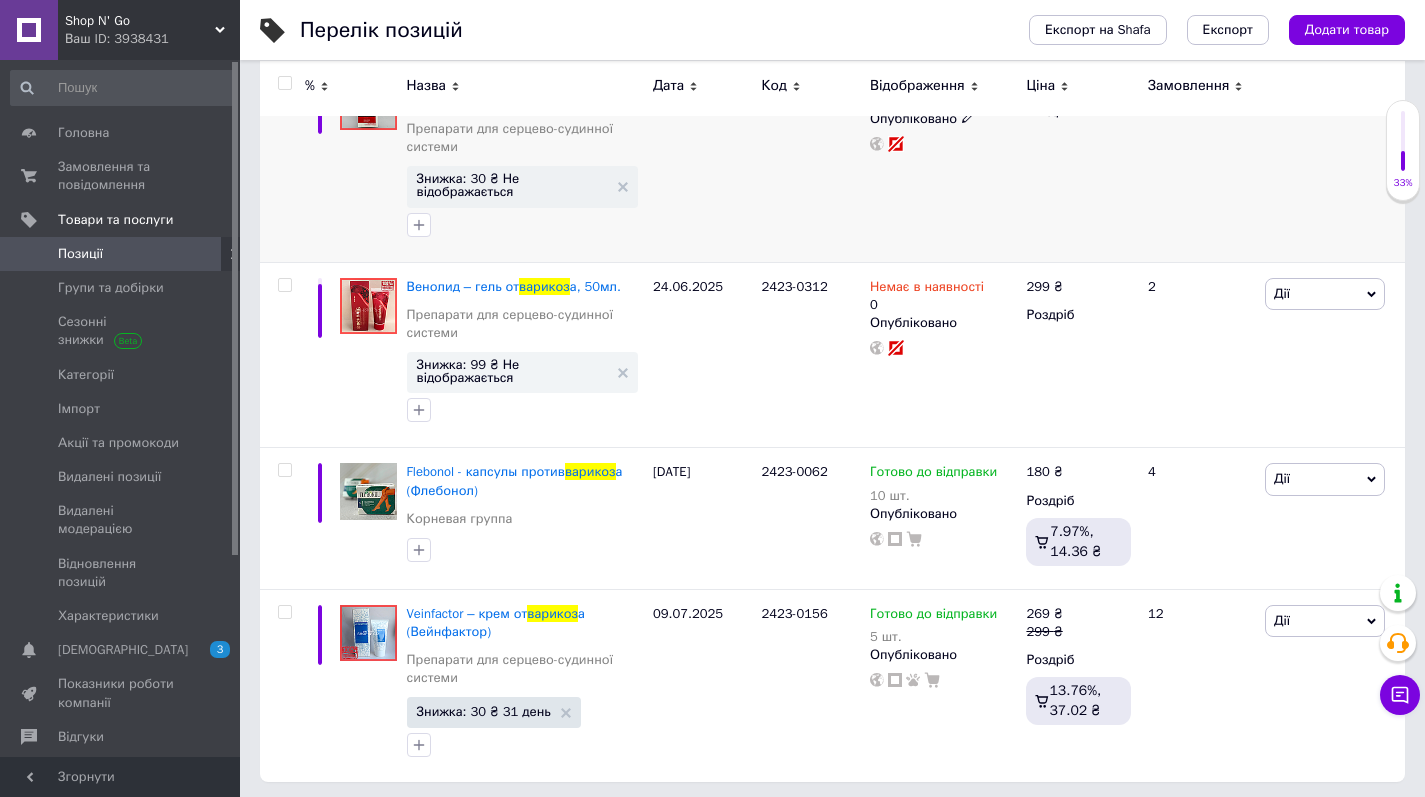scroll, scrollTop: 372, scrollLeft: 0, axis: vertical 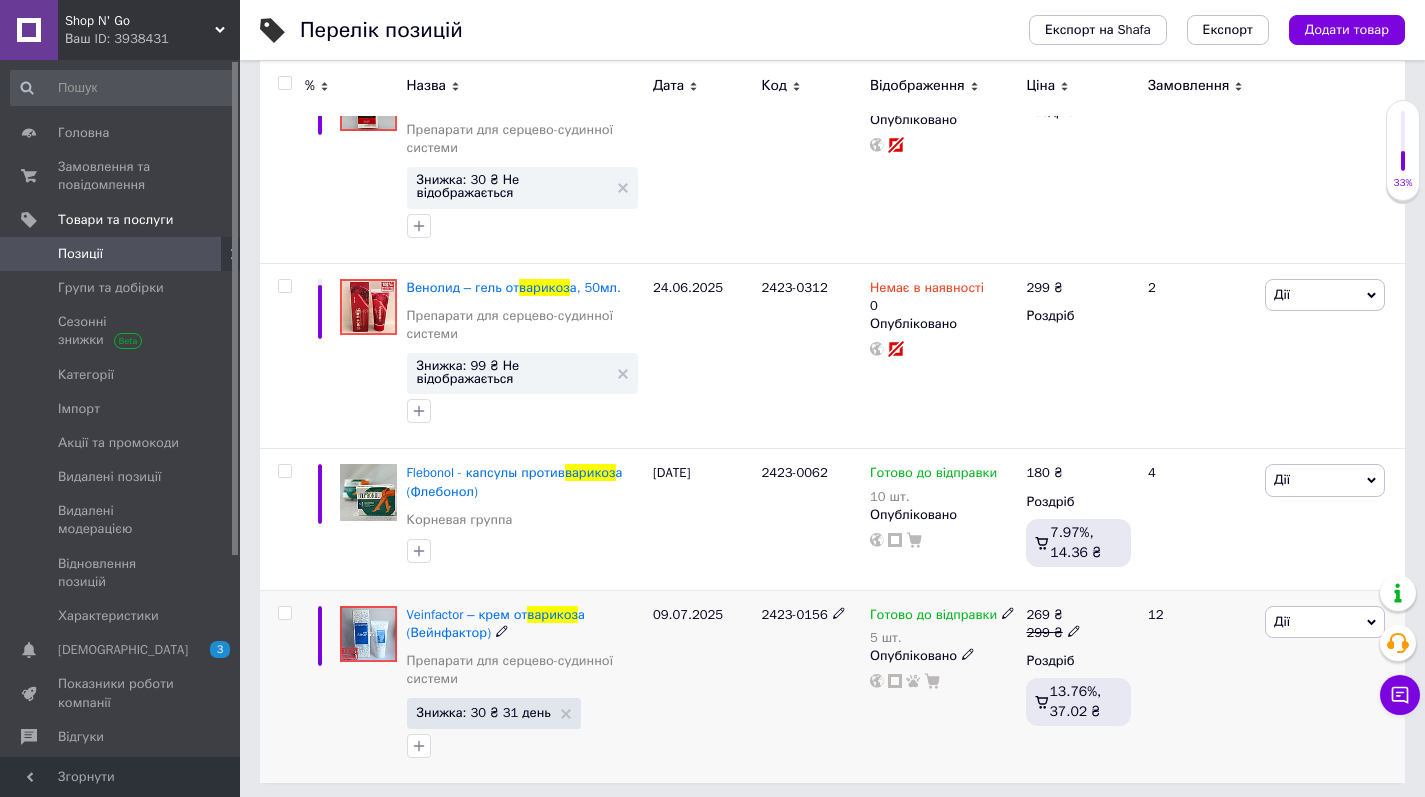 click on "Дії" at bounding box center [1325, 622] 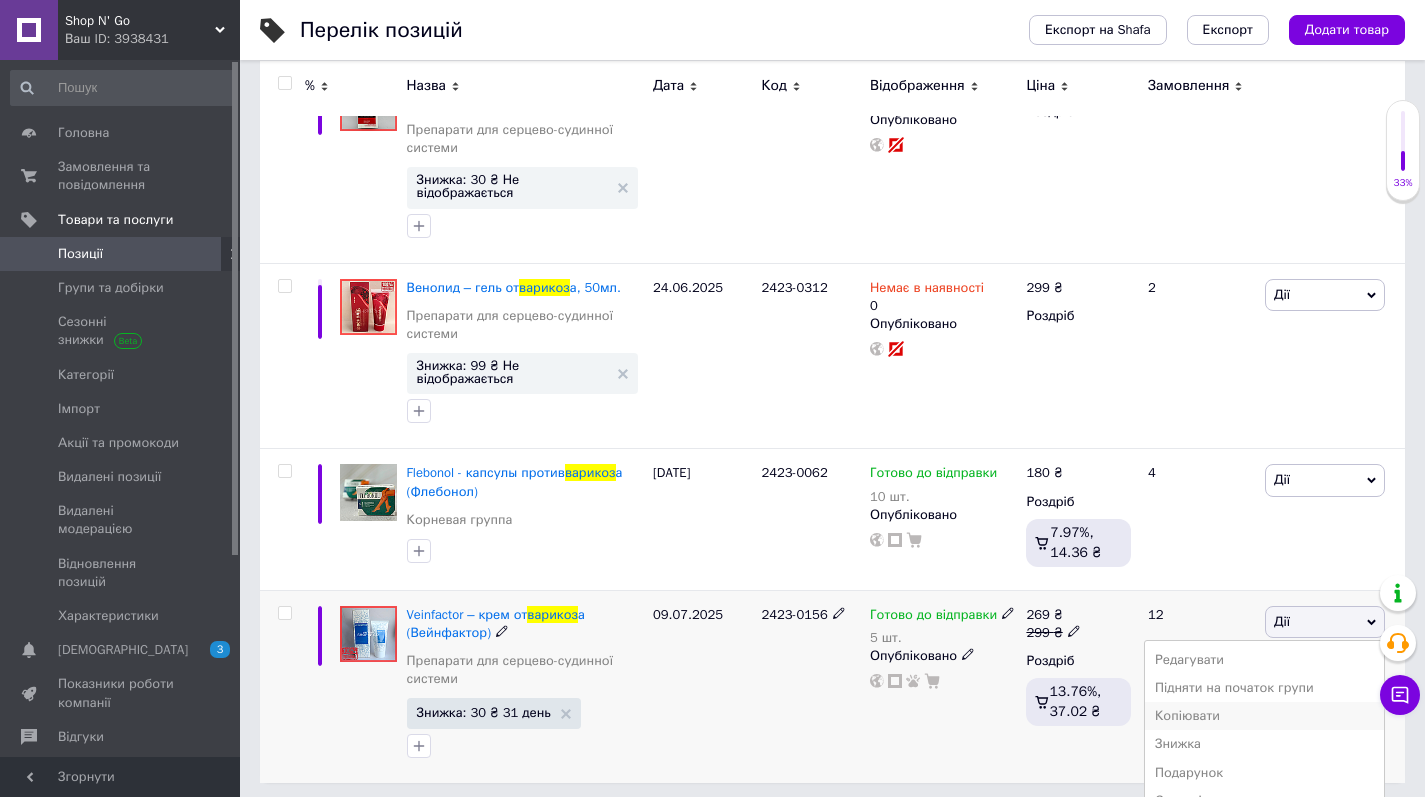 click on "Копіювати" at bounding box center [1264, 716] 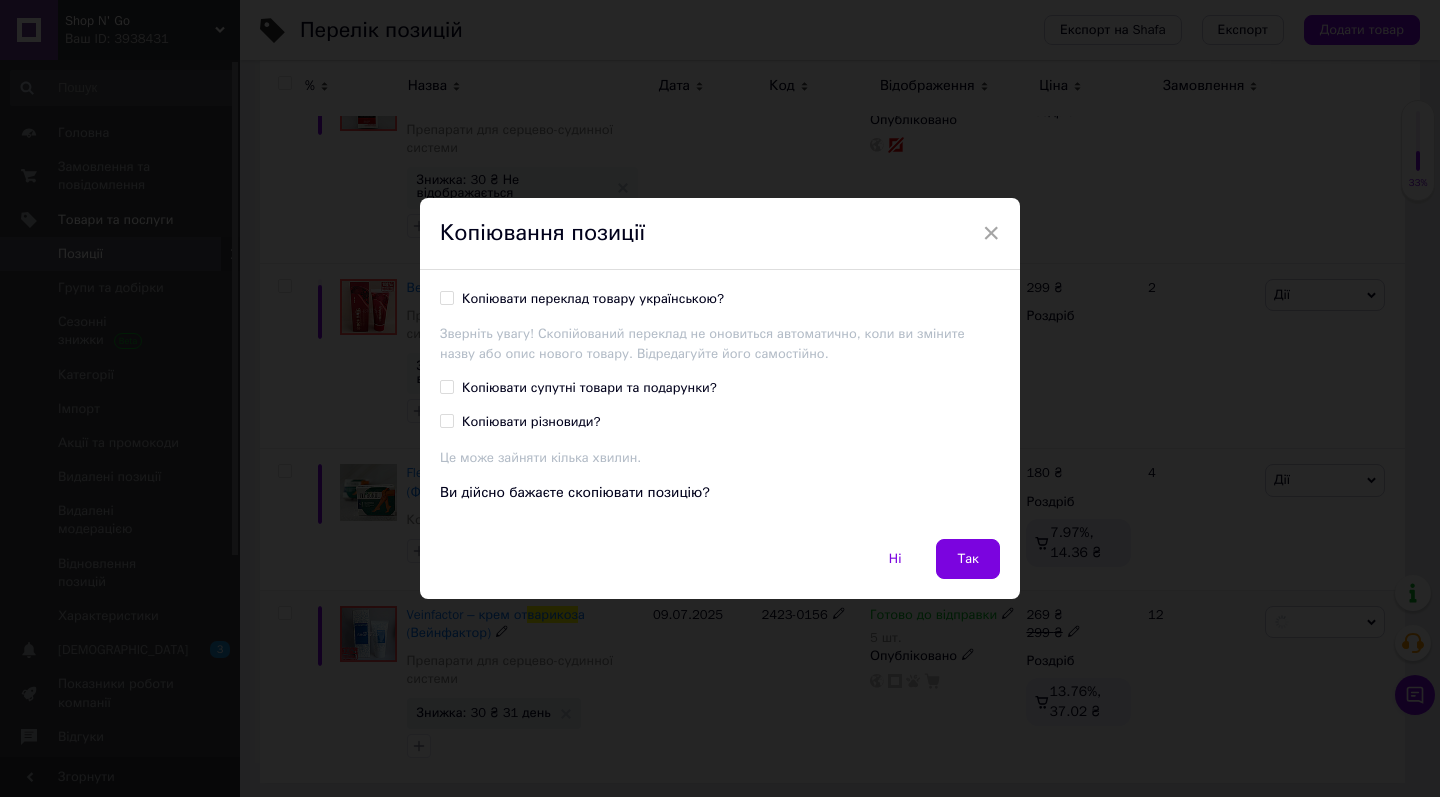 click on "Копіювати переклад товару українською?" at bounding box center [593, 299] 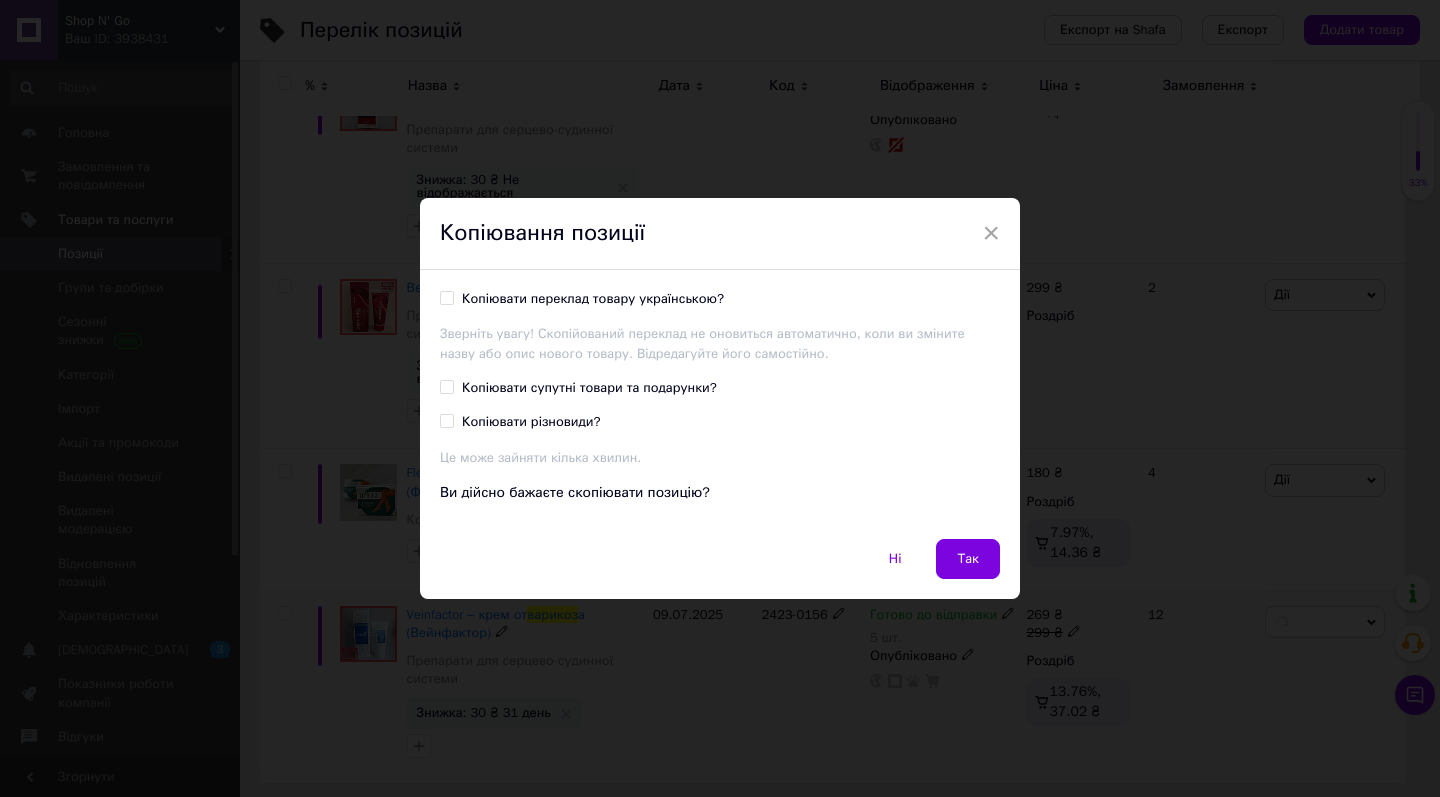 click on "Копіювати переклад товару українською?" at bounding box center (446, 297) 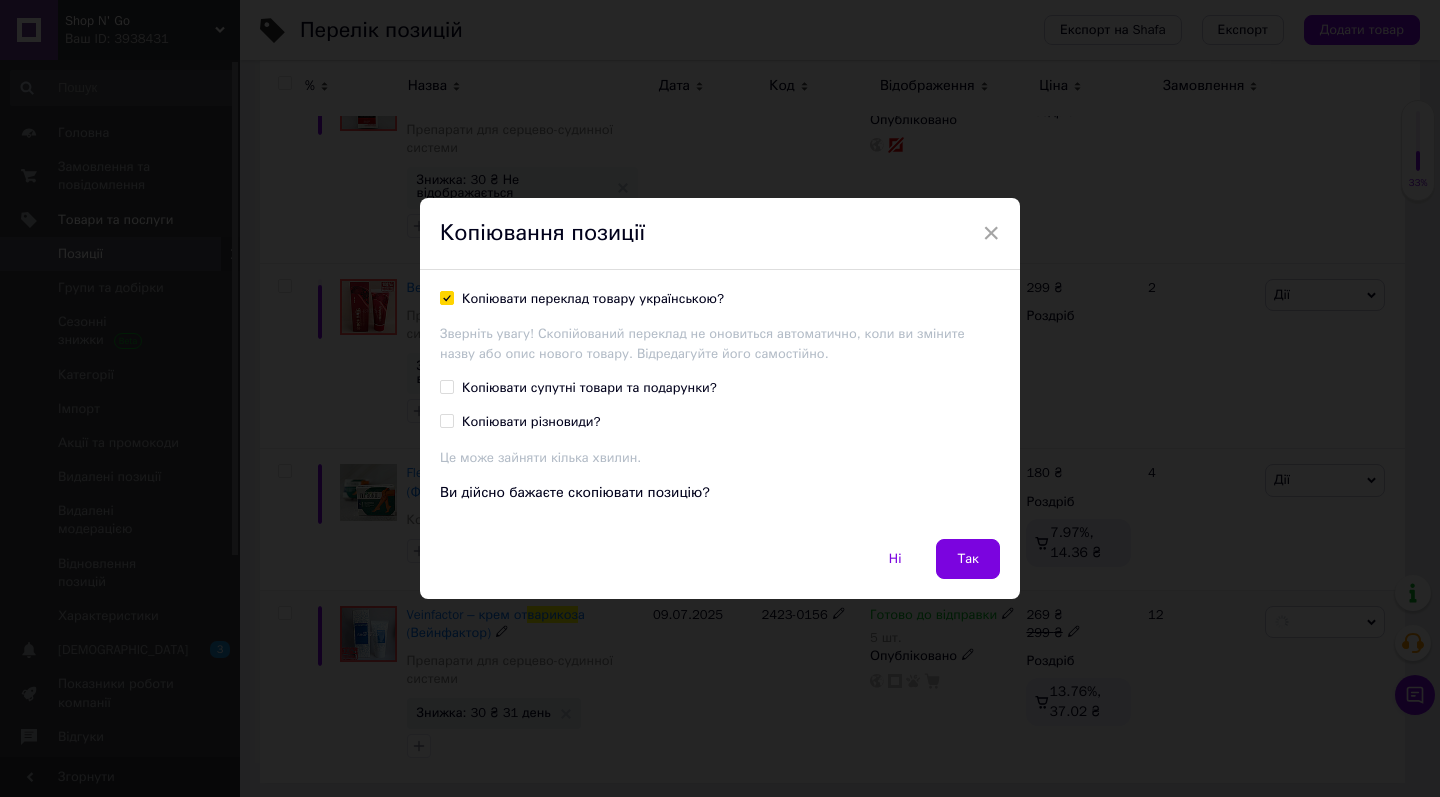 checkbox on "true" 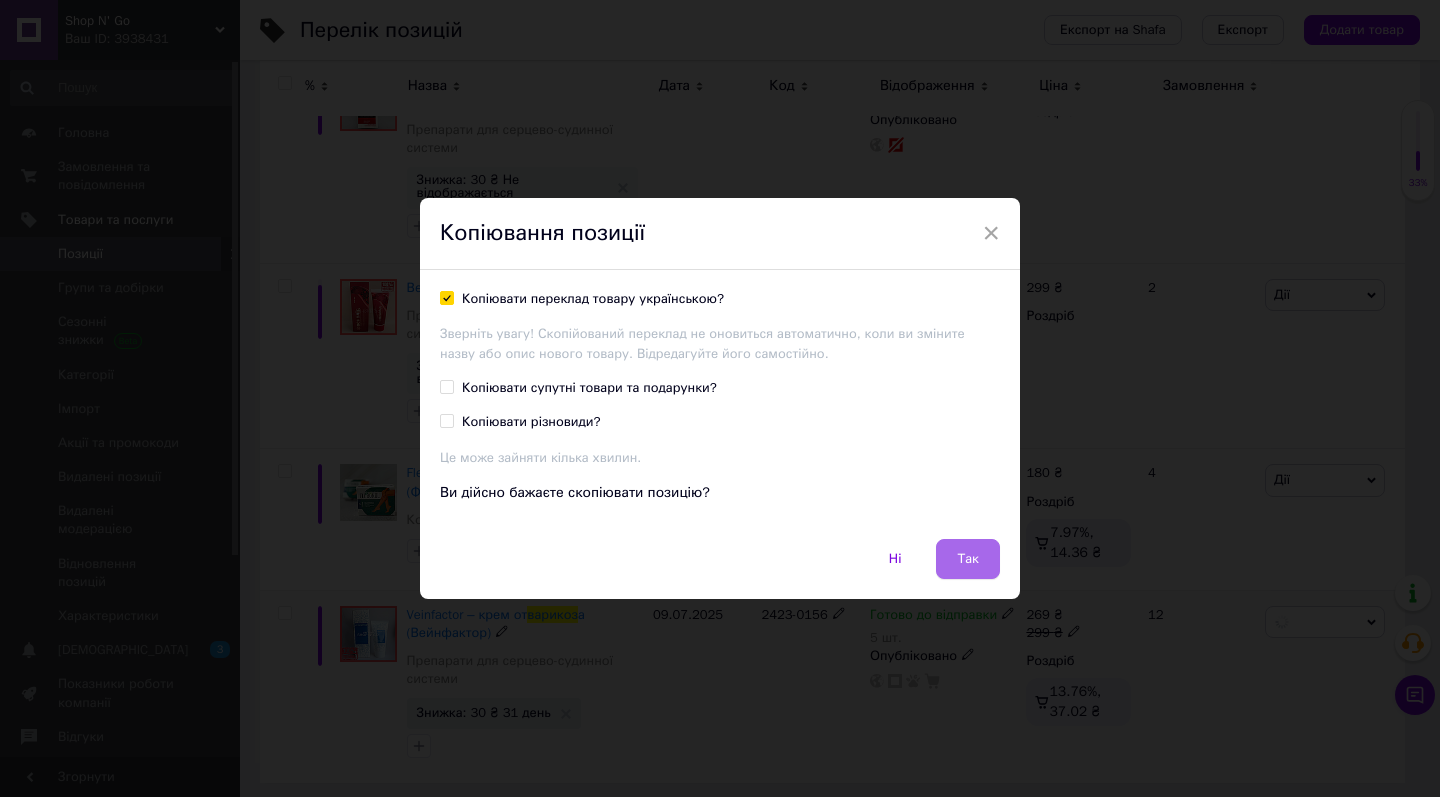 click on "Так" at bounding box center [968, 559] 